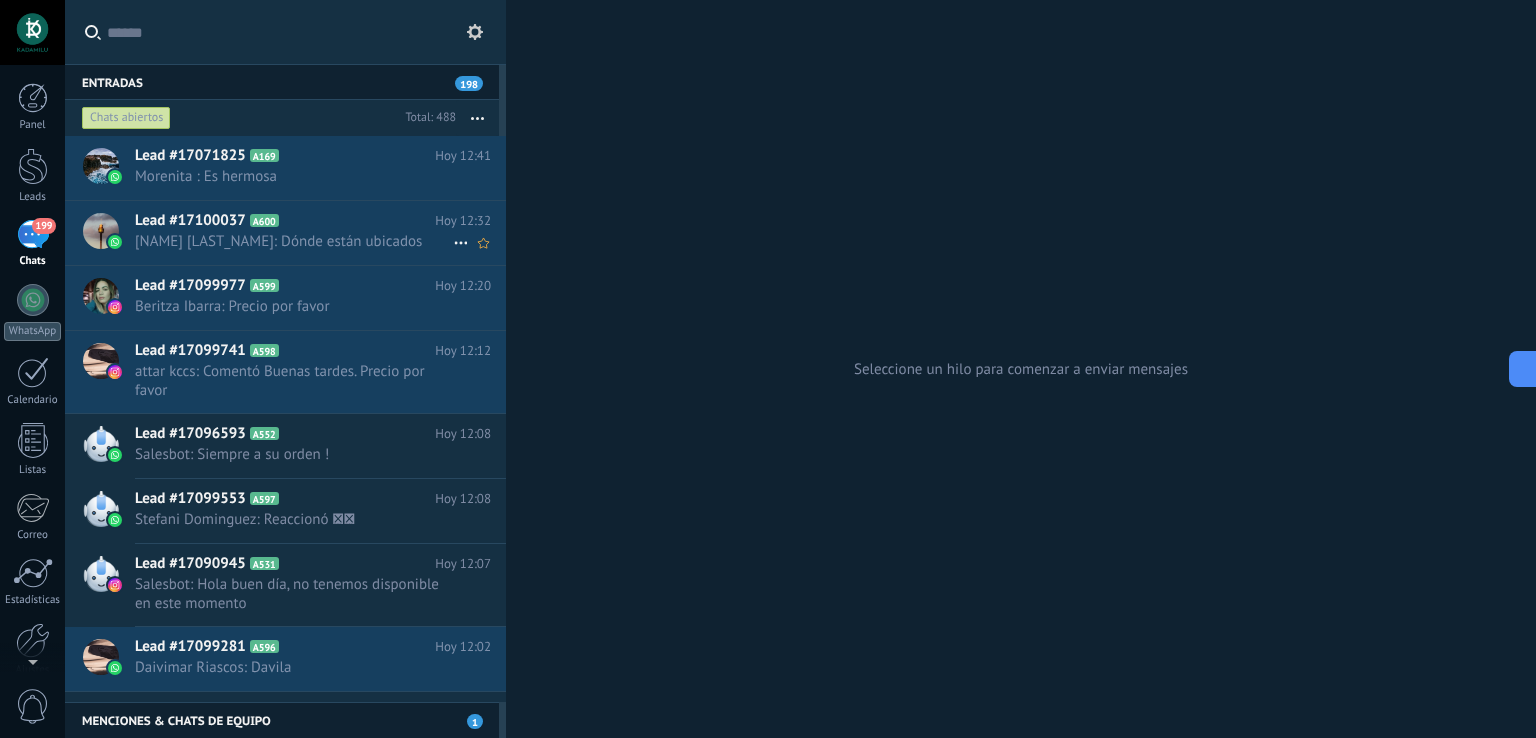 scroll, scrollTop: 0, scrollLeft: 0, axis: both 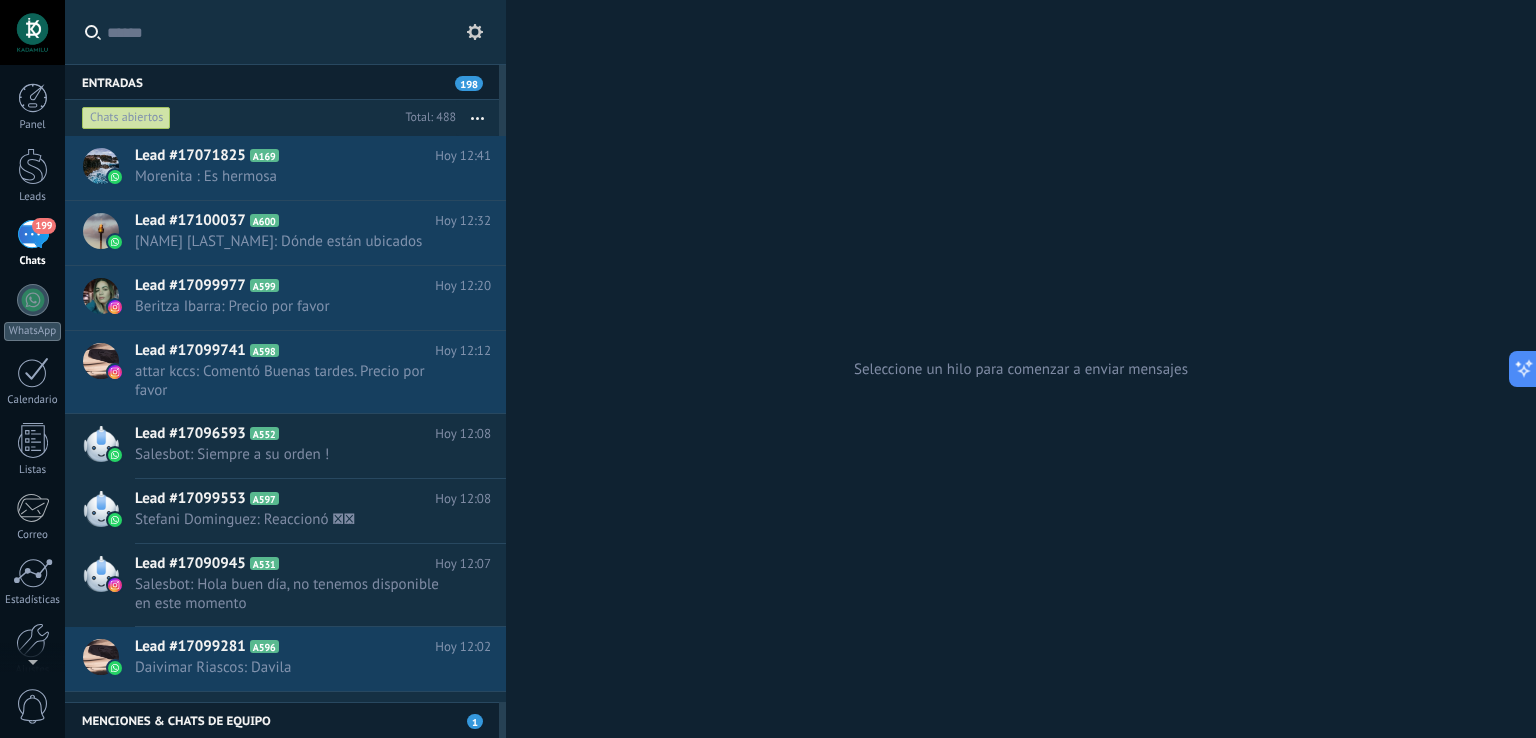 click on "Panel
Leads
199
Chats
WhatsApp
Clientes" at bounding box center (32, 425) 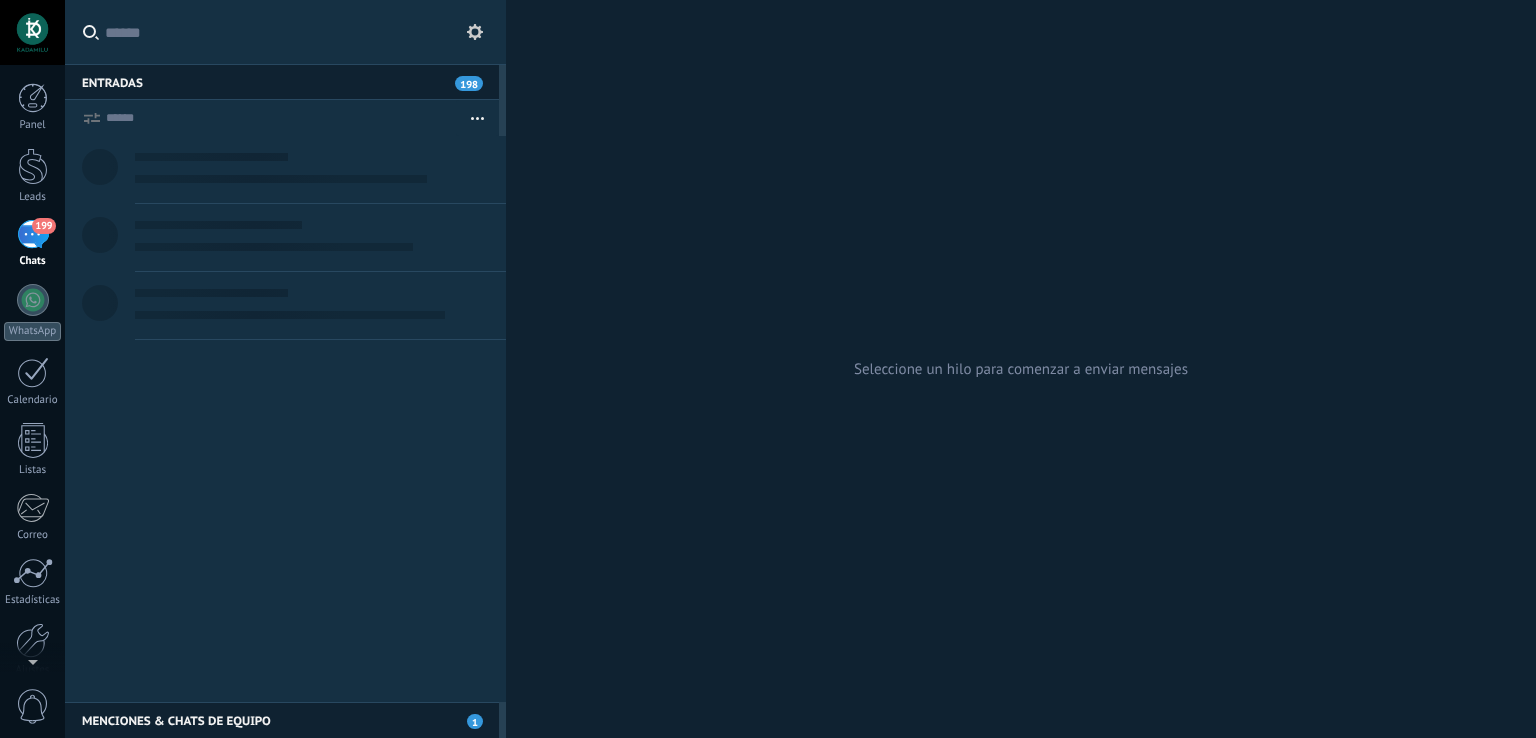 scroll, scrollTop: 0, scrollLeft: 0, axis: both 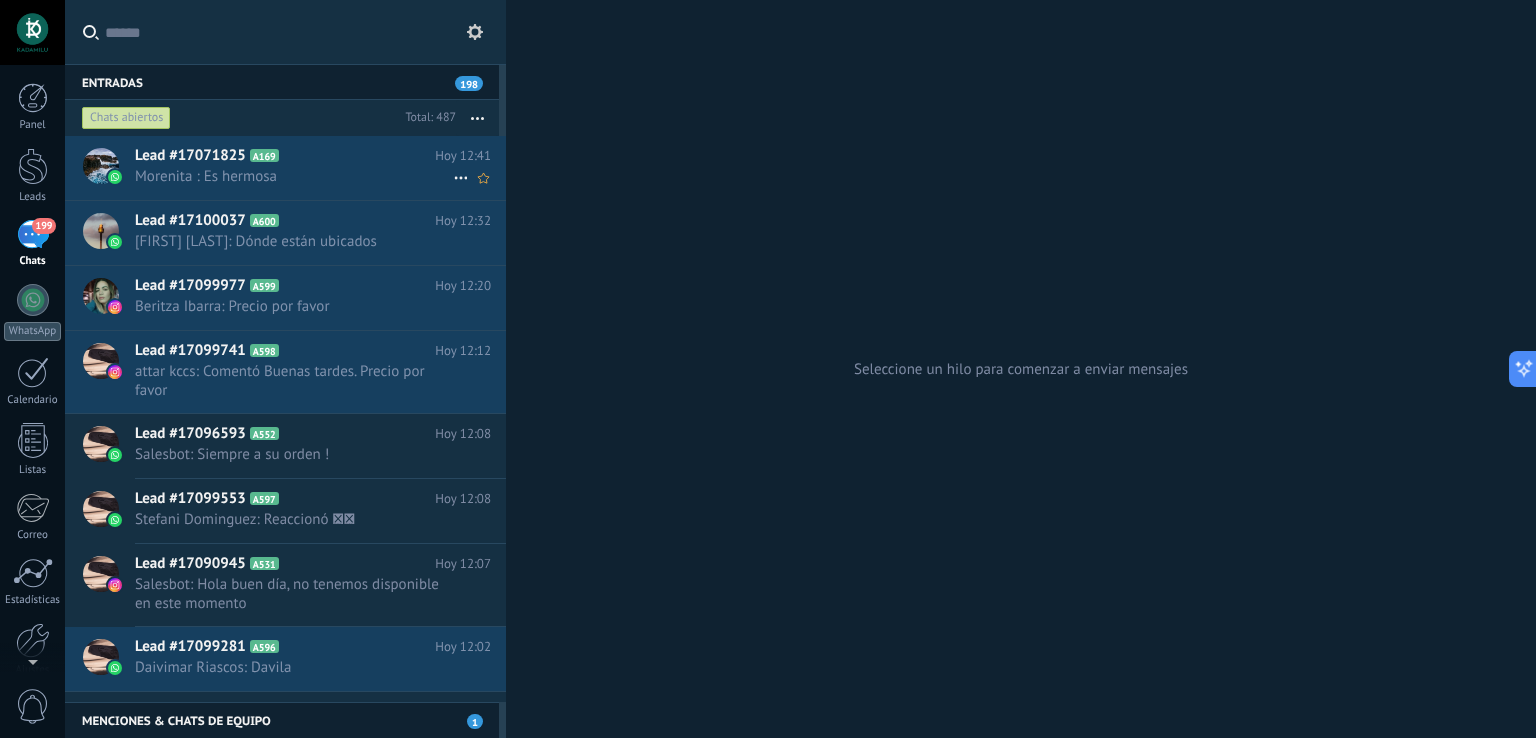 click on "Morenita : Es hermosa" at bounding box center [294, 176] 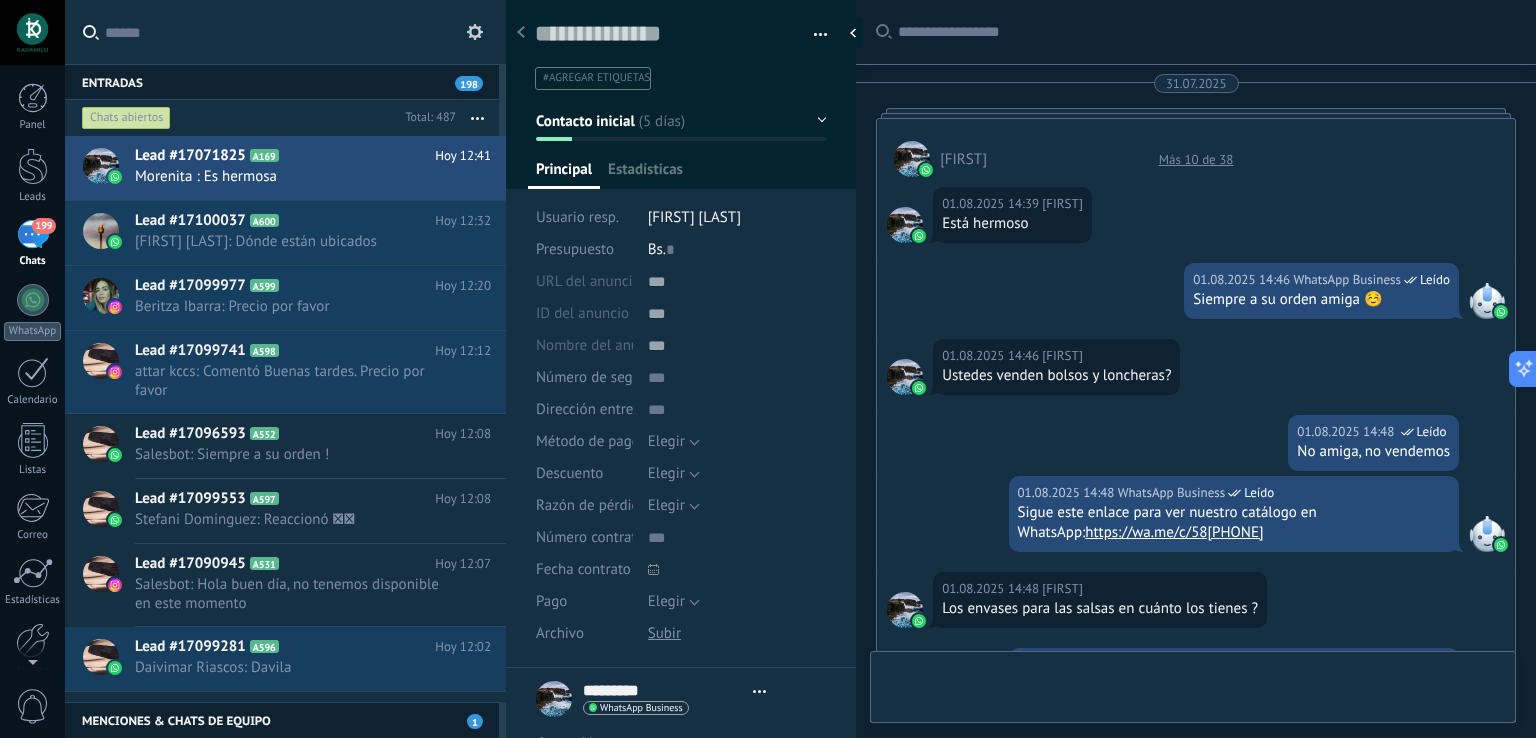scroll, scrollTop: 29, scrollLeft: 0, axis: vertical 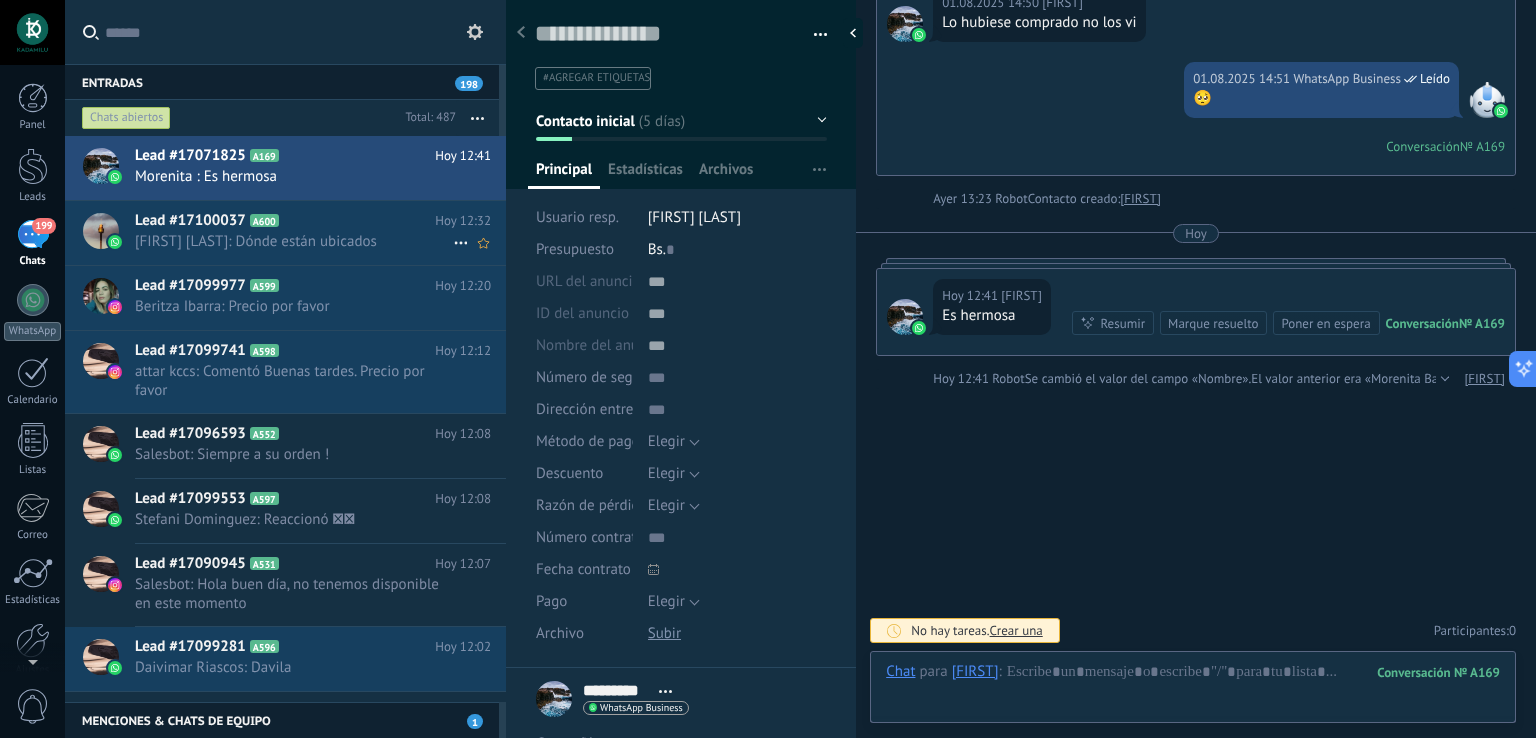 click on "[FIRST] [LAST]: Dónde están ubicados" at bounding box center (294, 241) 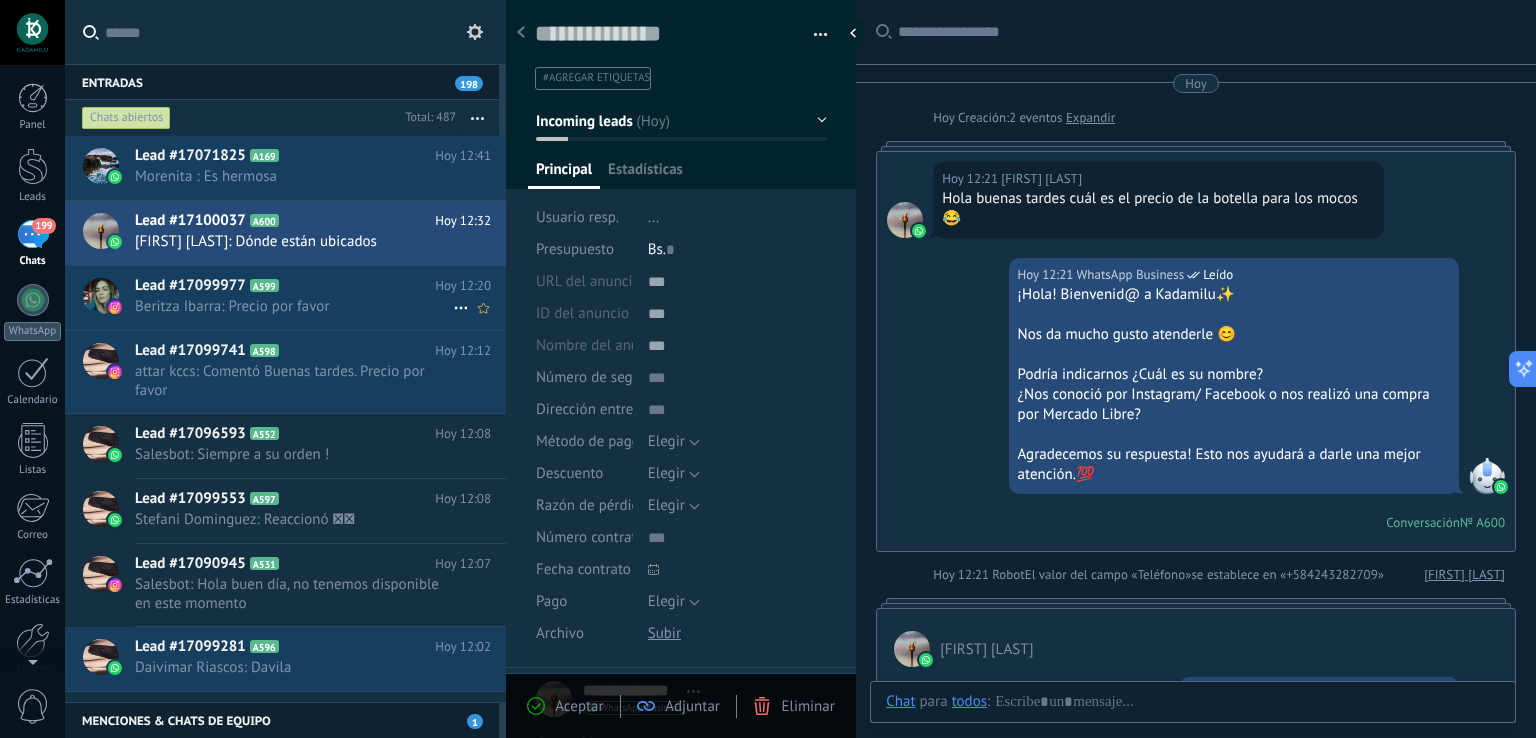 scroll, scrollTop: 523, scrollLeft: 0, axis: vertical 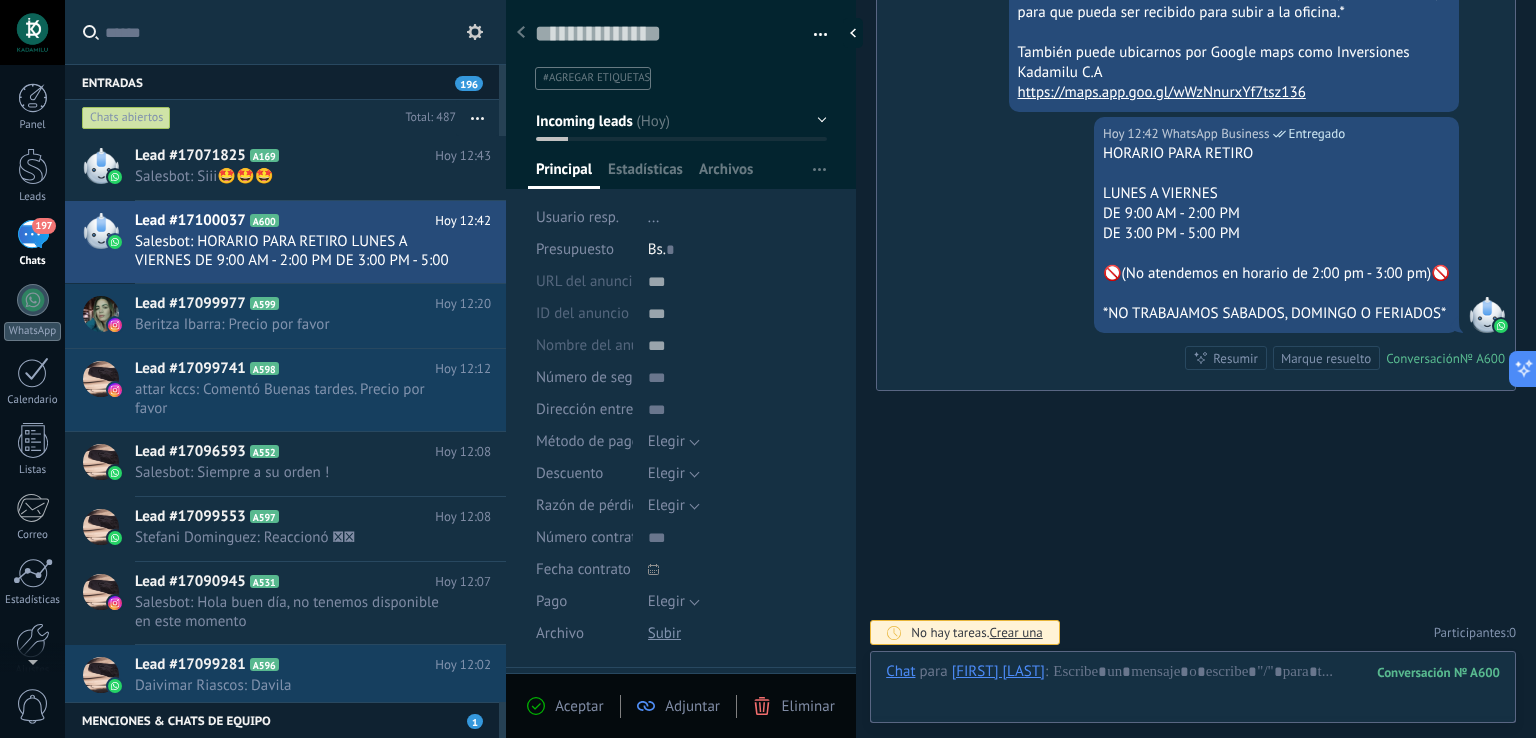 click on "197" at bounding box center (33, 234) 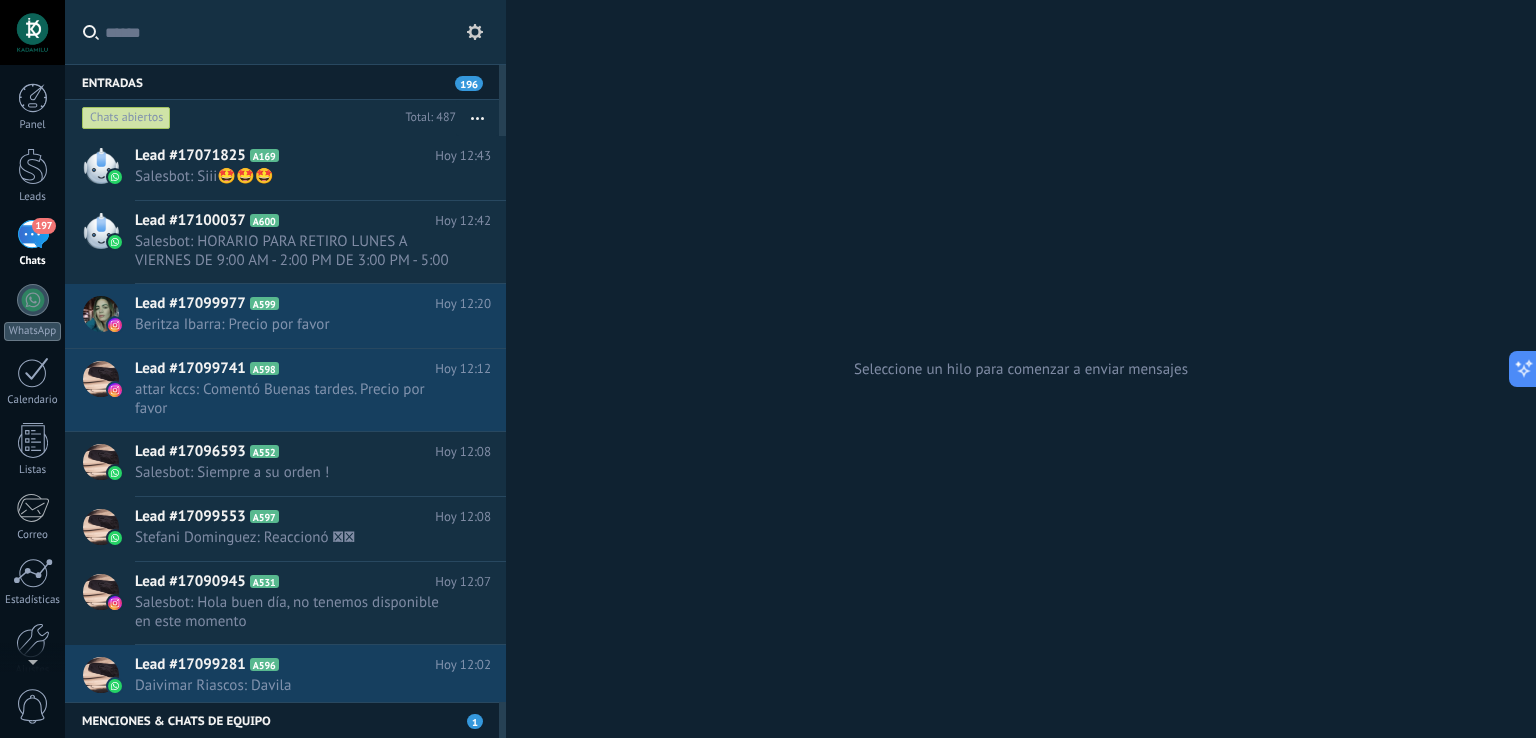 click on "197" at bounding box center (33, 234) 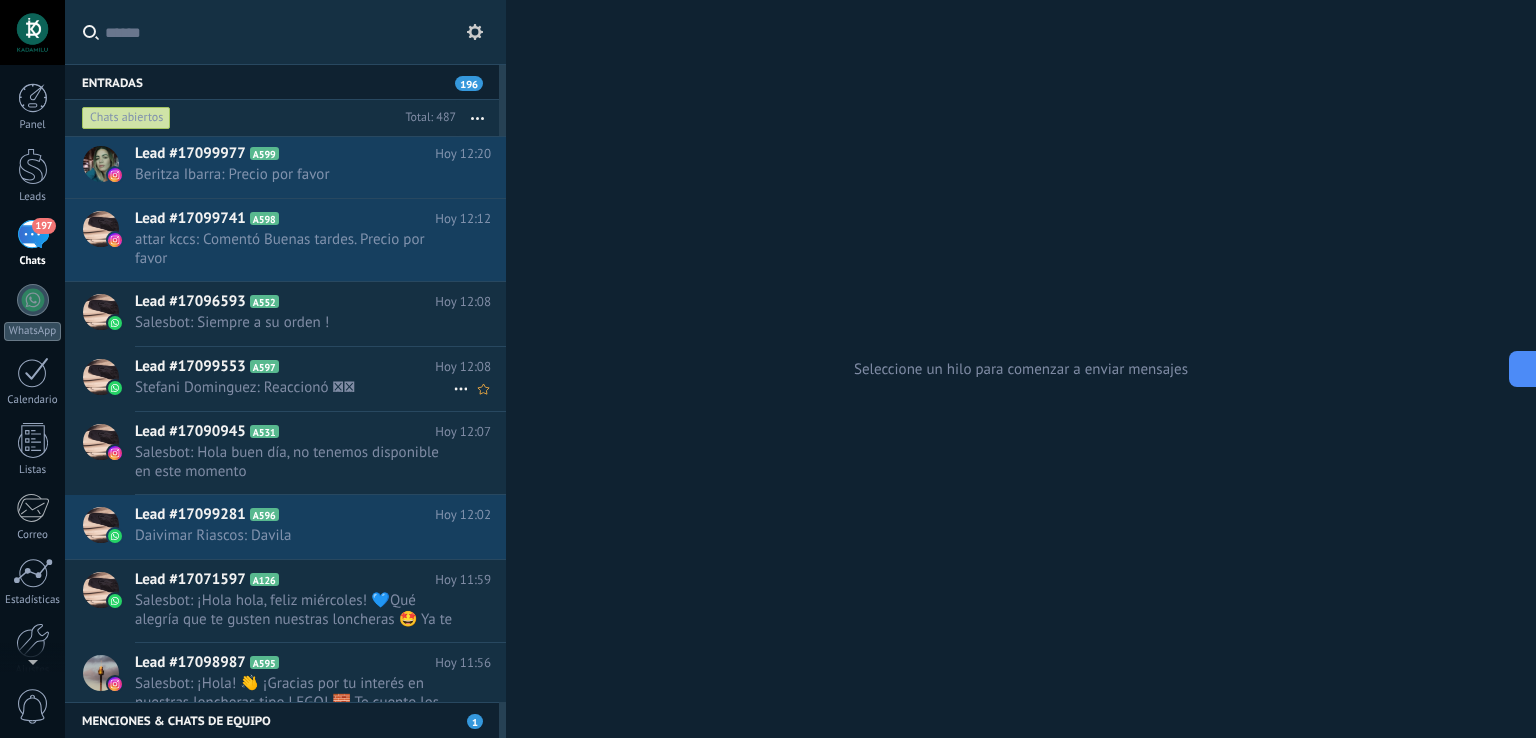 scroll, scrollTop: 524, scrollLeft: 0, axis: vertical 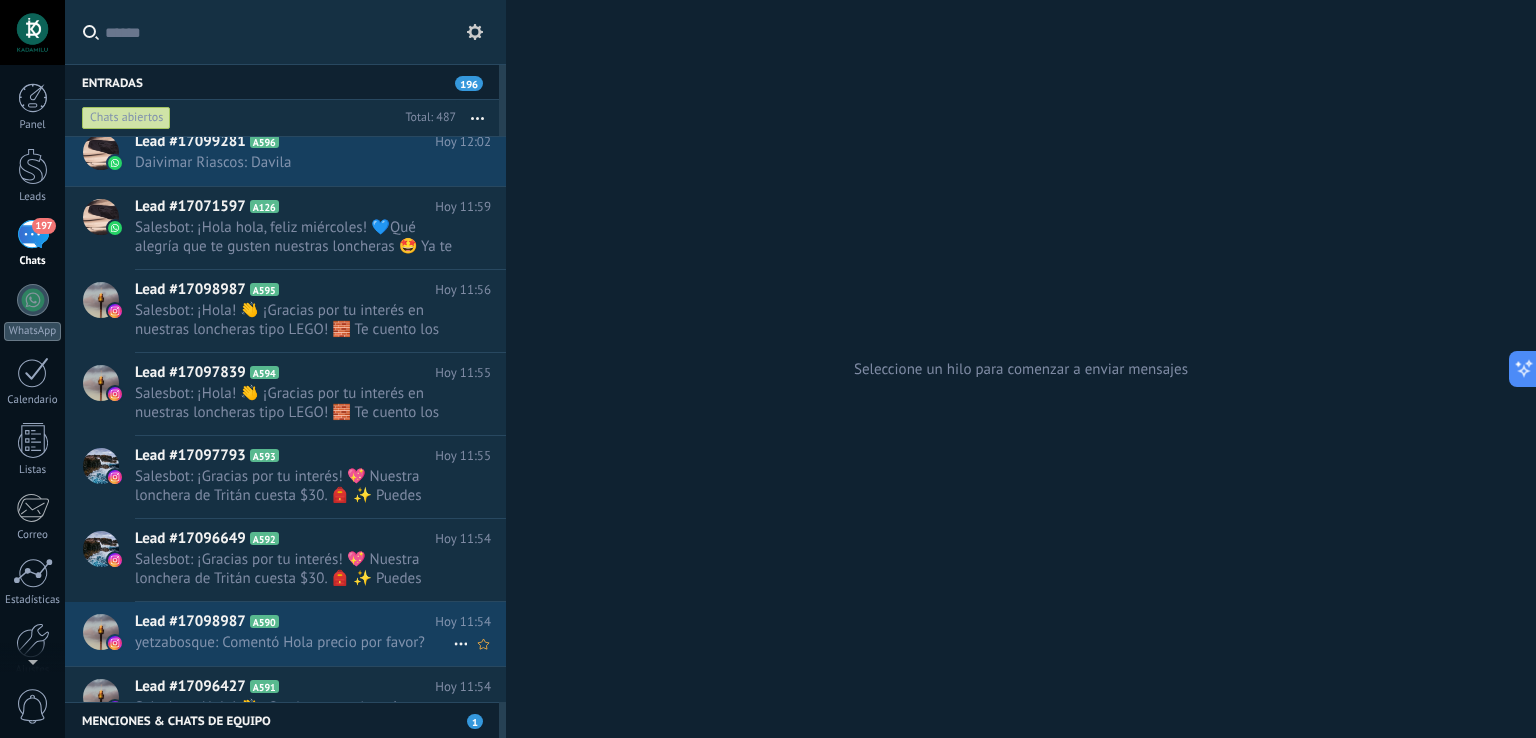 click on "yetzabosque: Comentó Hola precio por favor?" at bounding box center (294, 642) 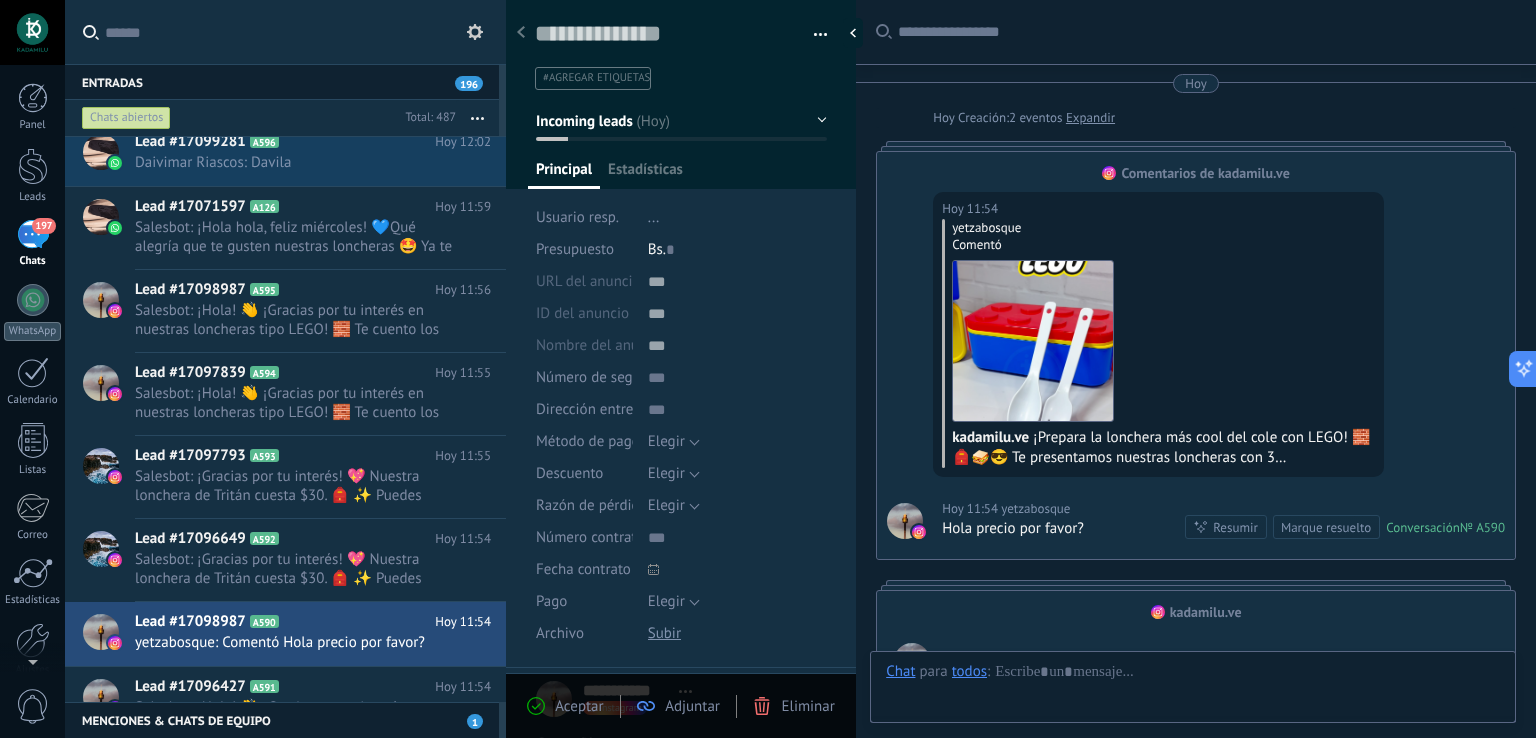 scroll, scrollTop: 29, scrollLeft: 0, axis: vertical 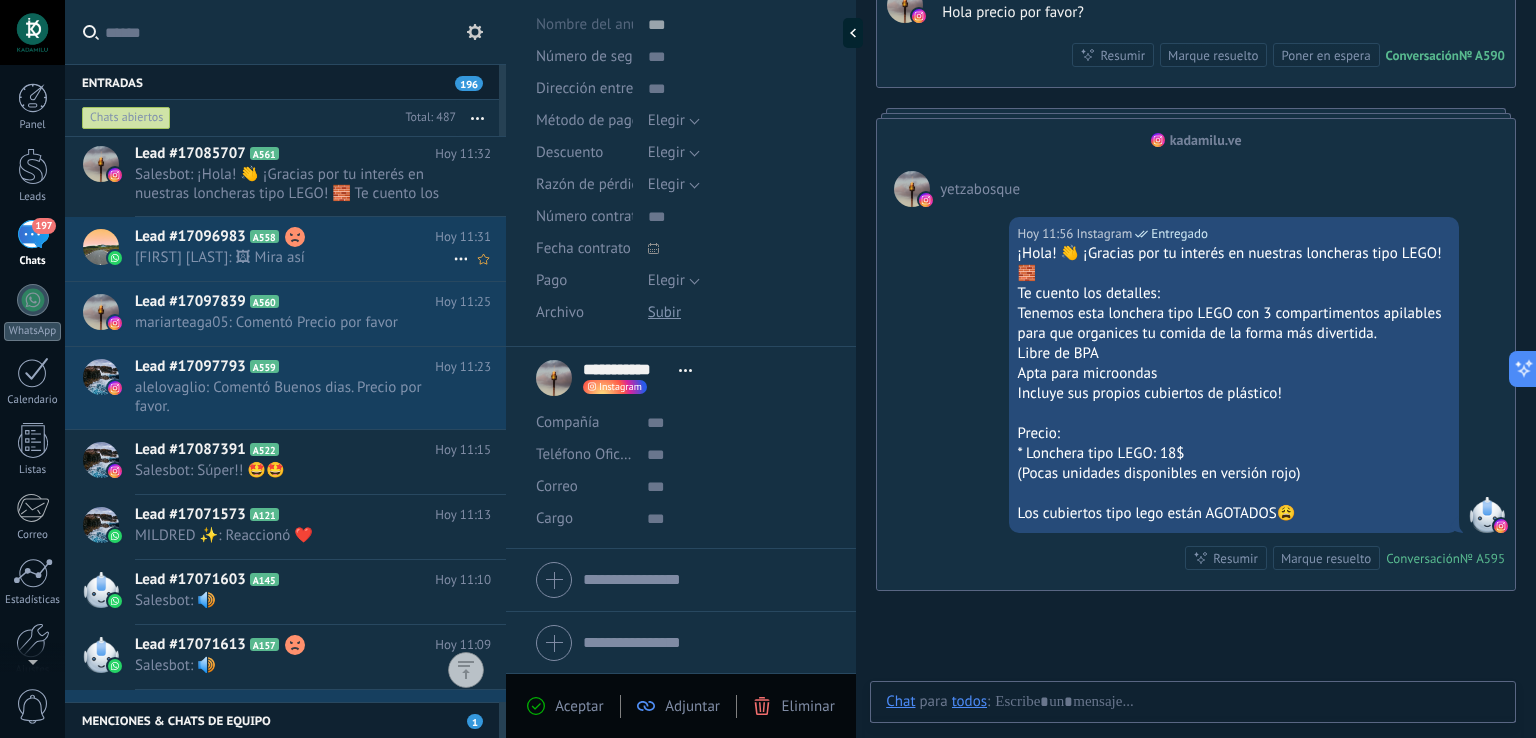 click on "[FIRST] [LAST]: 🖼 Mira así" at bounding box center [294, 257] 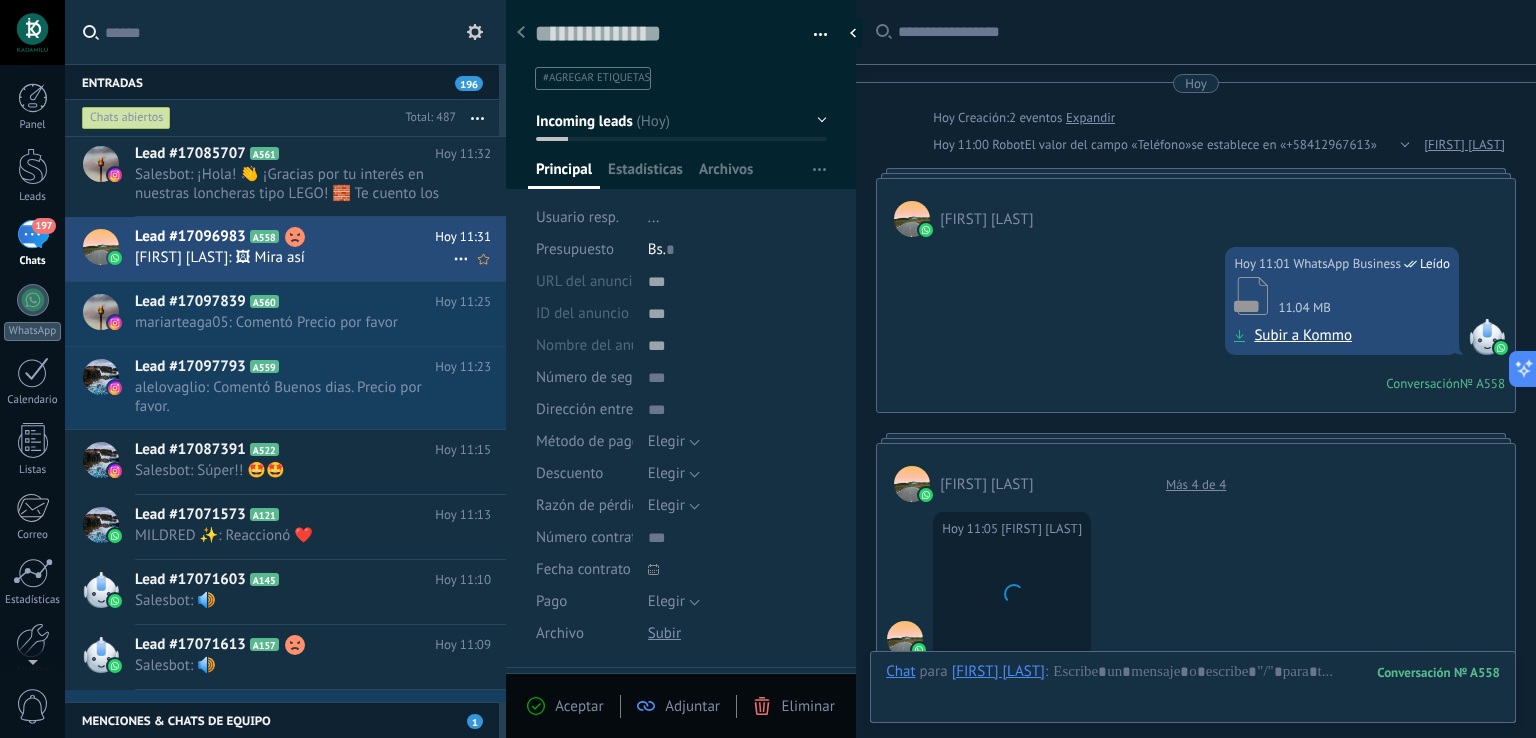 scroll, scrollTop: 29, scrollLeft: 0, axis: vertical 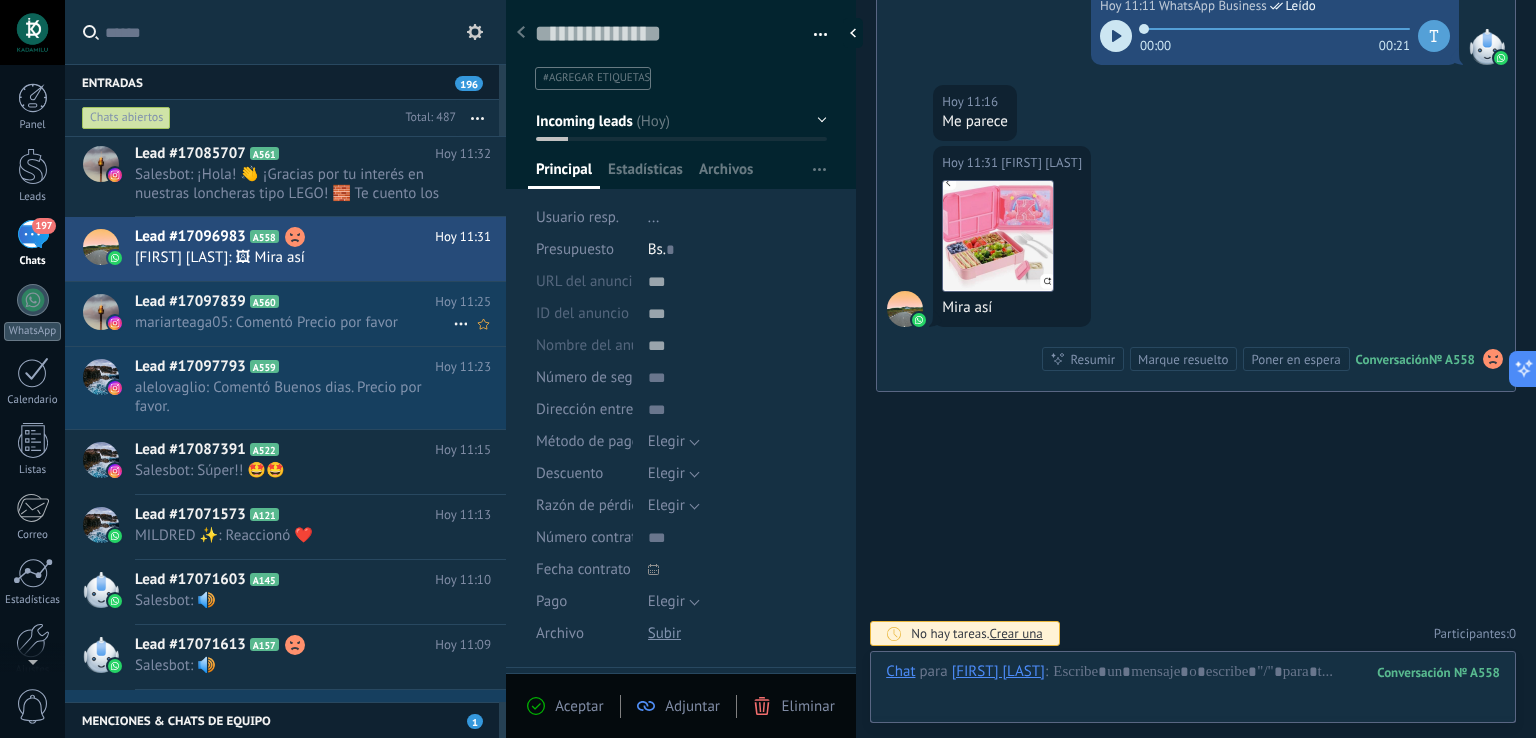 click on "Lead #17097839
A560" at bounding box center (285, 302) 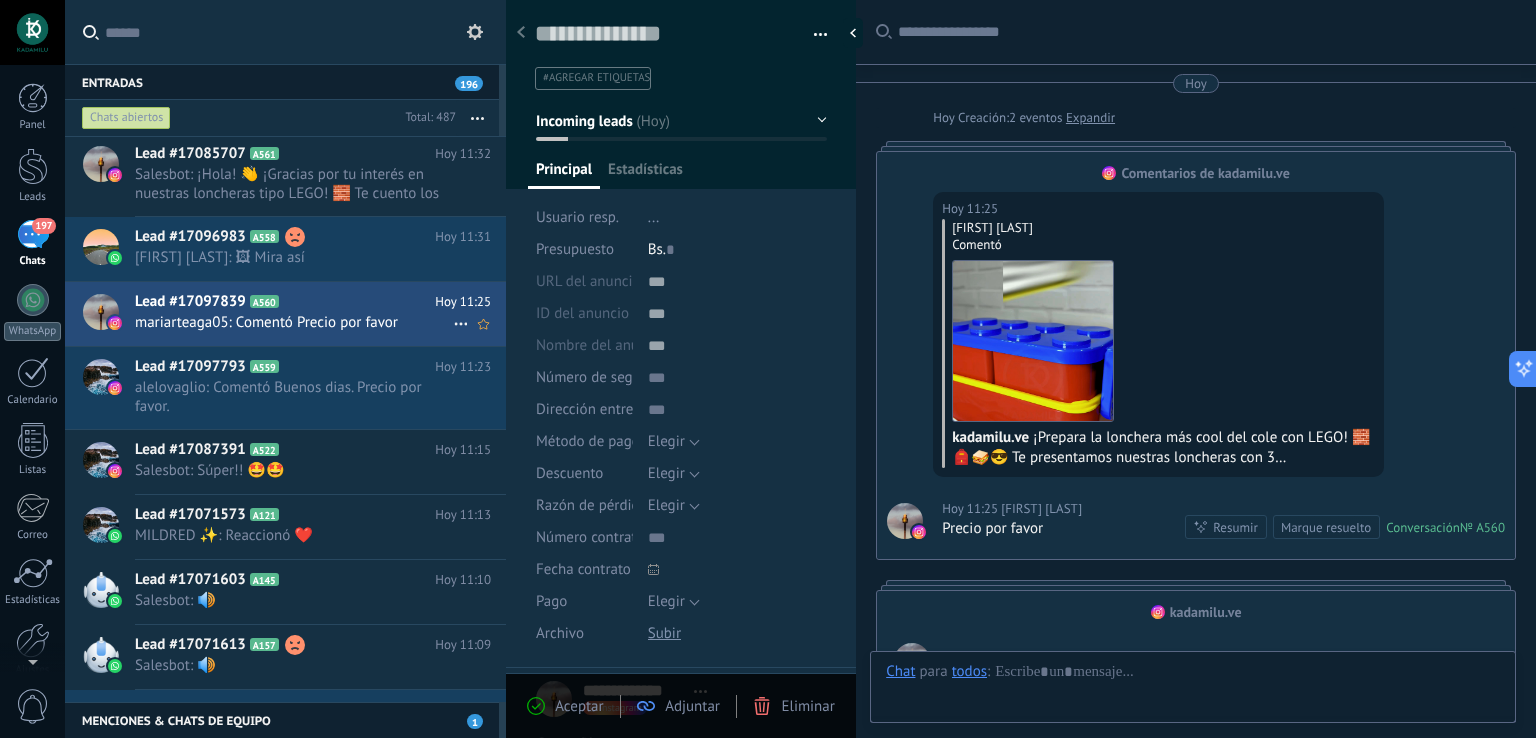 scroll, scrollTop: 0, scrollLeft: 0, axis: both 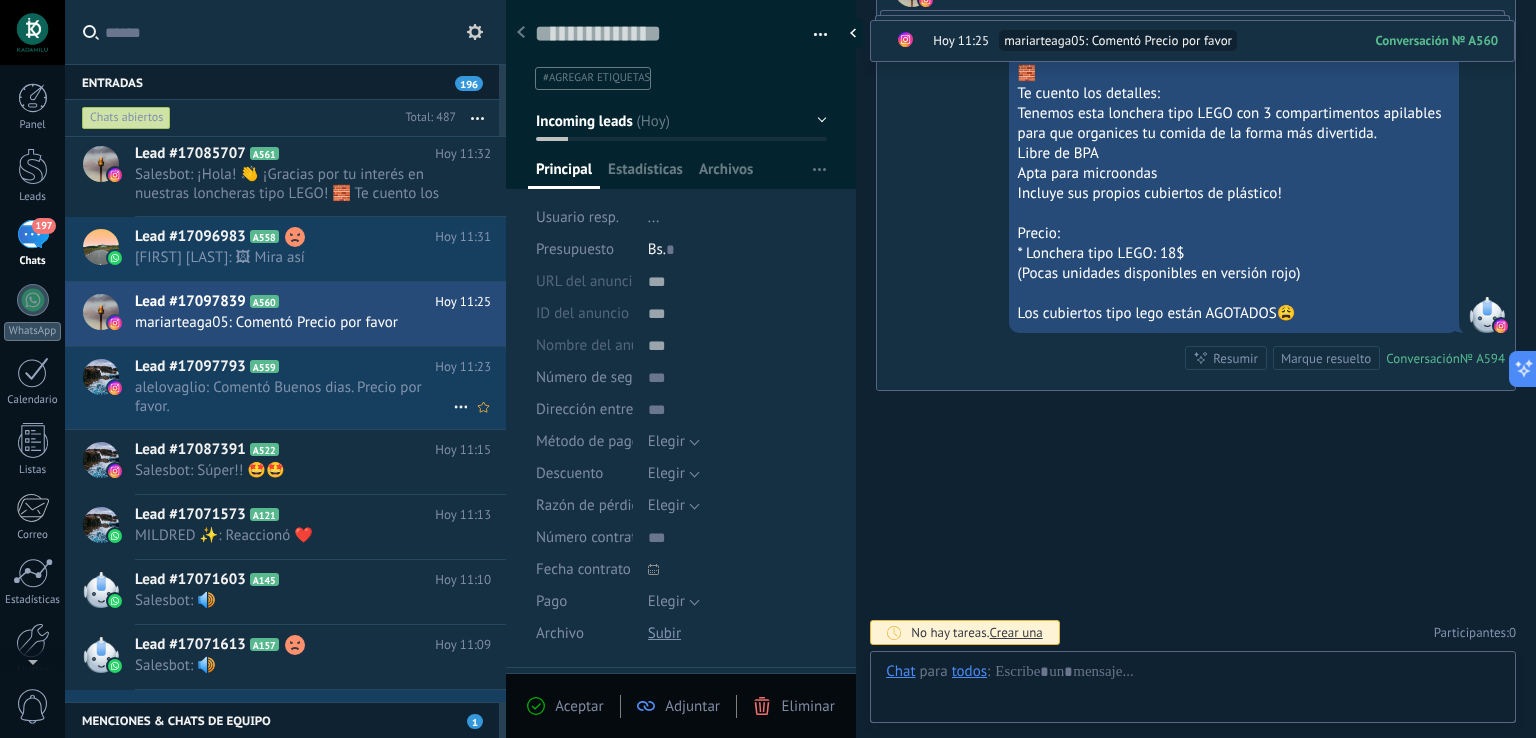 click on "alelovaglio: Comentó Buenos dias. Precio por favor." at bounding box center [294, 397] 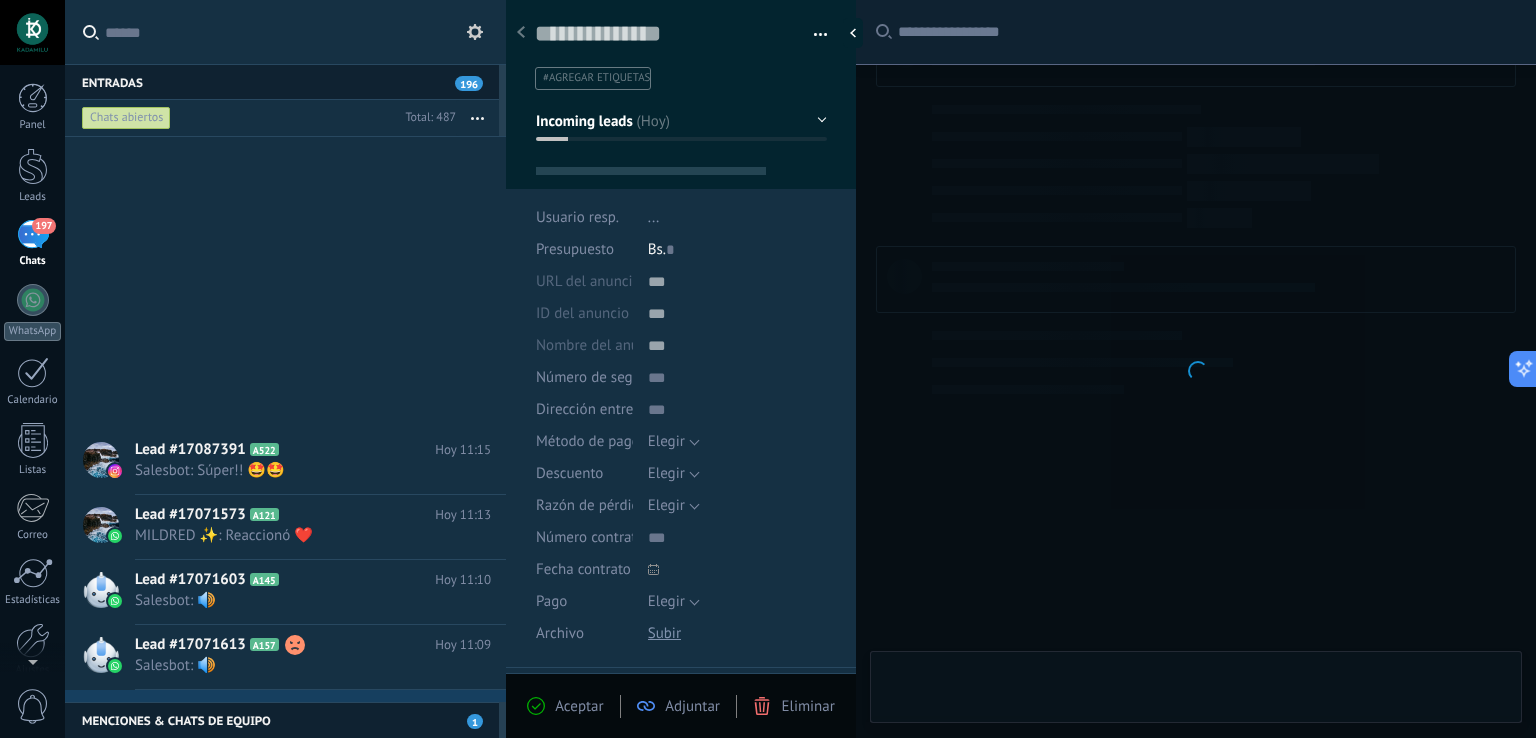 scroll, scrollTop: 3781, scrollLeft: 0, axis: vertical 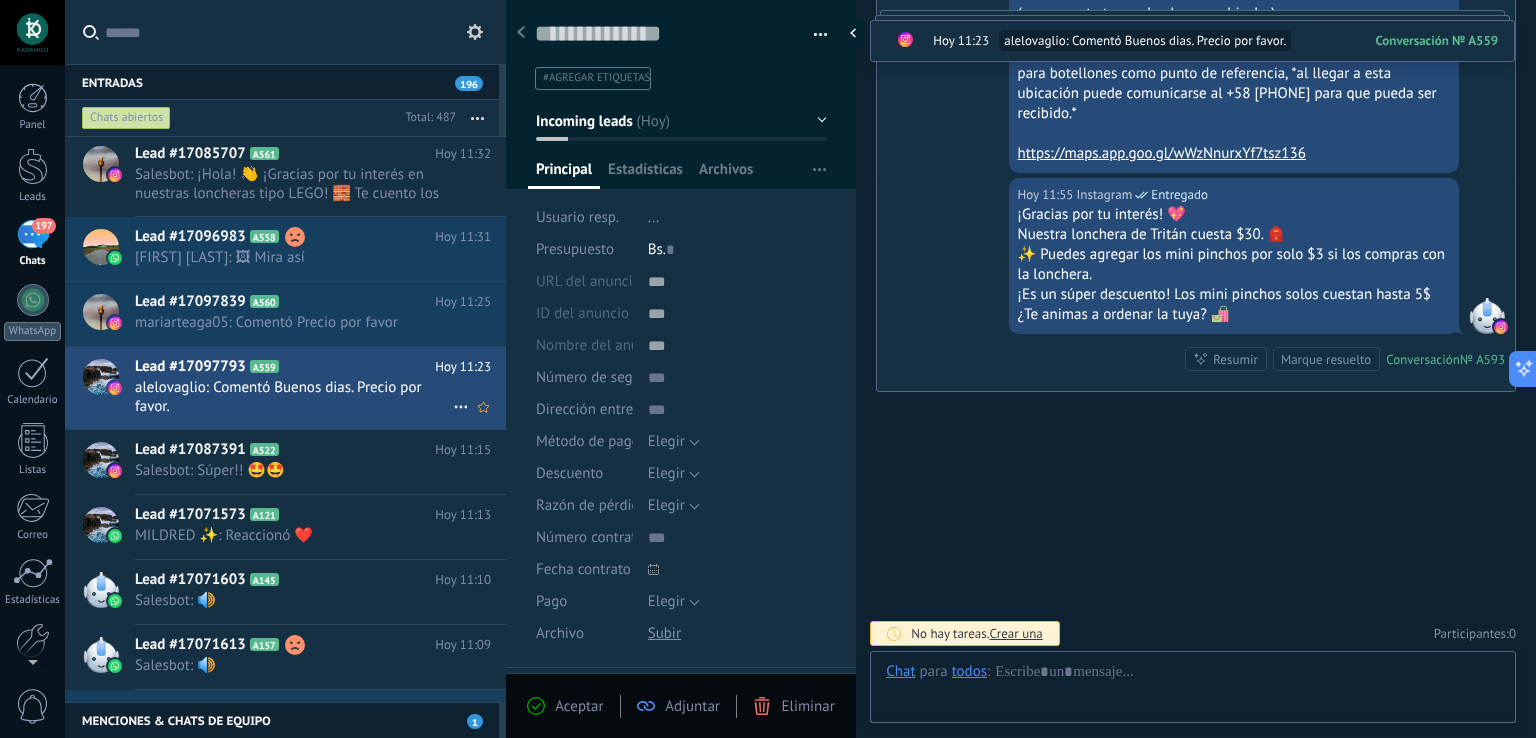 click on "Lead #17097793
A559
Hoy 11:23
[FIRST] [LAST]: Comentó Buenos dias. Precio por favor." at bounding box center (320, 388) 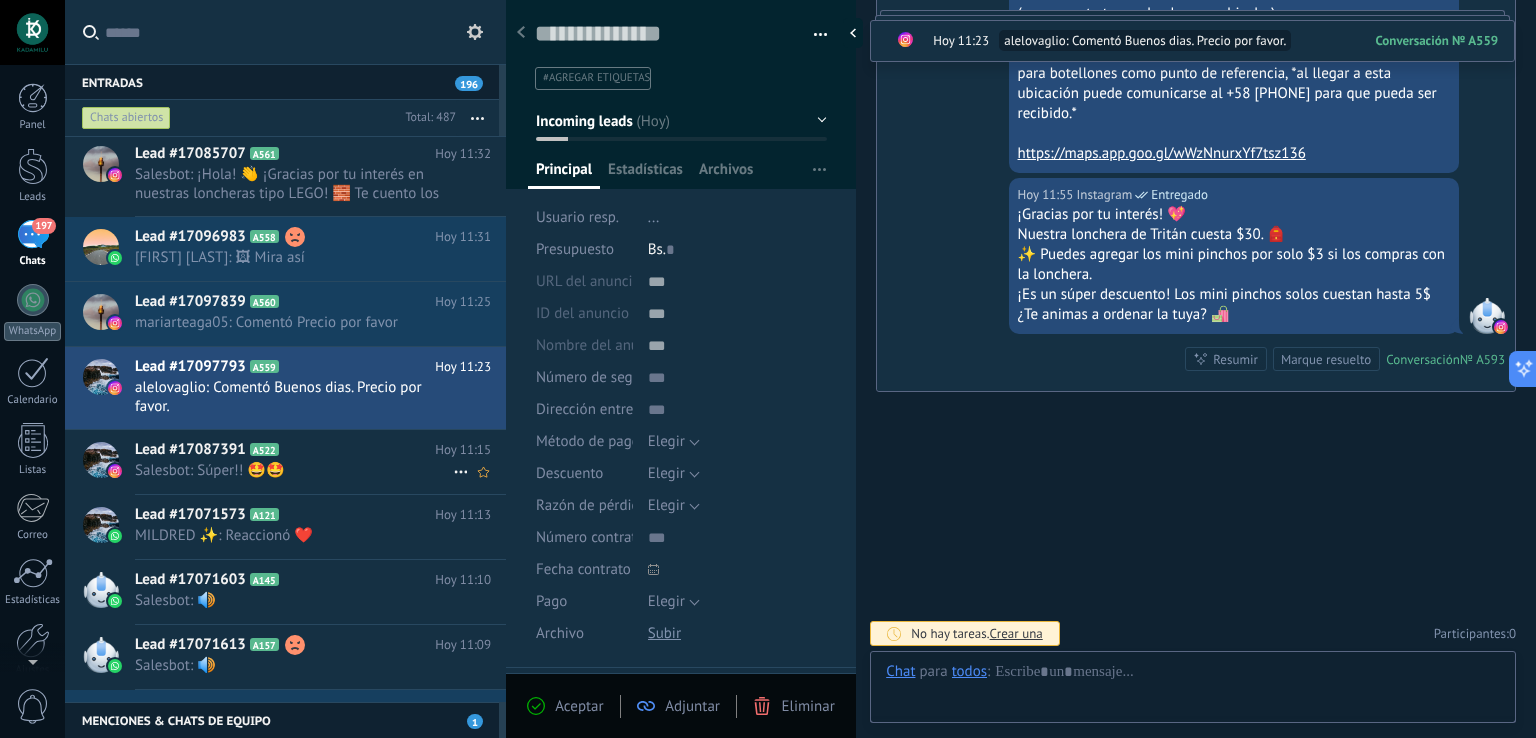 scroll, scrollTop: 3781, scrollLeft: 0, axis: vertical 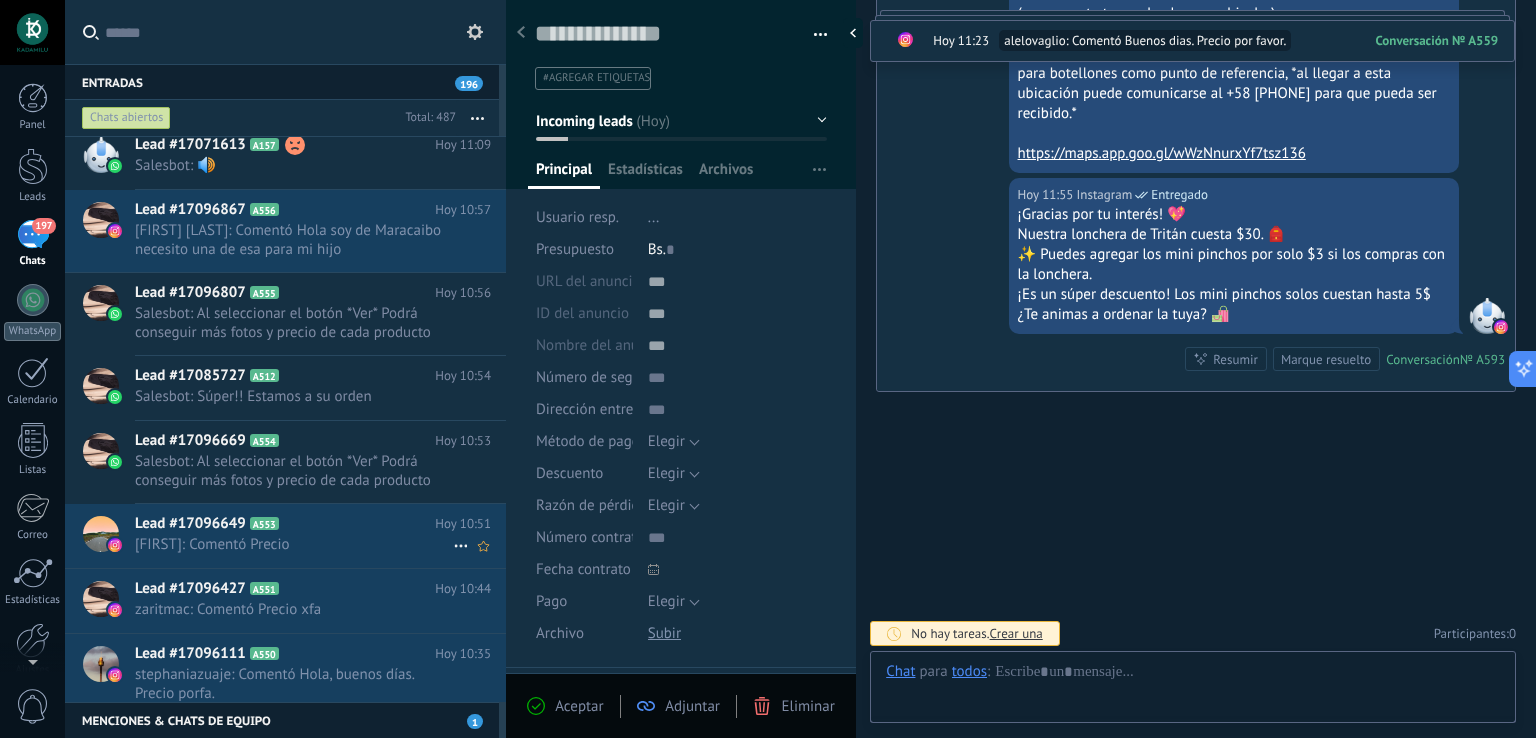 click on "[FIRST]: Comentó Precio" at bounding box center (294, 544) 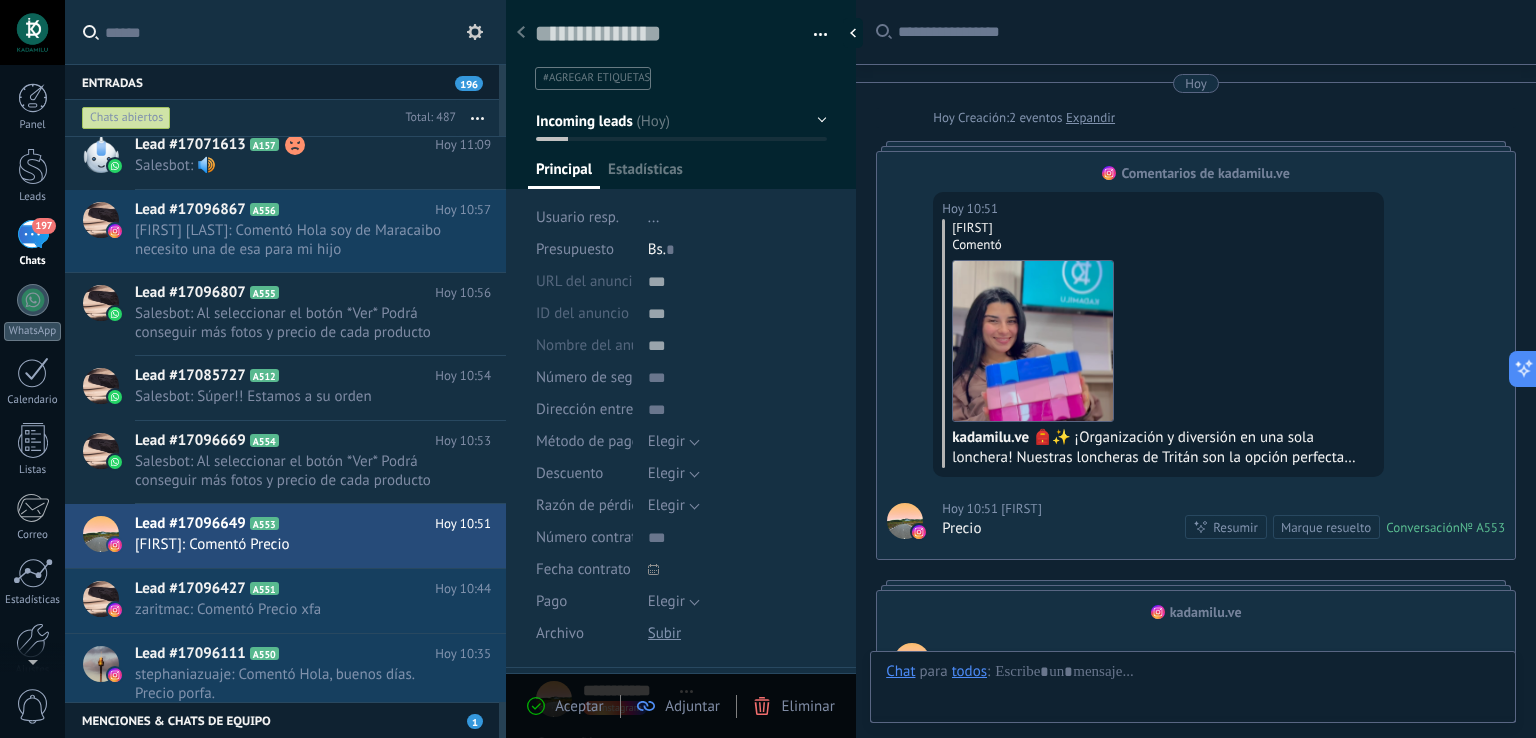 scroll, scrollTop: 0, scrollLeft: 0, axis: both 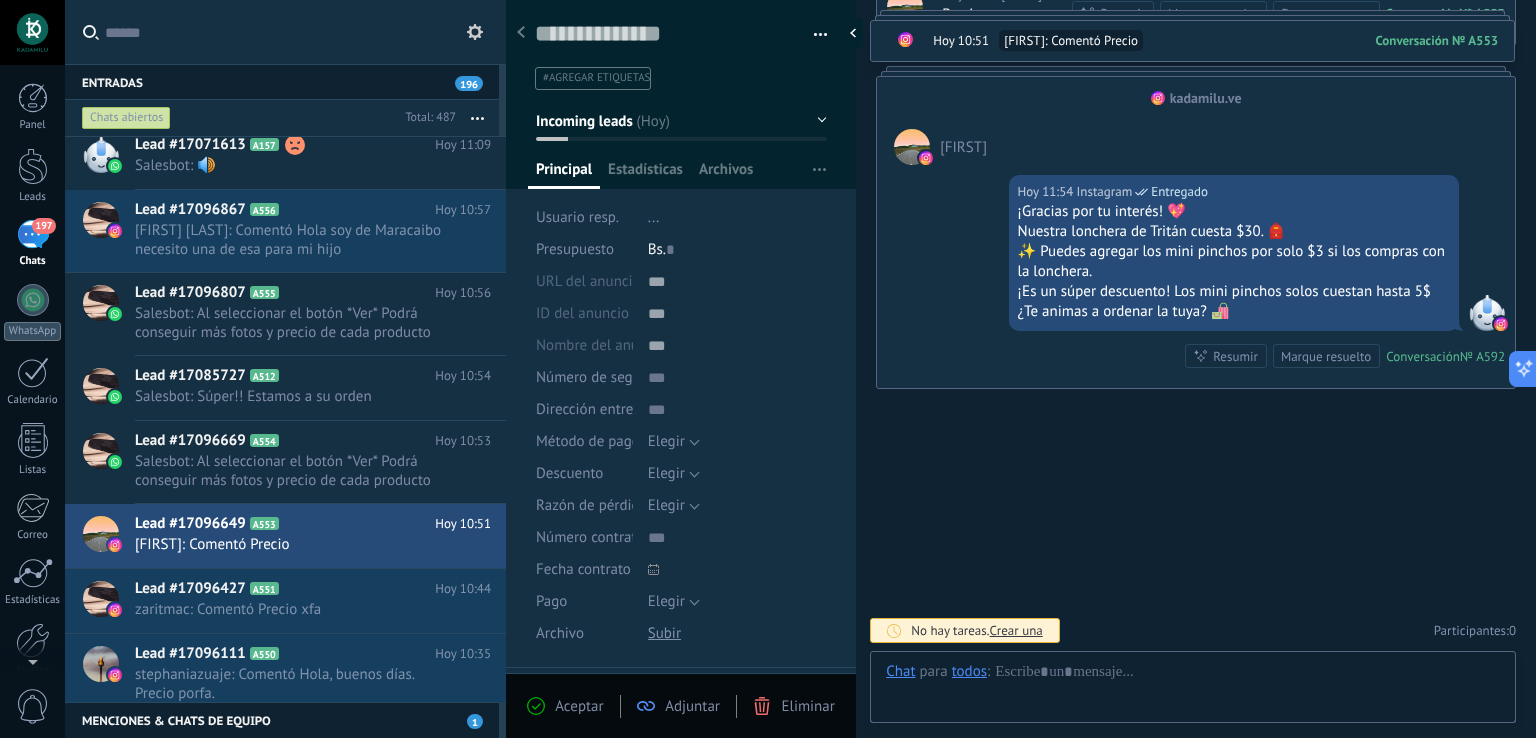 click 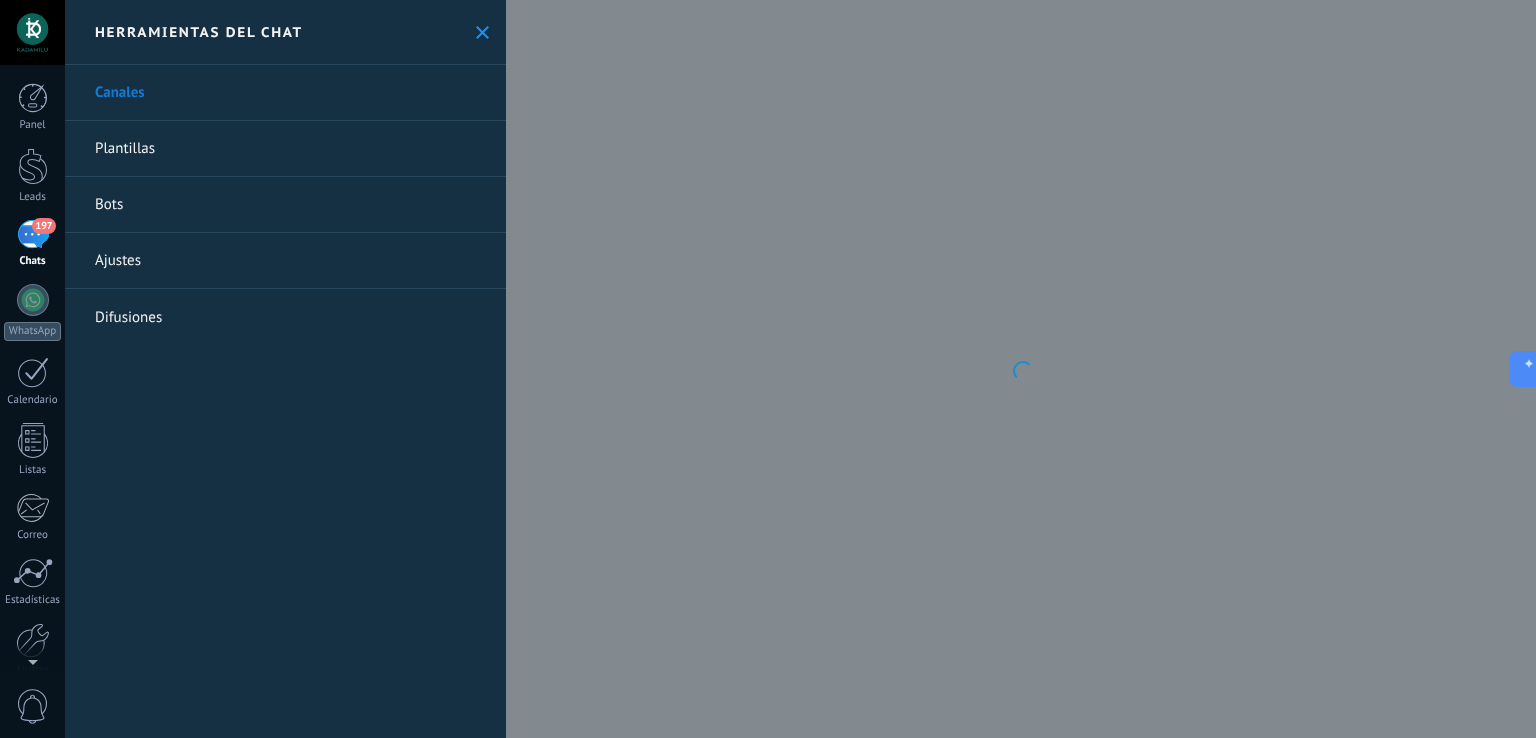 click 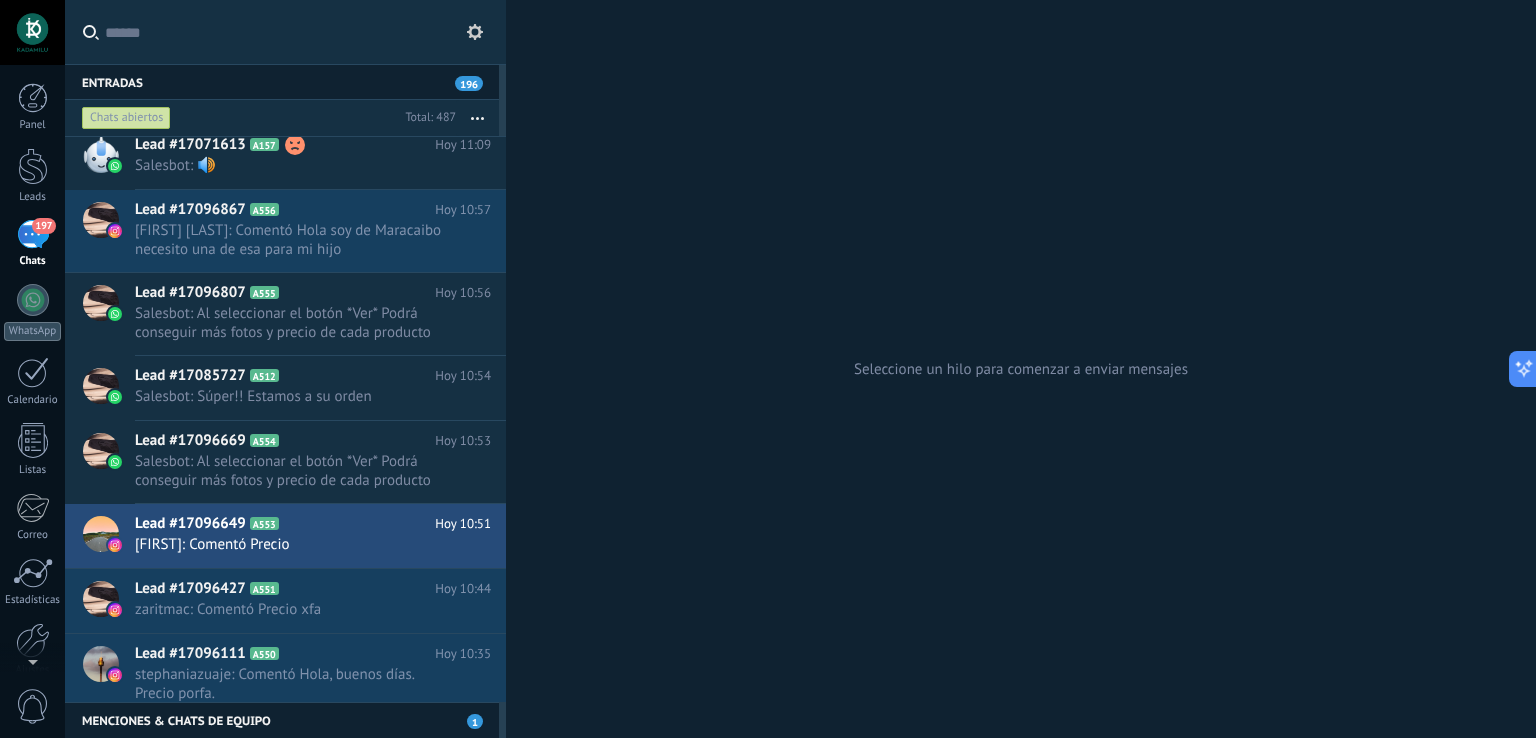 click 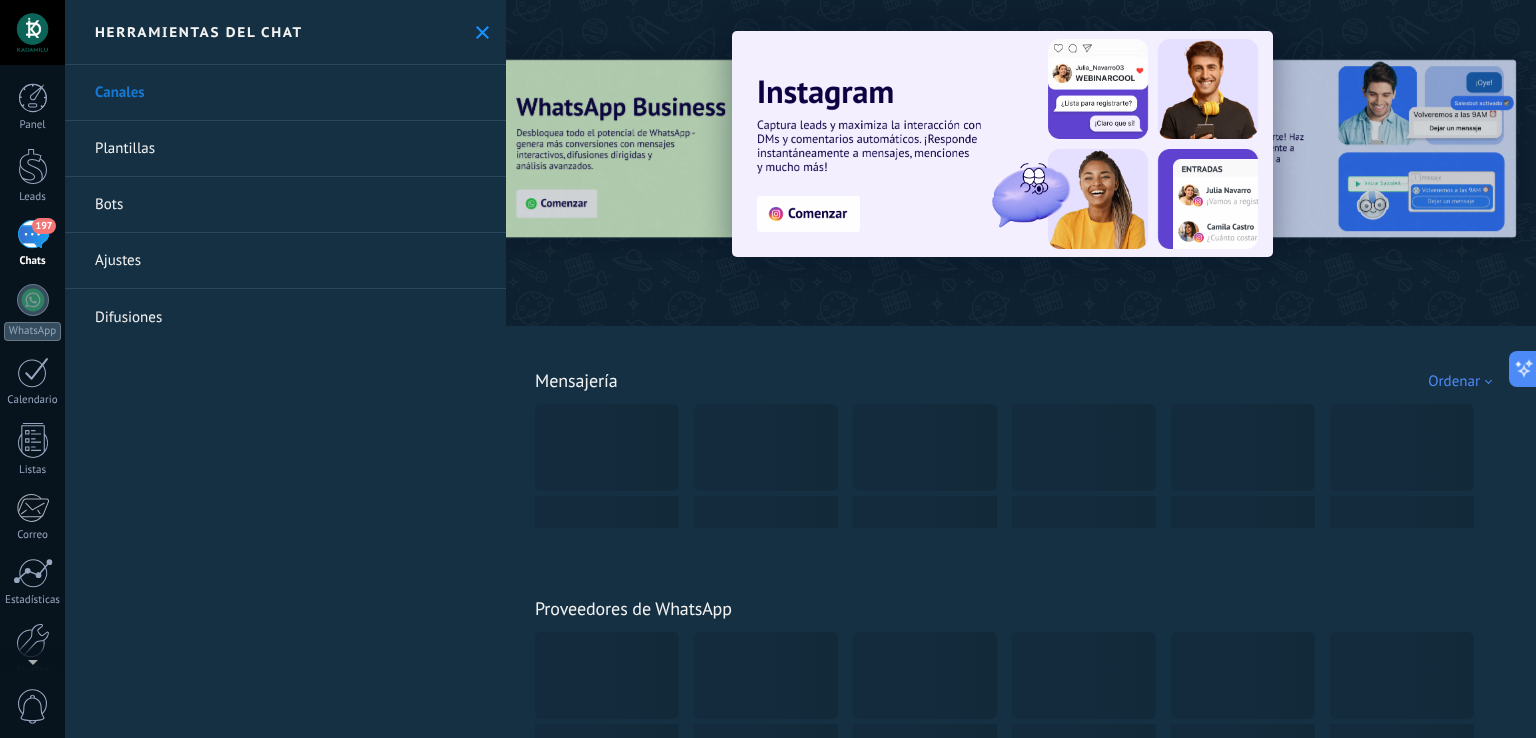 click at bounding box center (482, 32) 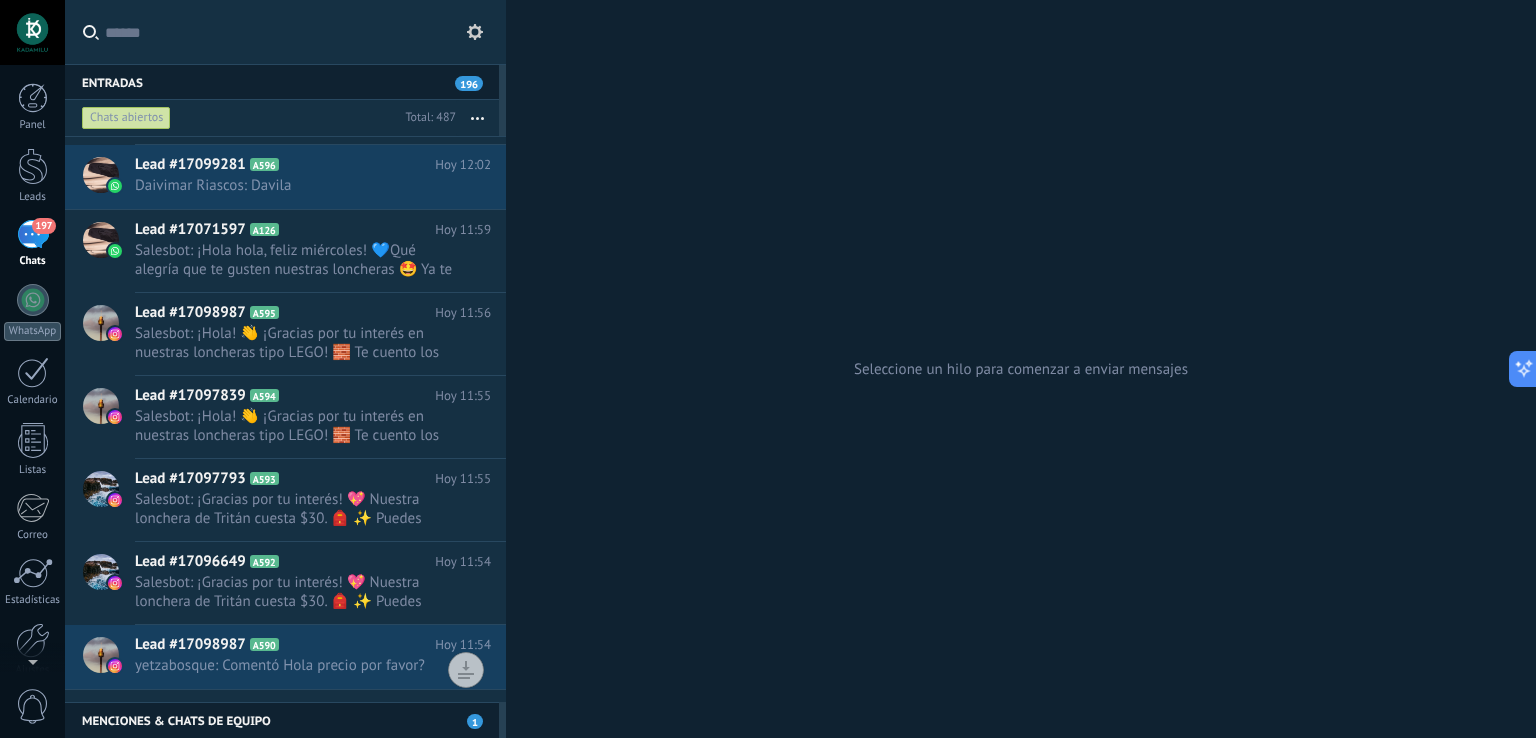 scroll, scrollTop: 0, scrollLeft: 0, axis: both 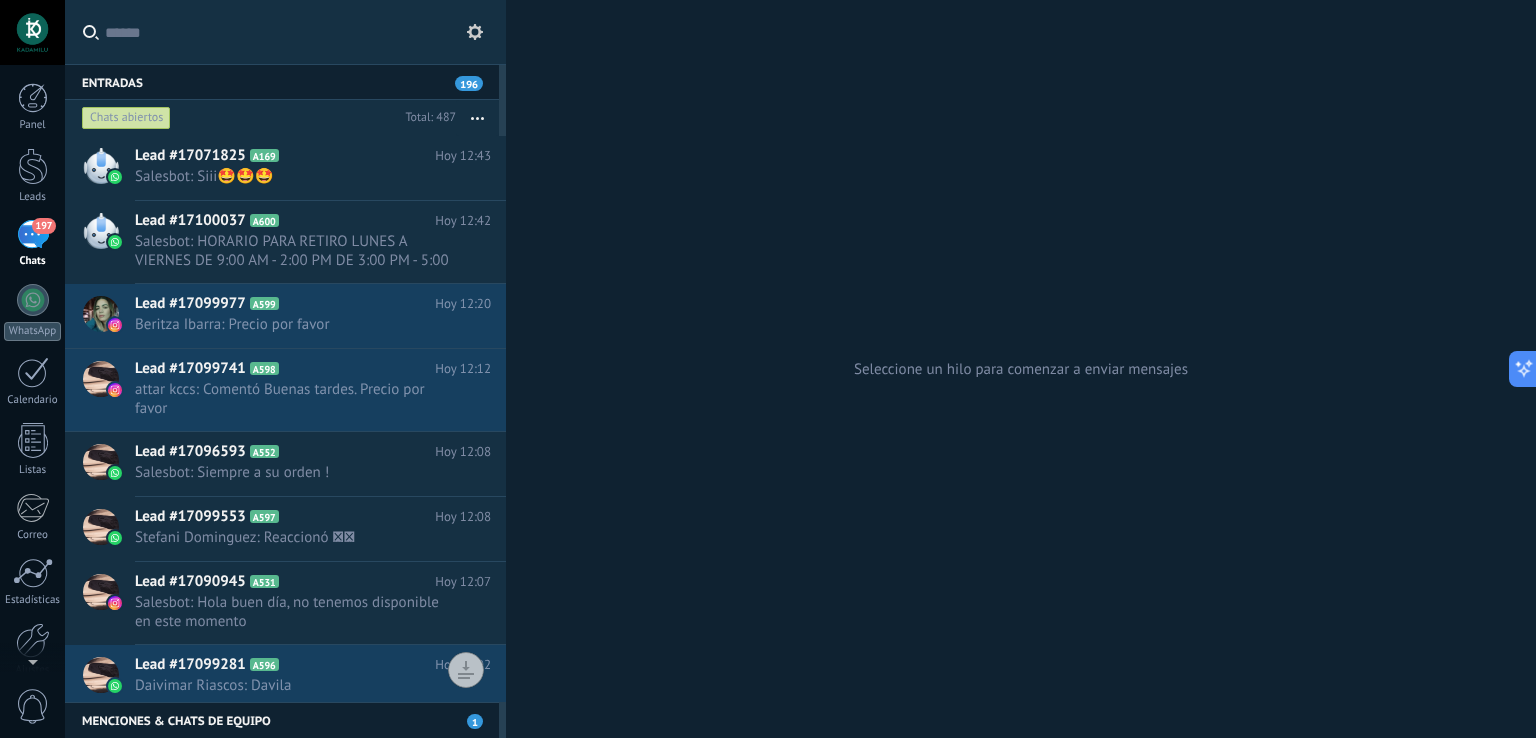 click on "Chats abiertos" at bounding box center [126, 118] 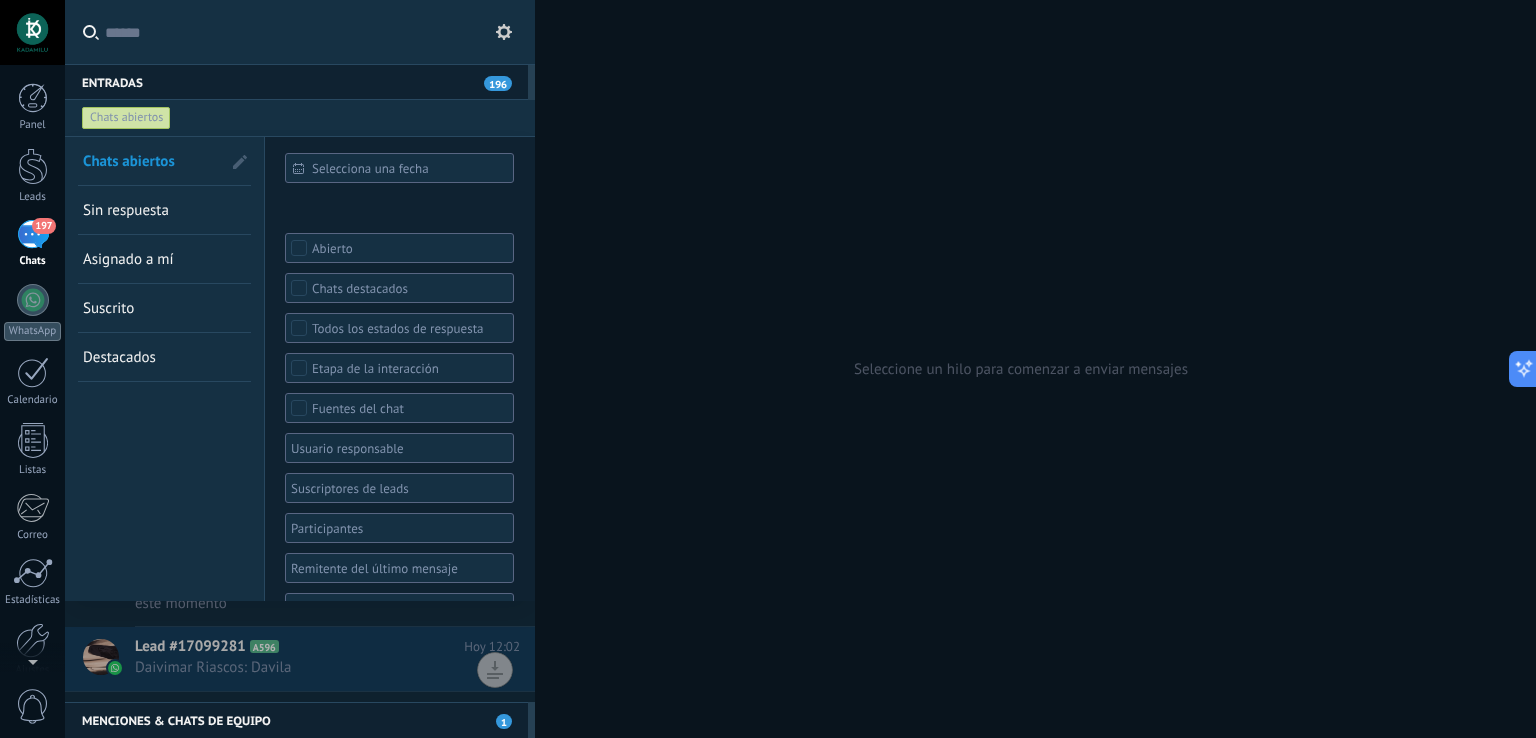 click on "Sin respuesta" at bounding box center (126, 210) 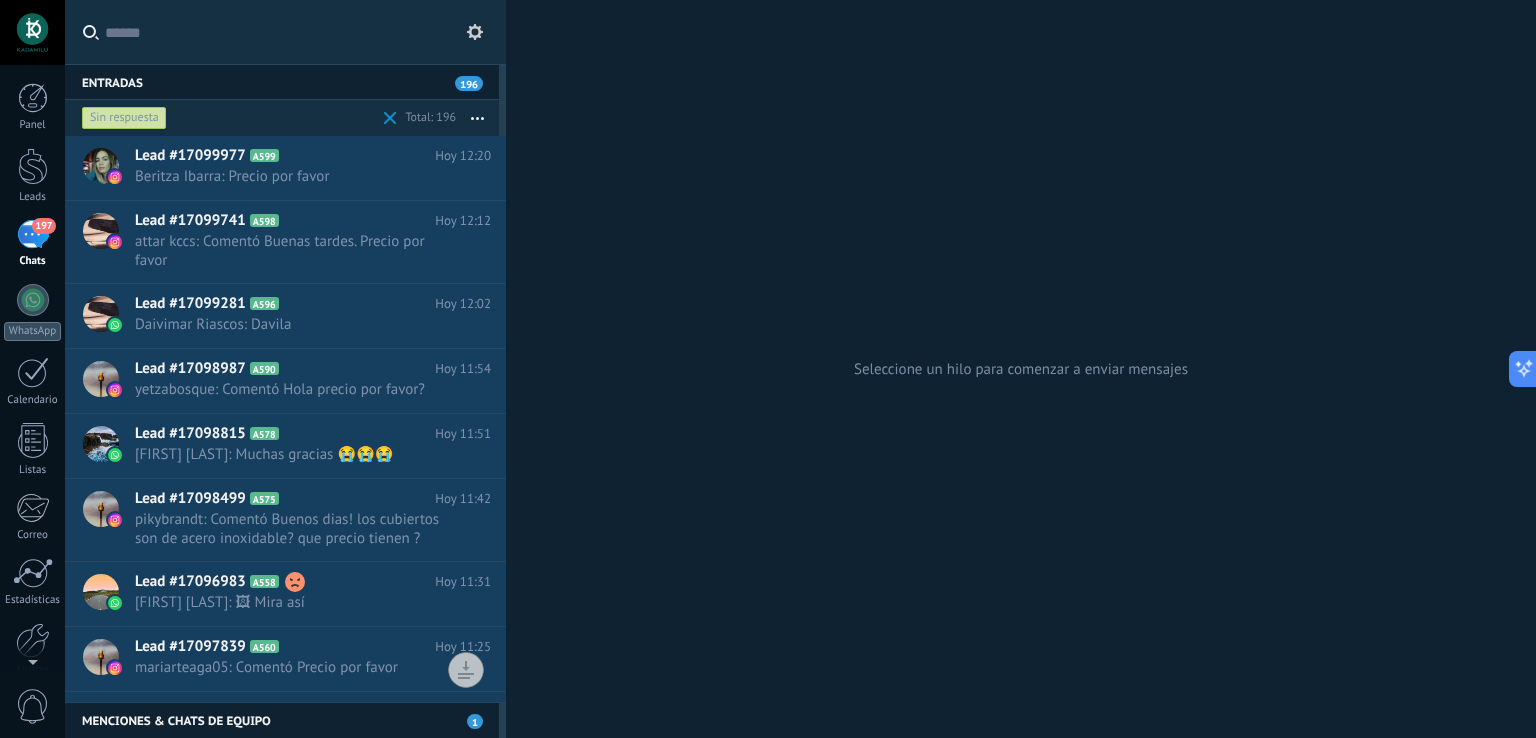 click at bounding box center [477, 118] 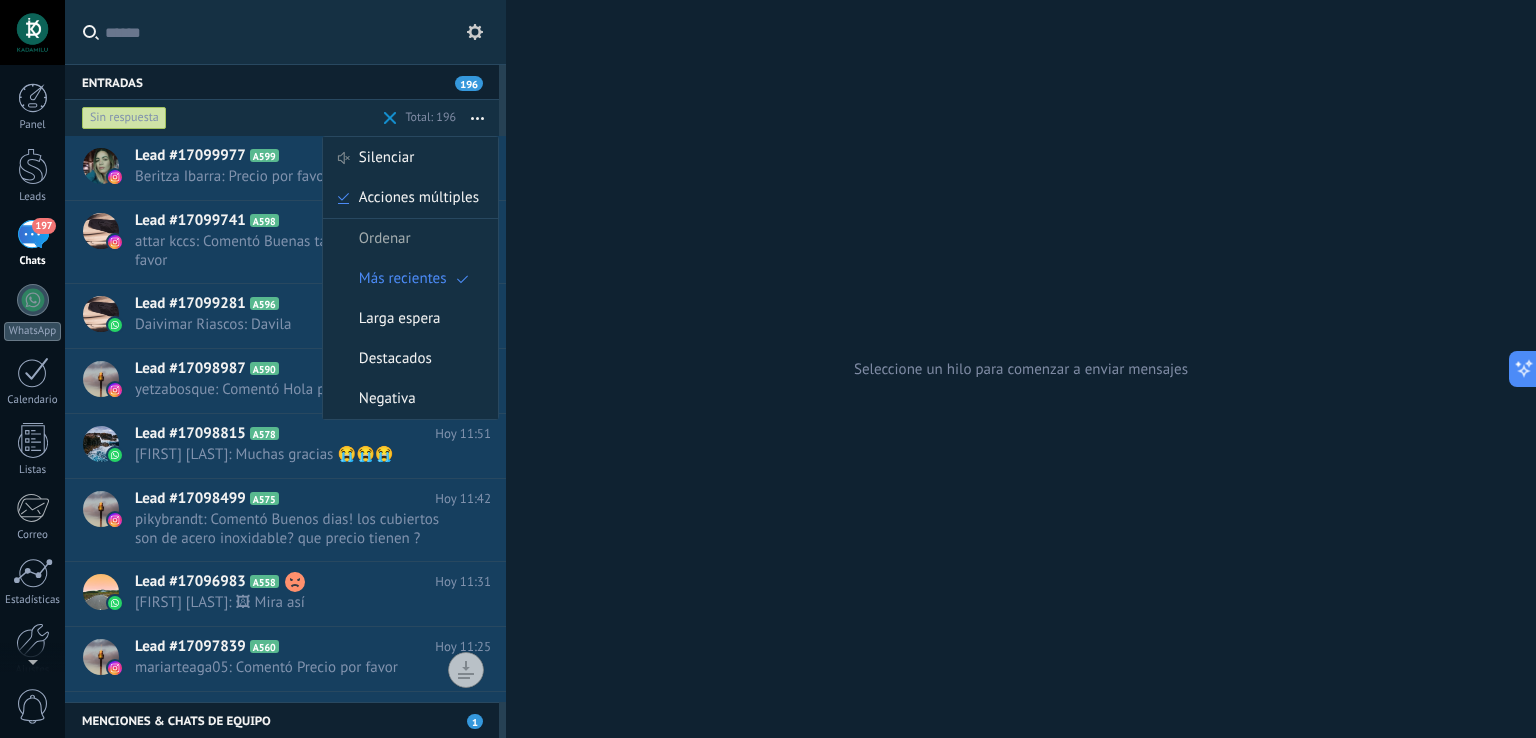 click on "Seleccione un hilo para comenzar a enviar mensajes" at bounding box center [1021, 369] 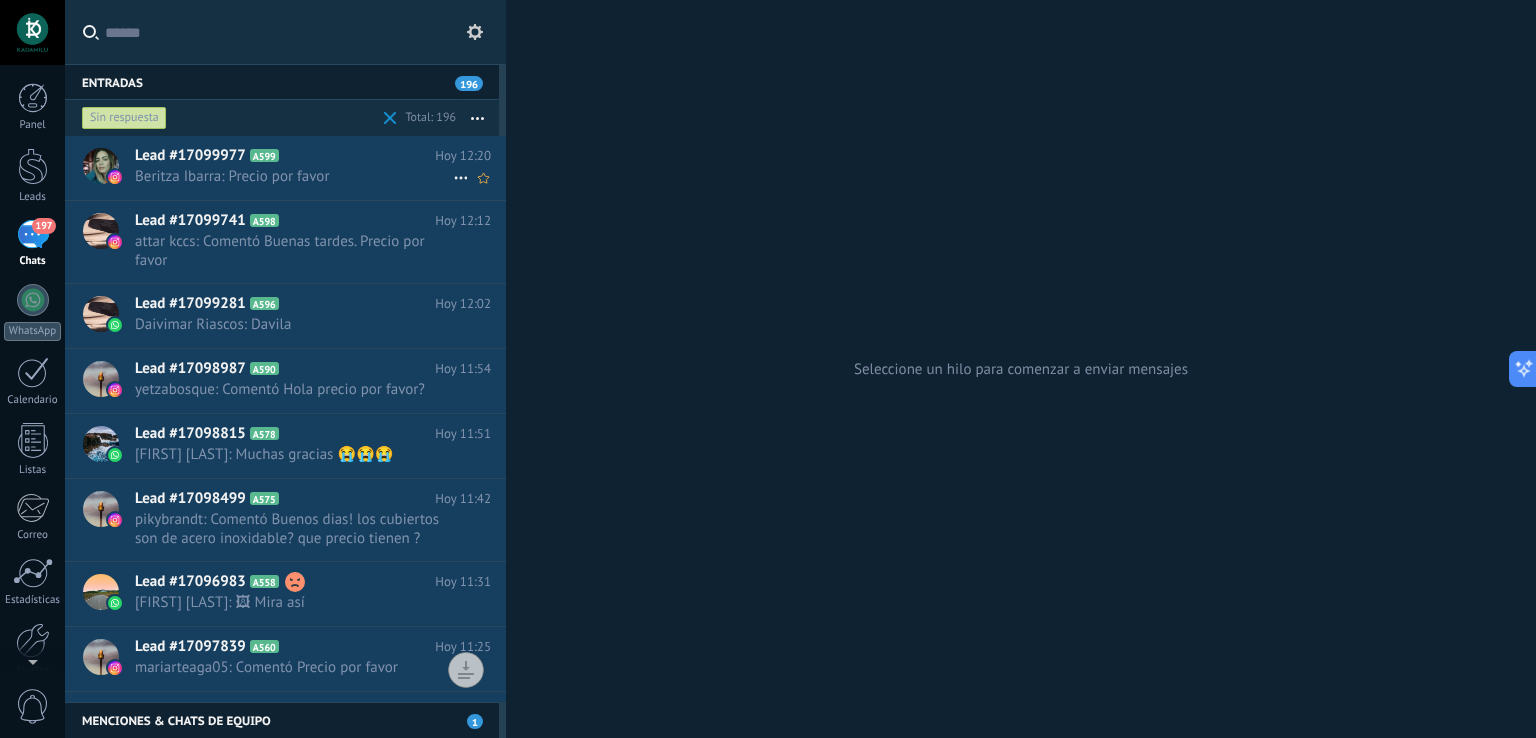 click on "Beritza Ibarra: Precio por favor" at bounding box center [294, 176] 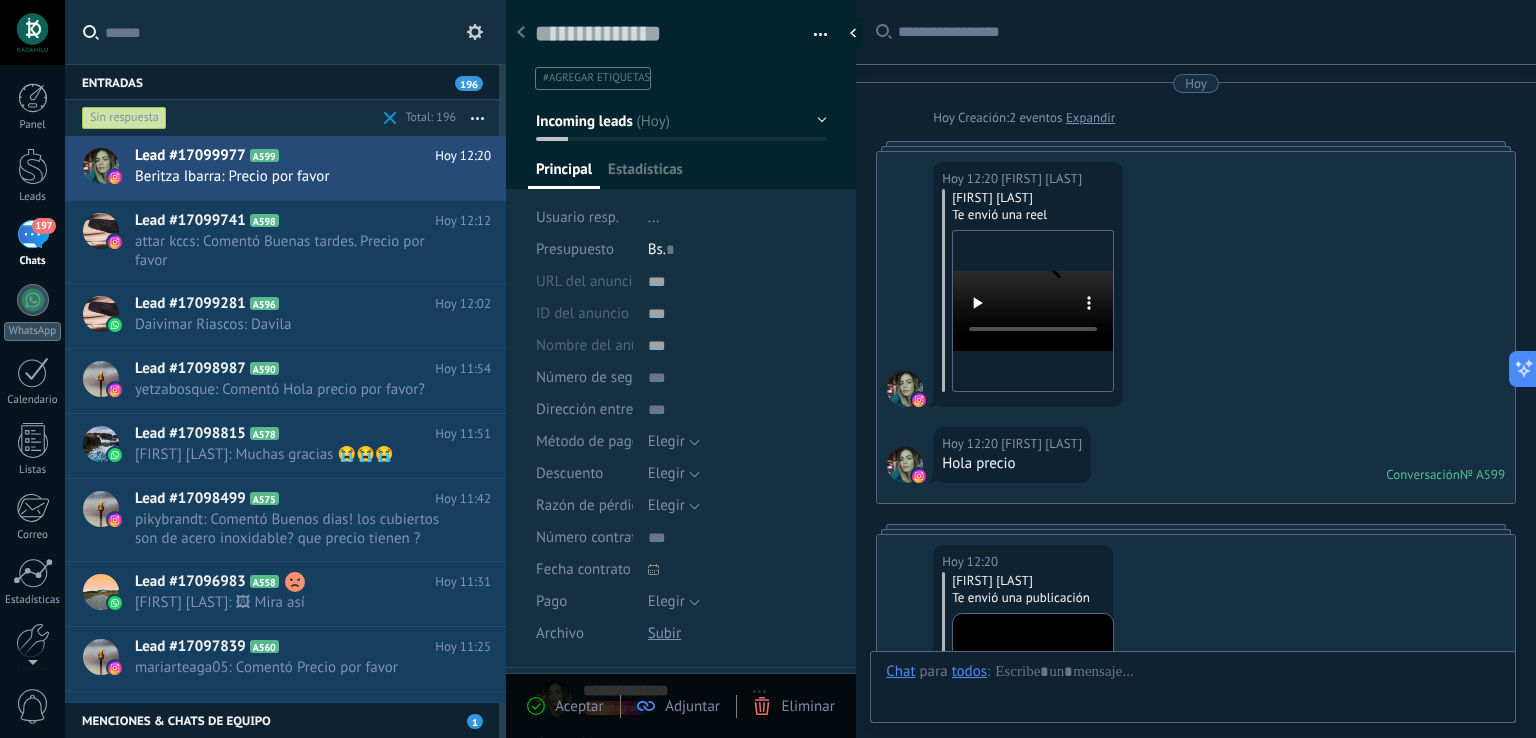 scroll, scrollTop: 29, scrollLeft: 0, axis: vertical 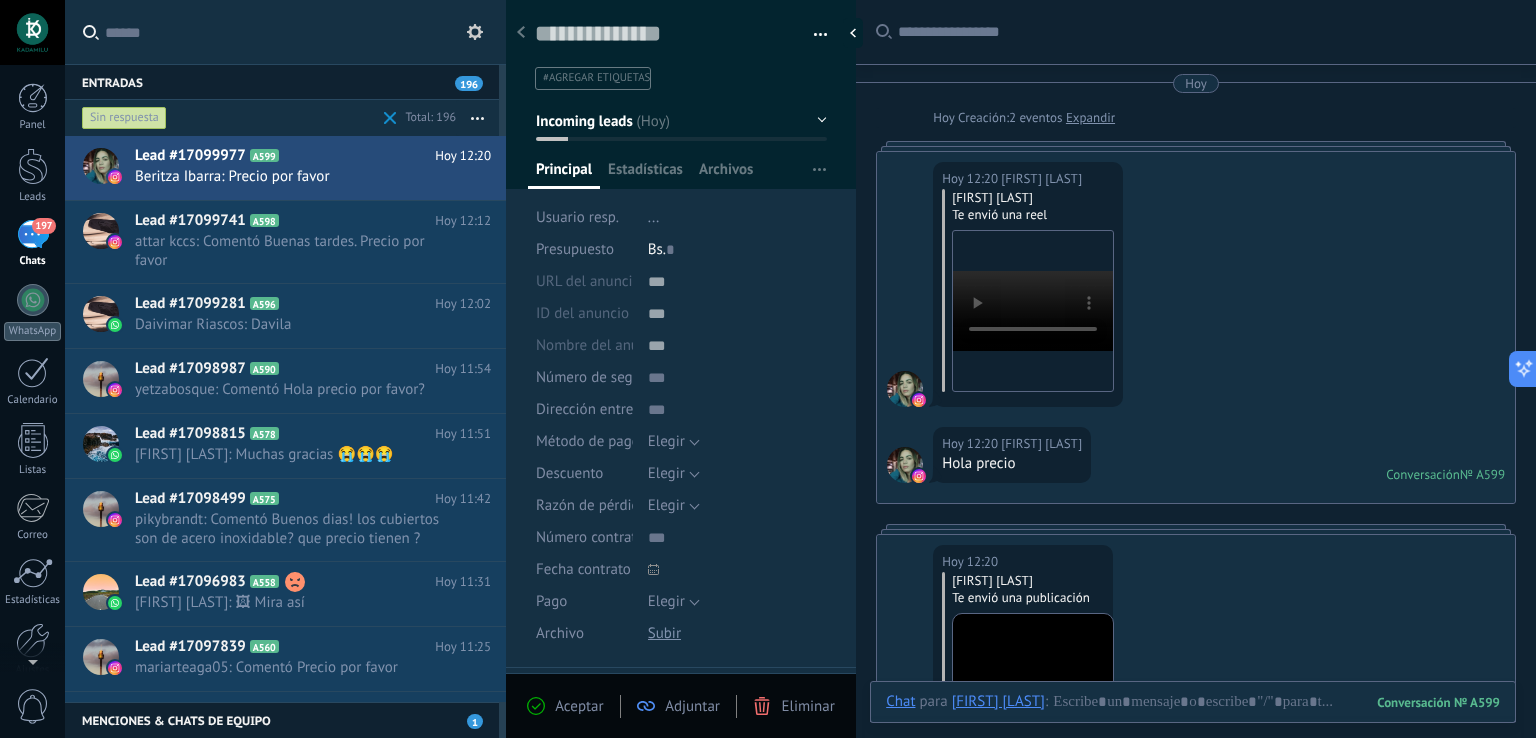 click on "Expandir" at bounding box center [1090, 118] 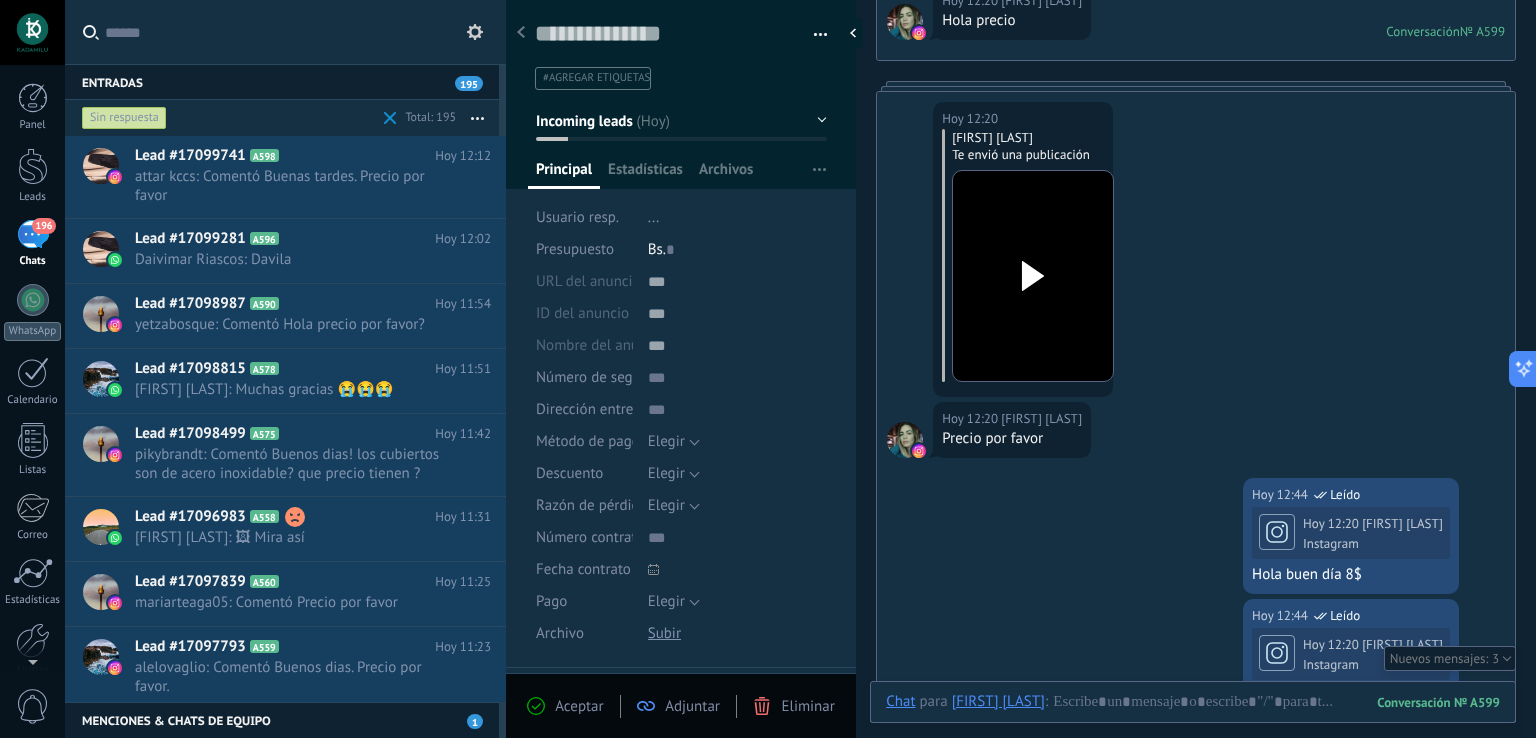 scroll, scrollTop: 536, scrollLeft: 0, axis: vertical 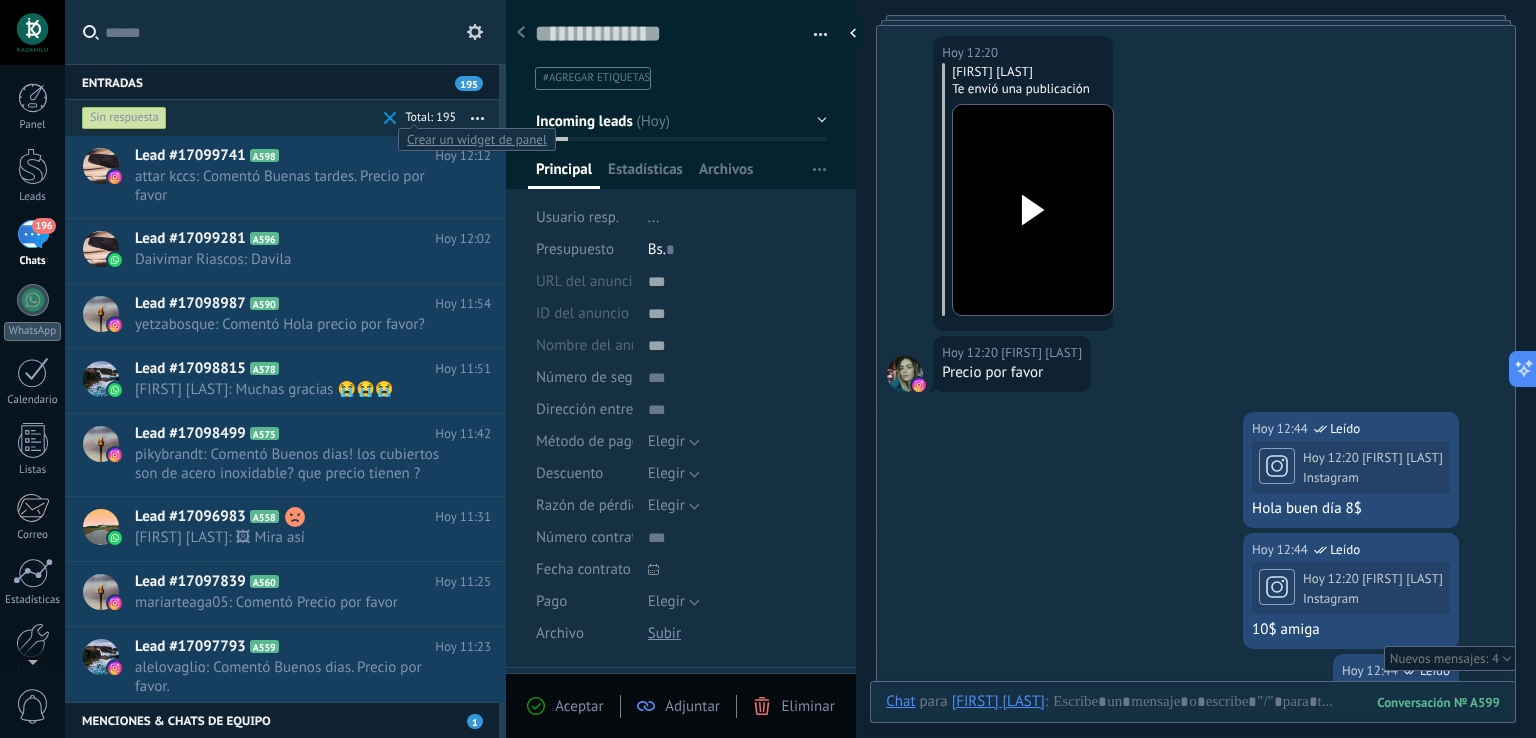 click at bounding box center [428, 119] 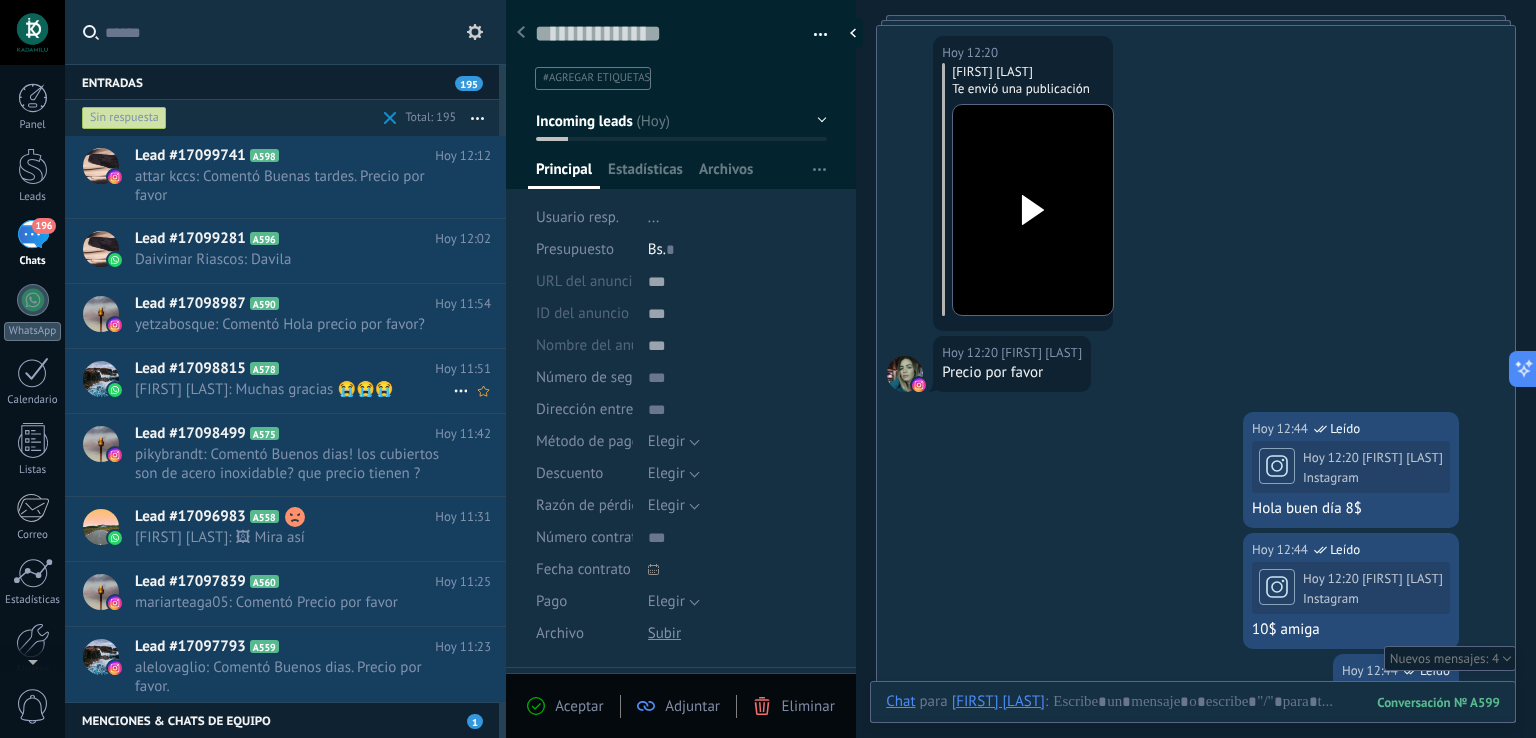 click on "Lead #17098815
A578" at bounding box center (285, 369) 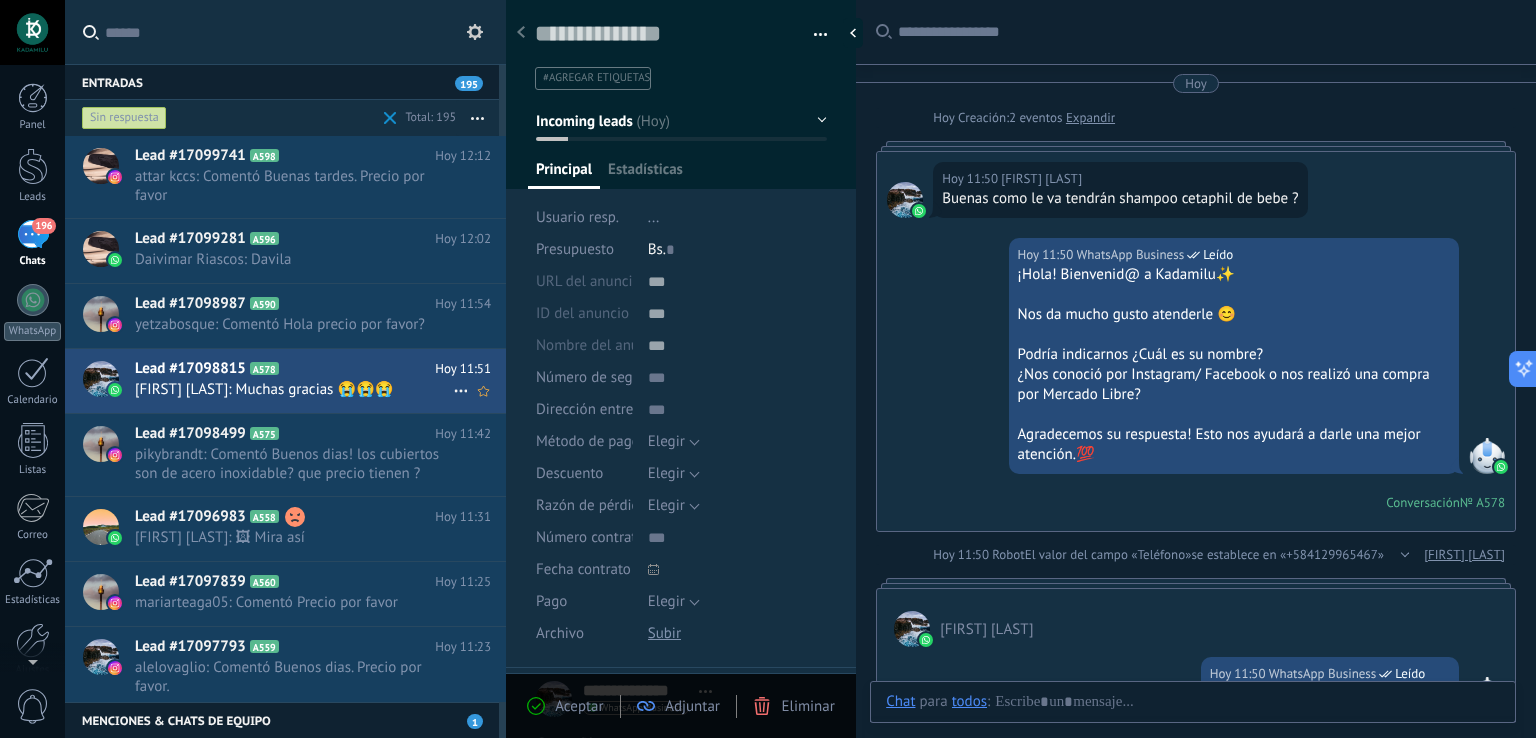 scroll, scrollTop: 422, scrollLeft: 0, axis: vertical 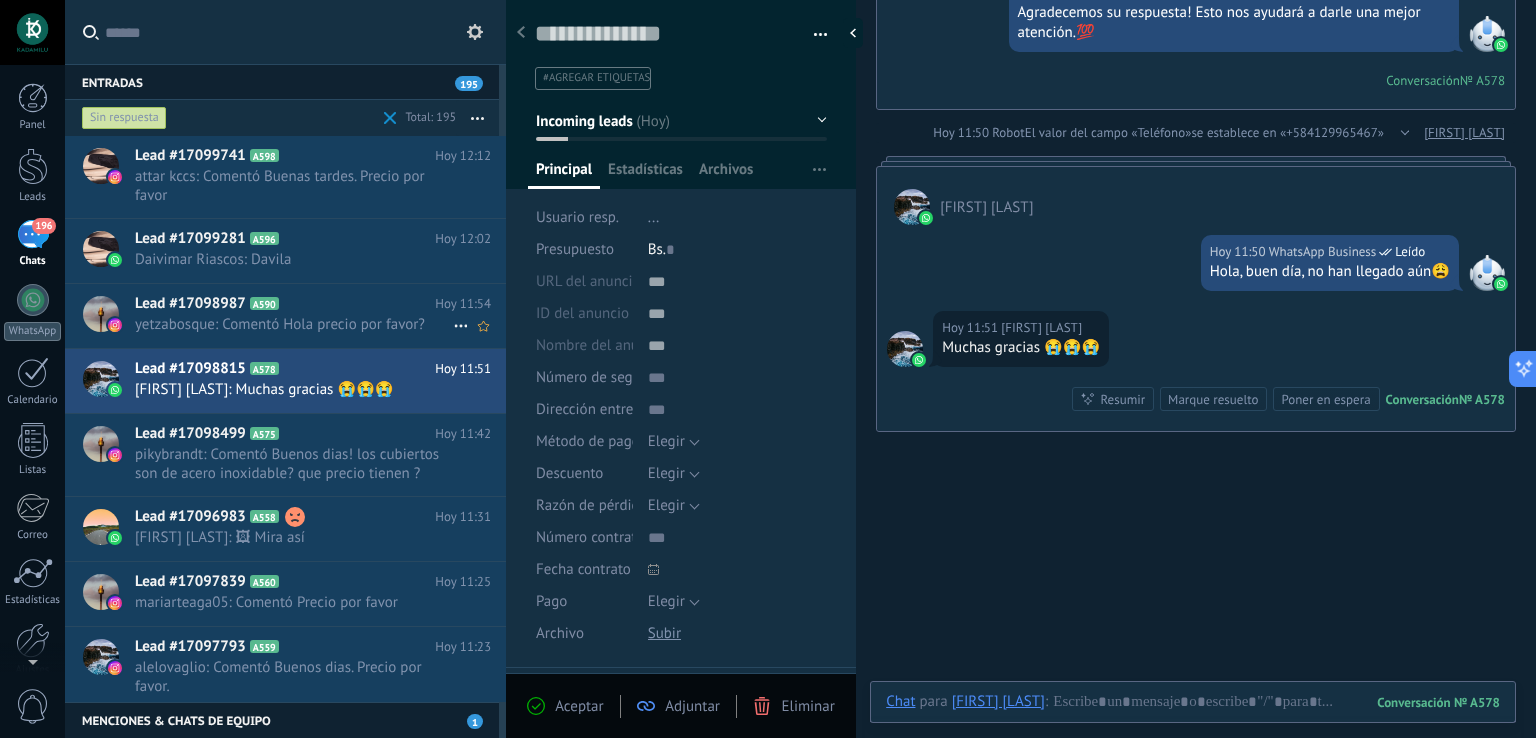 click on "yetzabosque: Comentó Hola precio por favor?" at bounding box center [294, 324] 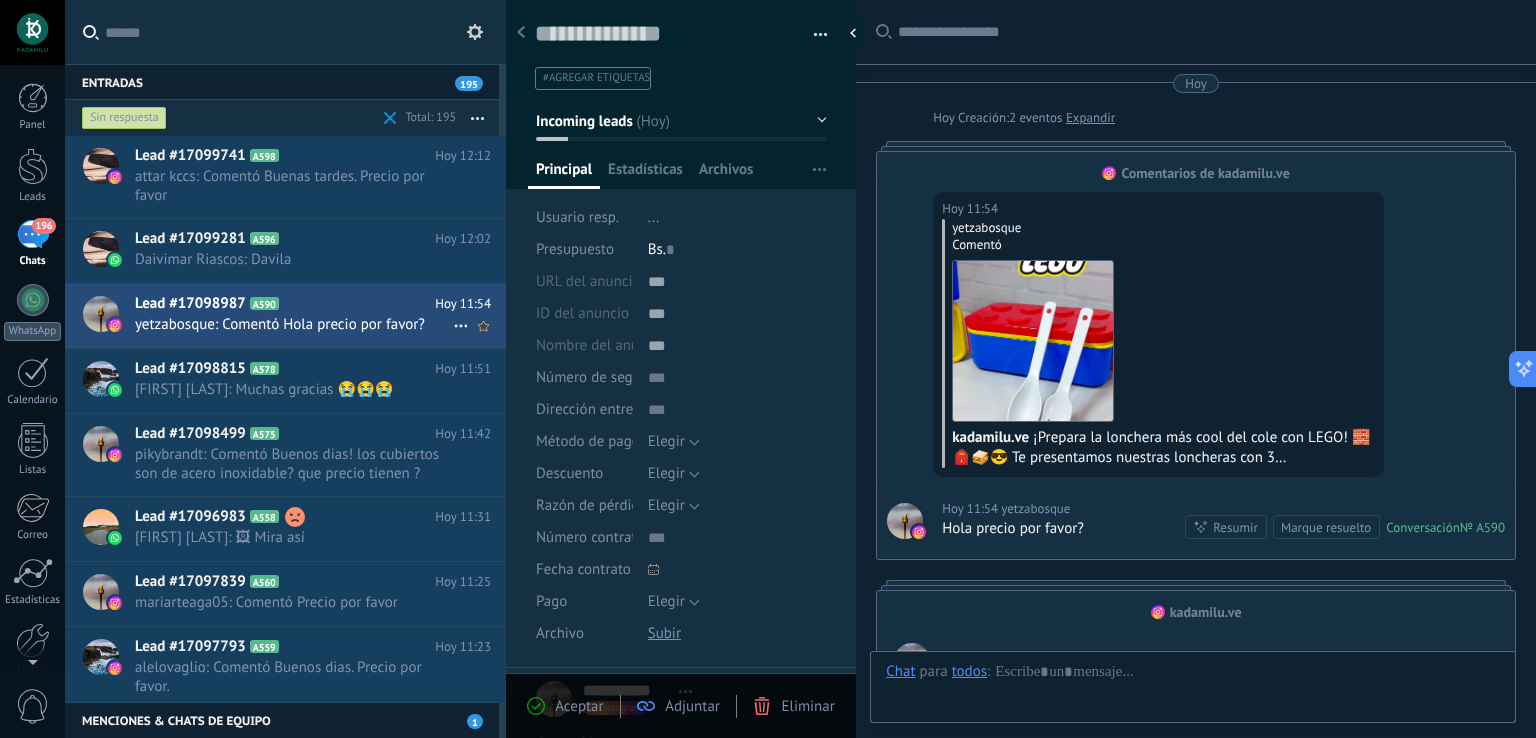scroll, scrollTop: 29, scrollLeft: 0, axis: vertical 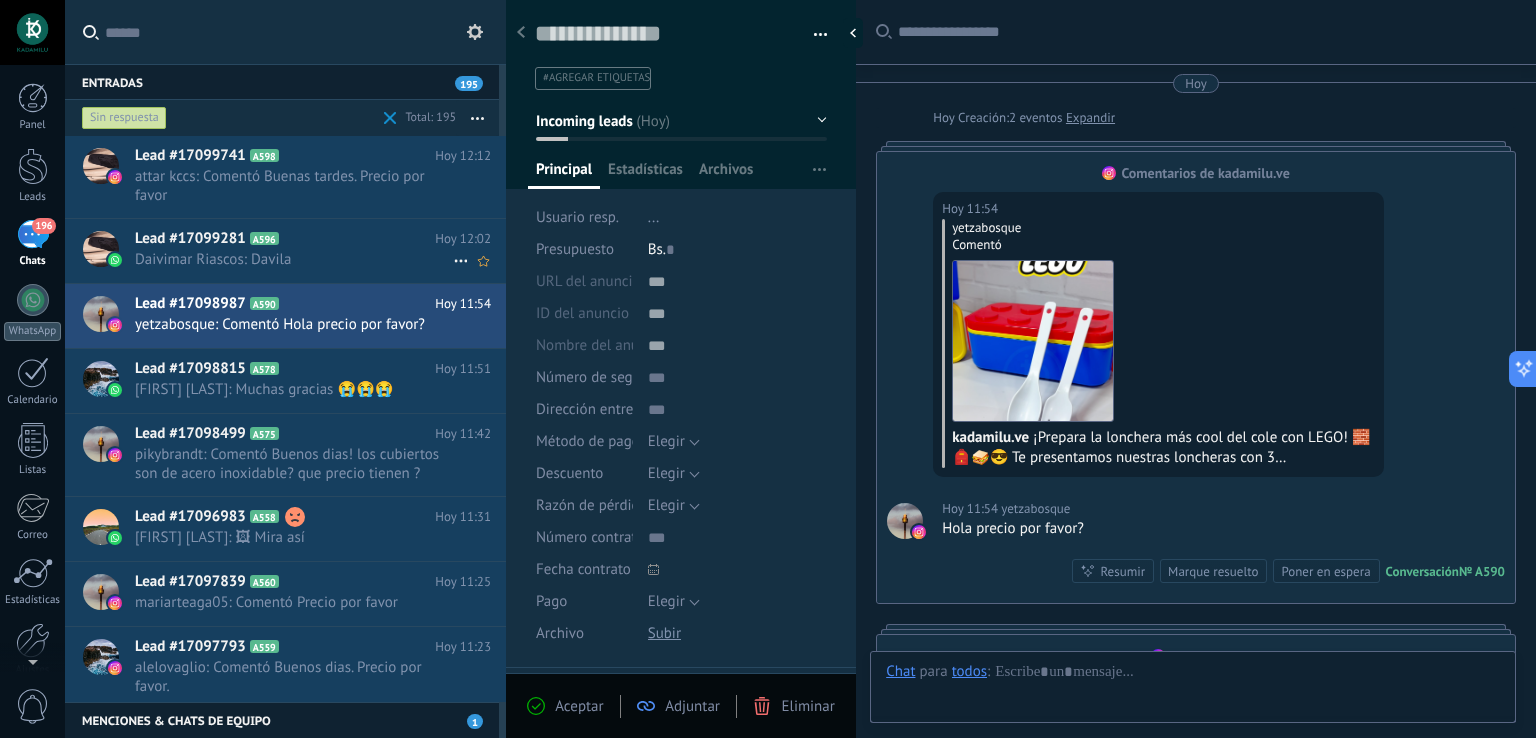 click on "Daivimar Riascos: Davila" at bounding box center (294, 259) 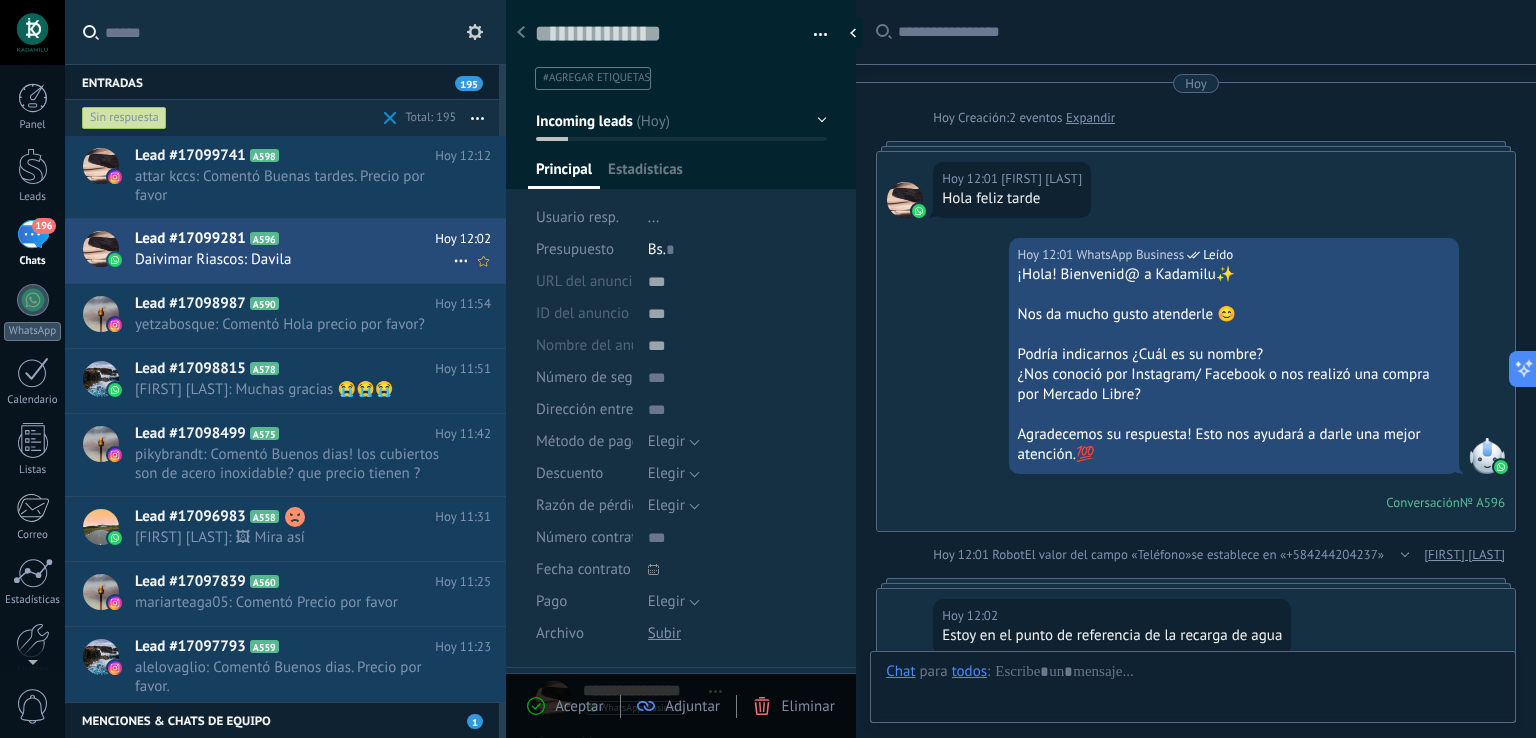 scroll, scrollTop: 29, scrollLeft: 0, axis: vertical 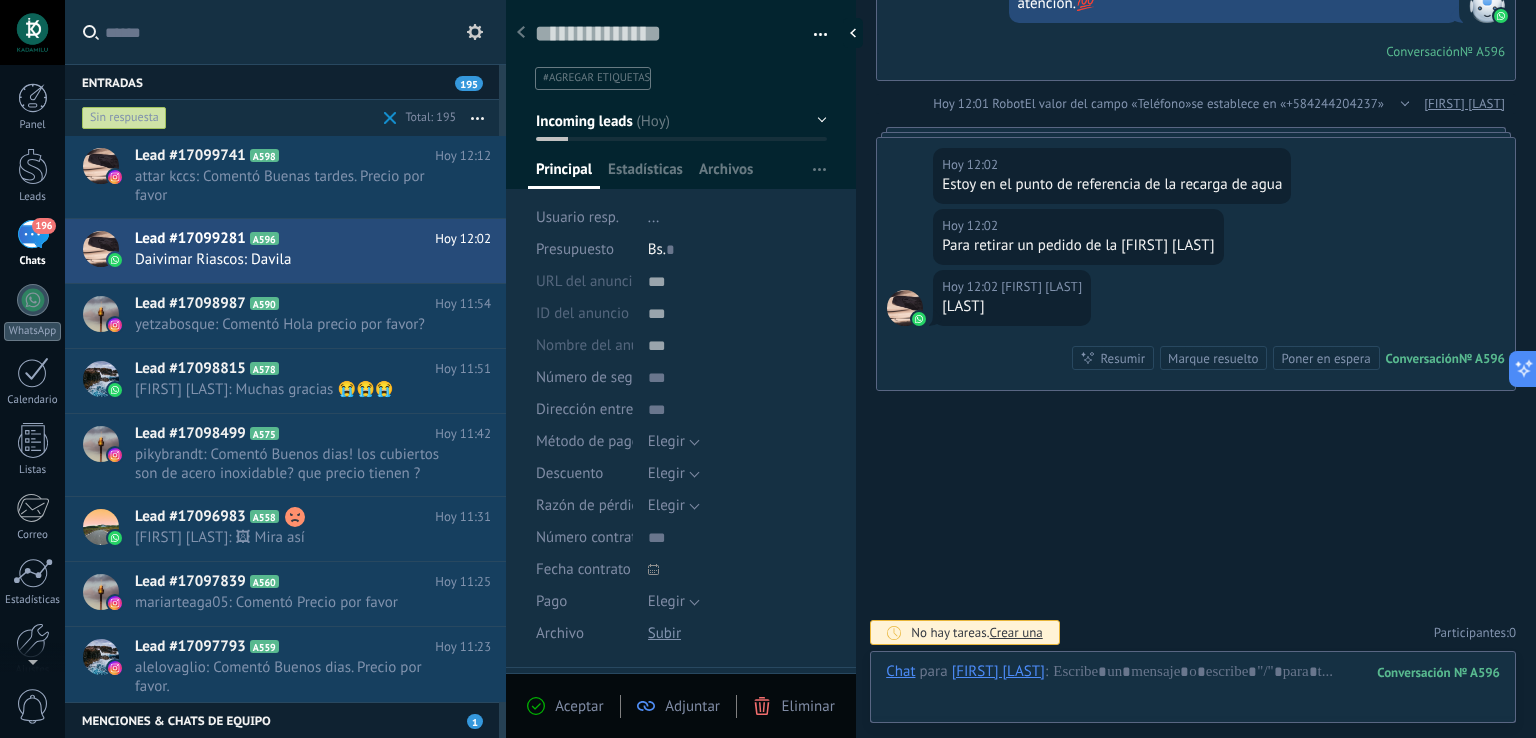 click at bounding box center (477, 118) 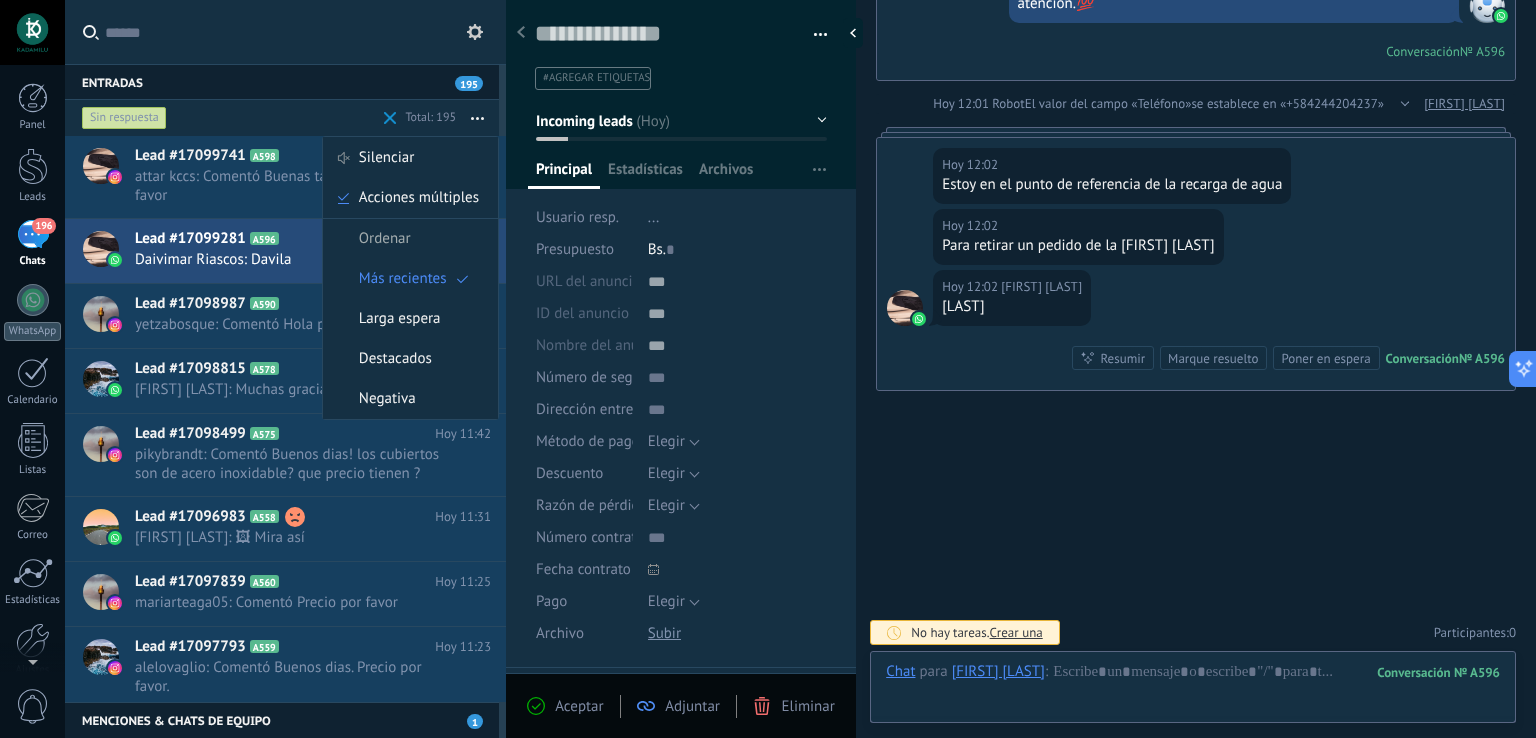click on "Acciones múltiples" at bounding box center [419, 198] 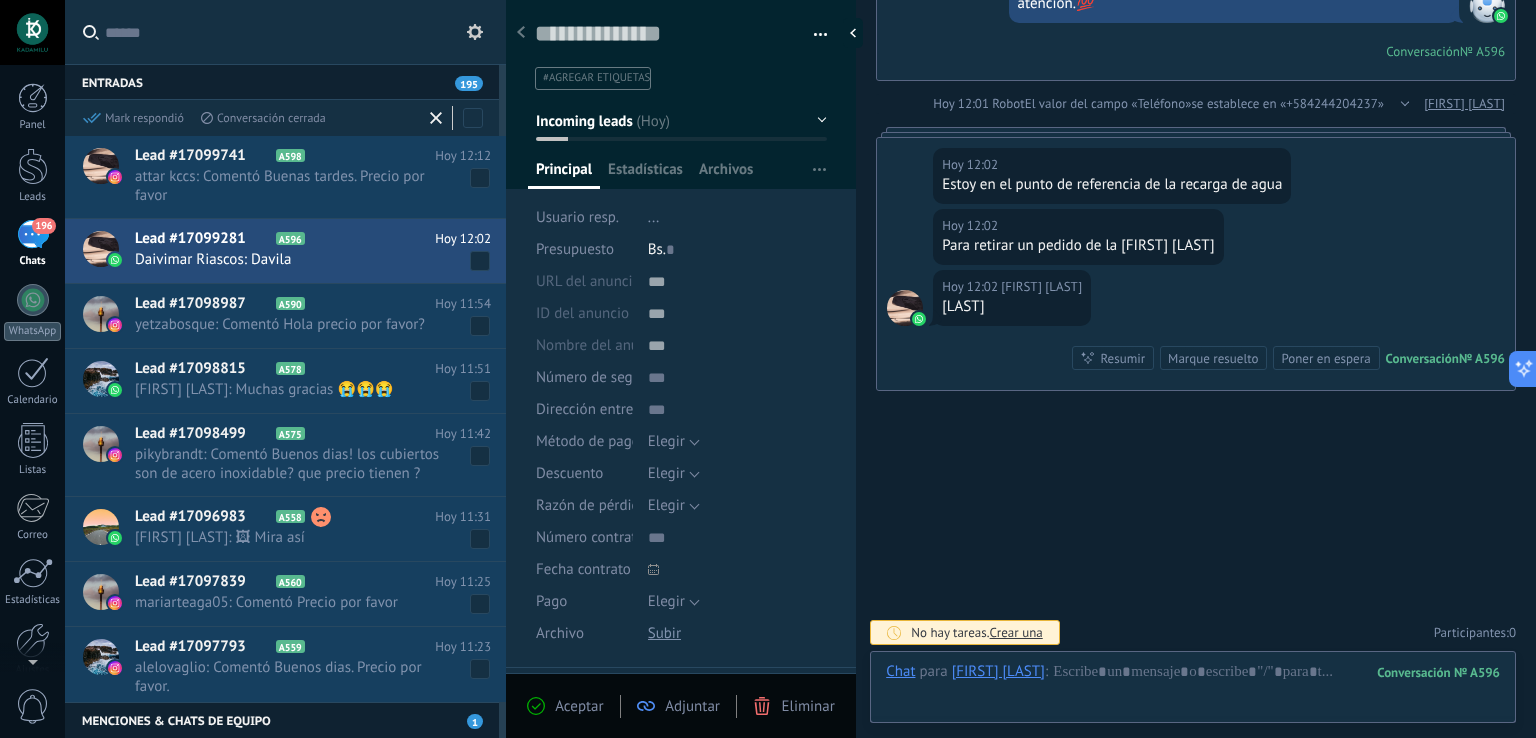 click at bounding box center (460, 118) 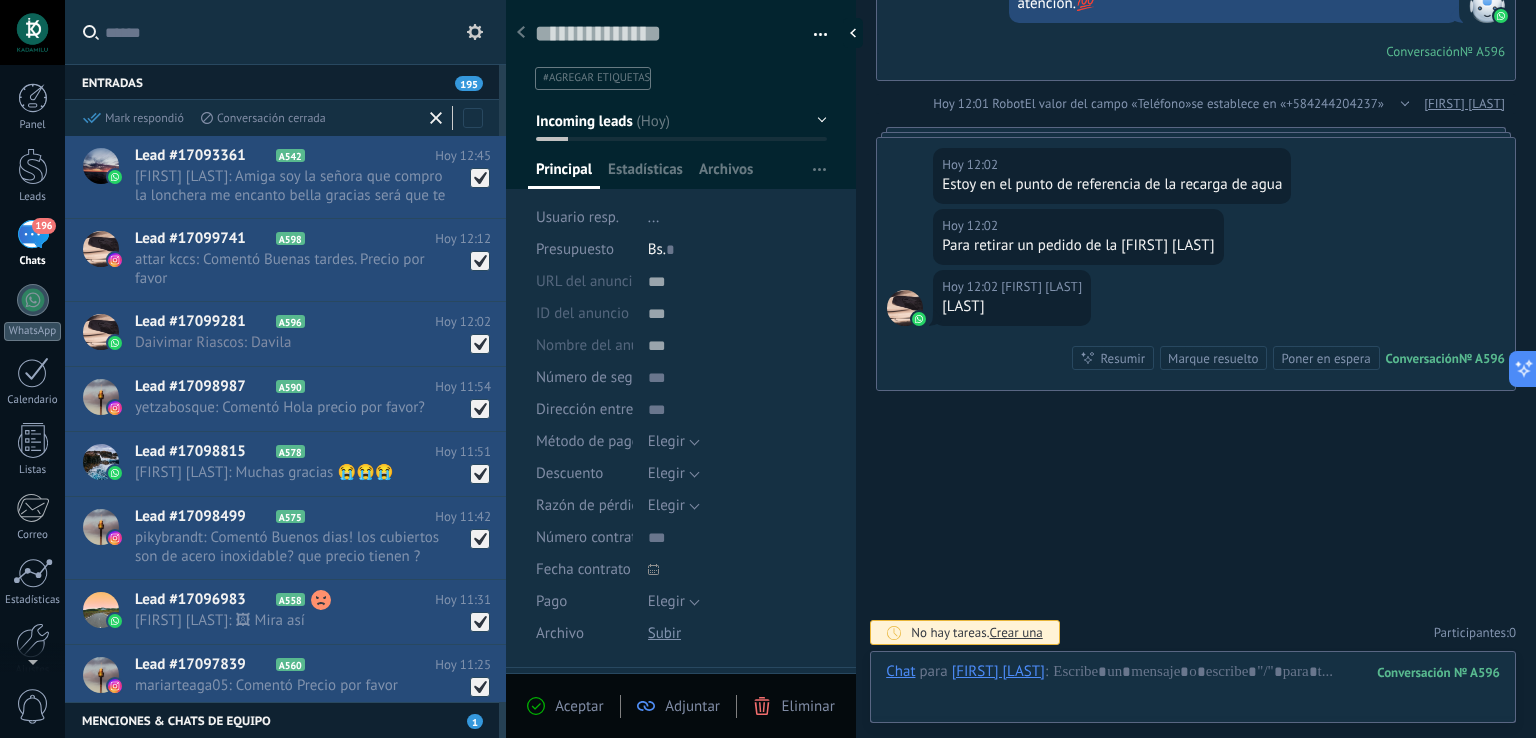 click at bounding box center (480, 178) 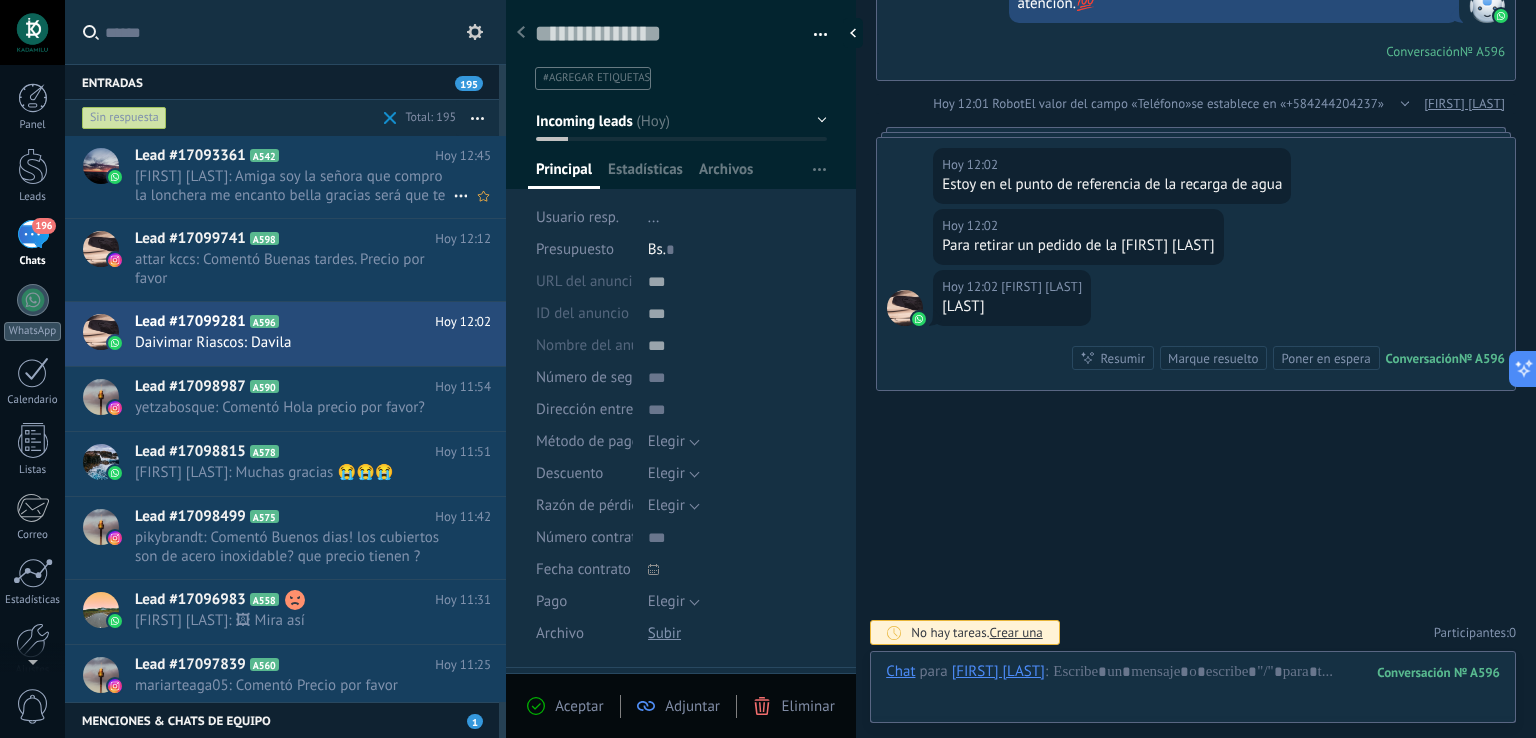 click on "[FIRST] [LAST]: Amiga soy la señora que compro la lonchera me encanto bella gracias será que te lleguen el tenedor y la cuchara de lego" at bounding box center [294, 186] 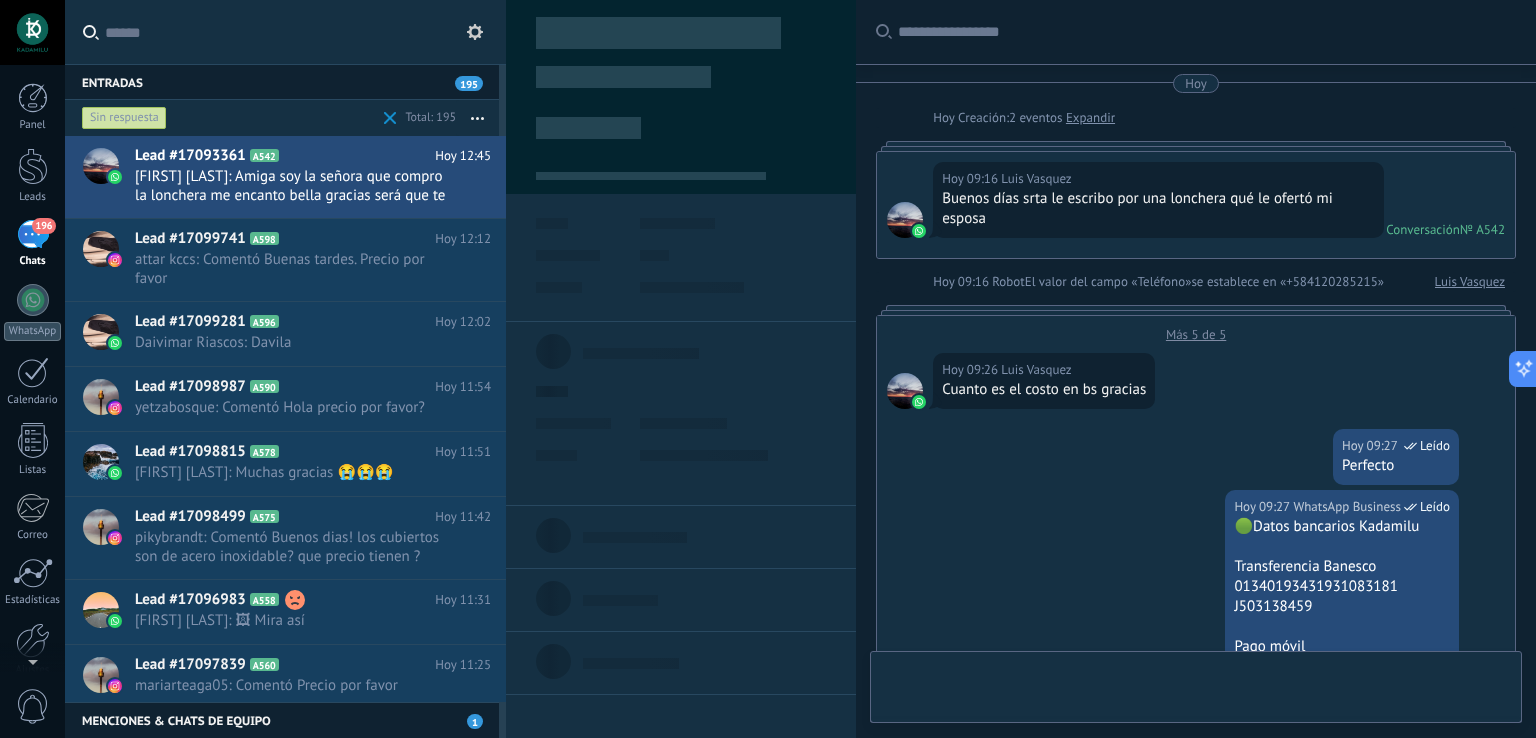 scroll, scrollTop: 1123, scrollLeft: 0, axis: vertical 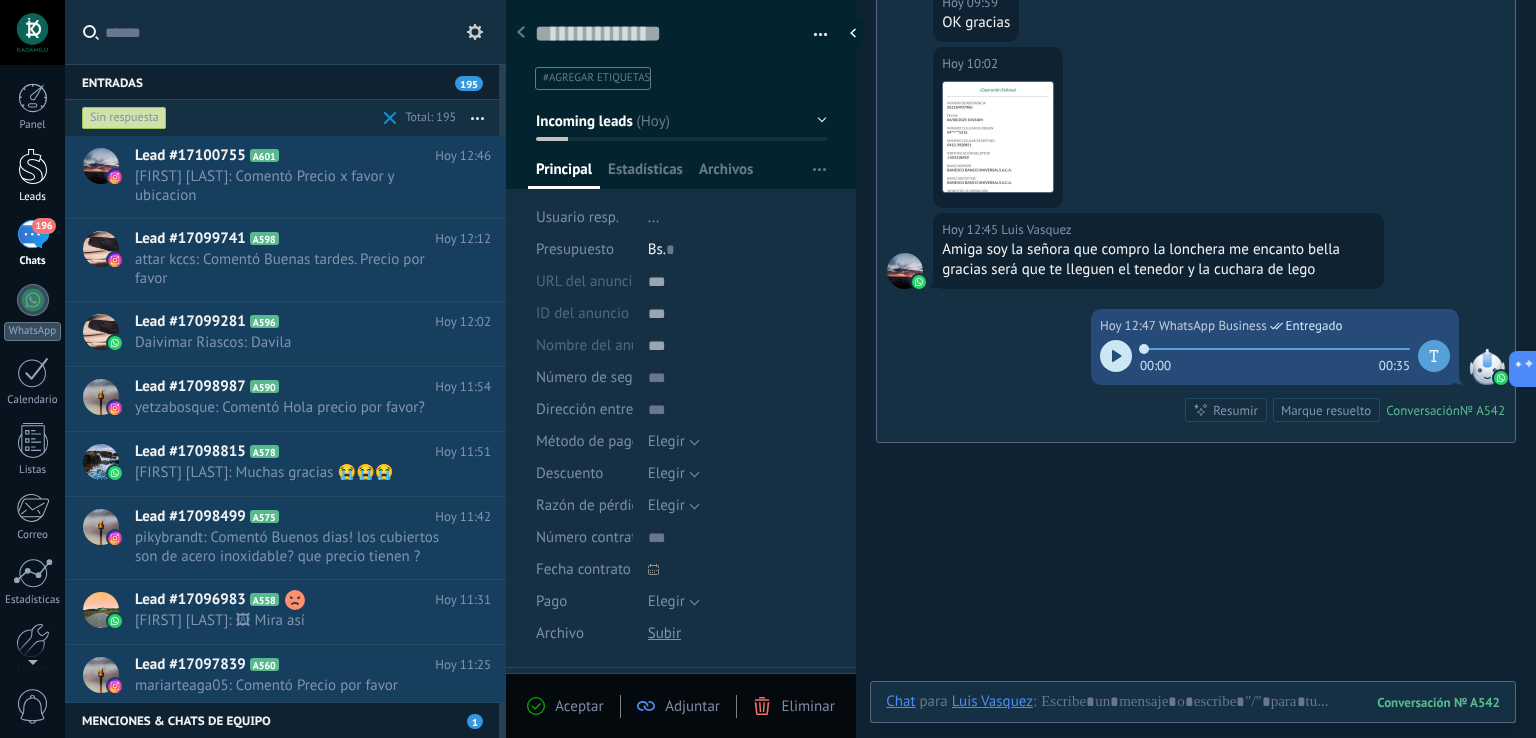click at bounding box center [33, 166] 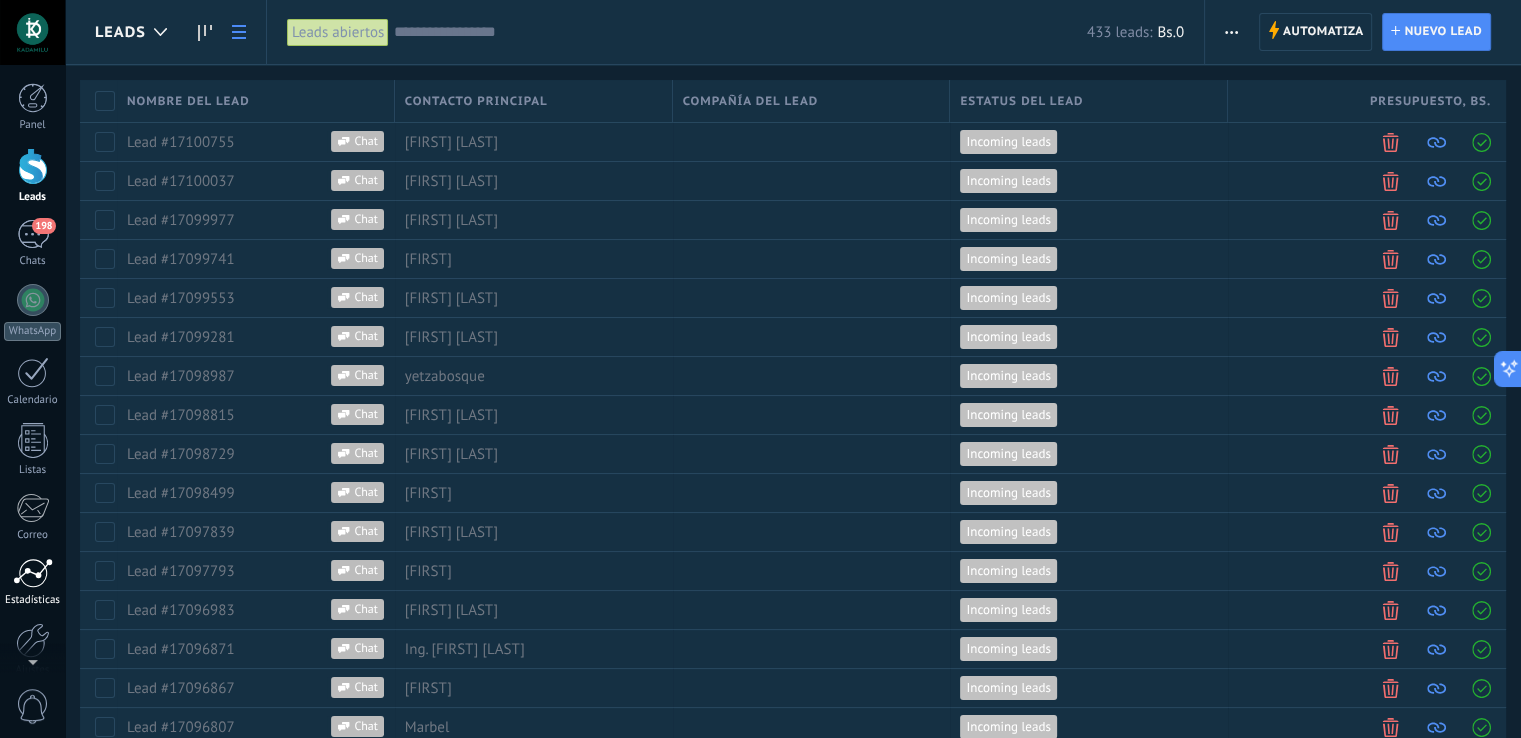 click on "Estadísticas" at bounding box center [32, 582] 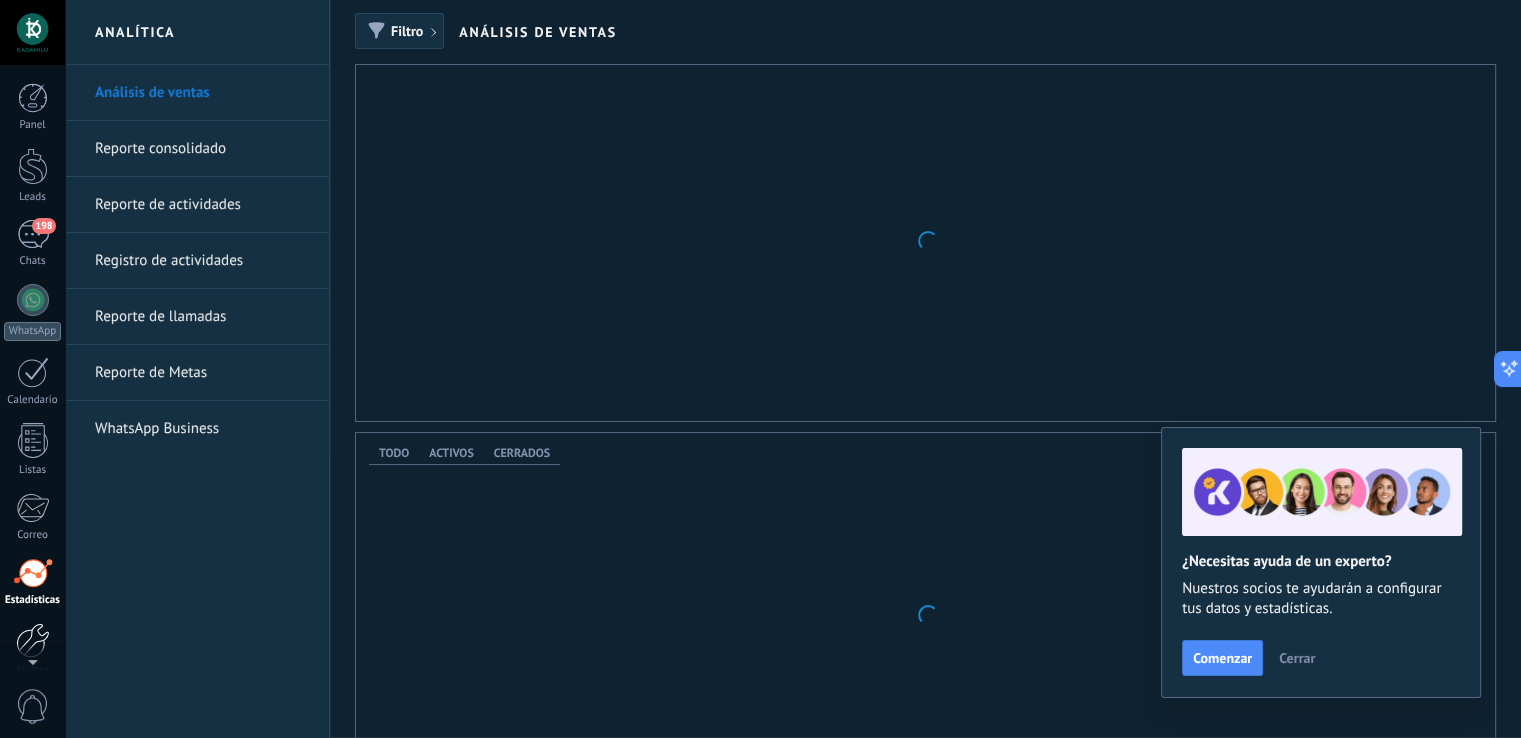click at bounding box center [33, 640] 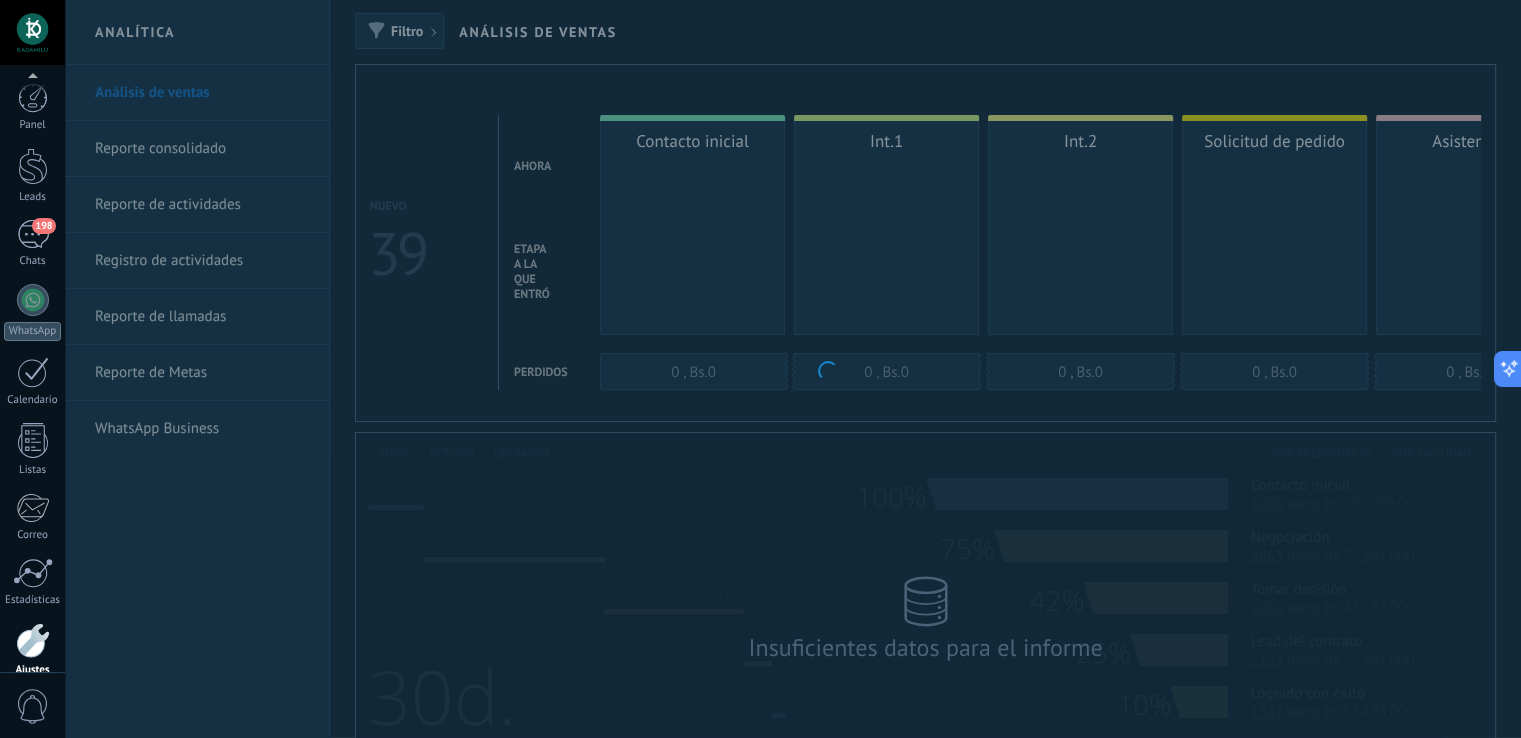 scroll, scrollTop: 93, scrollLeft: 0, axis: vertical 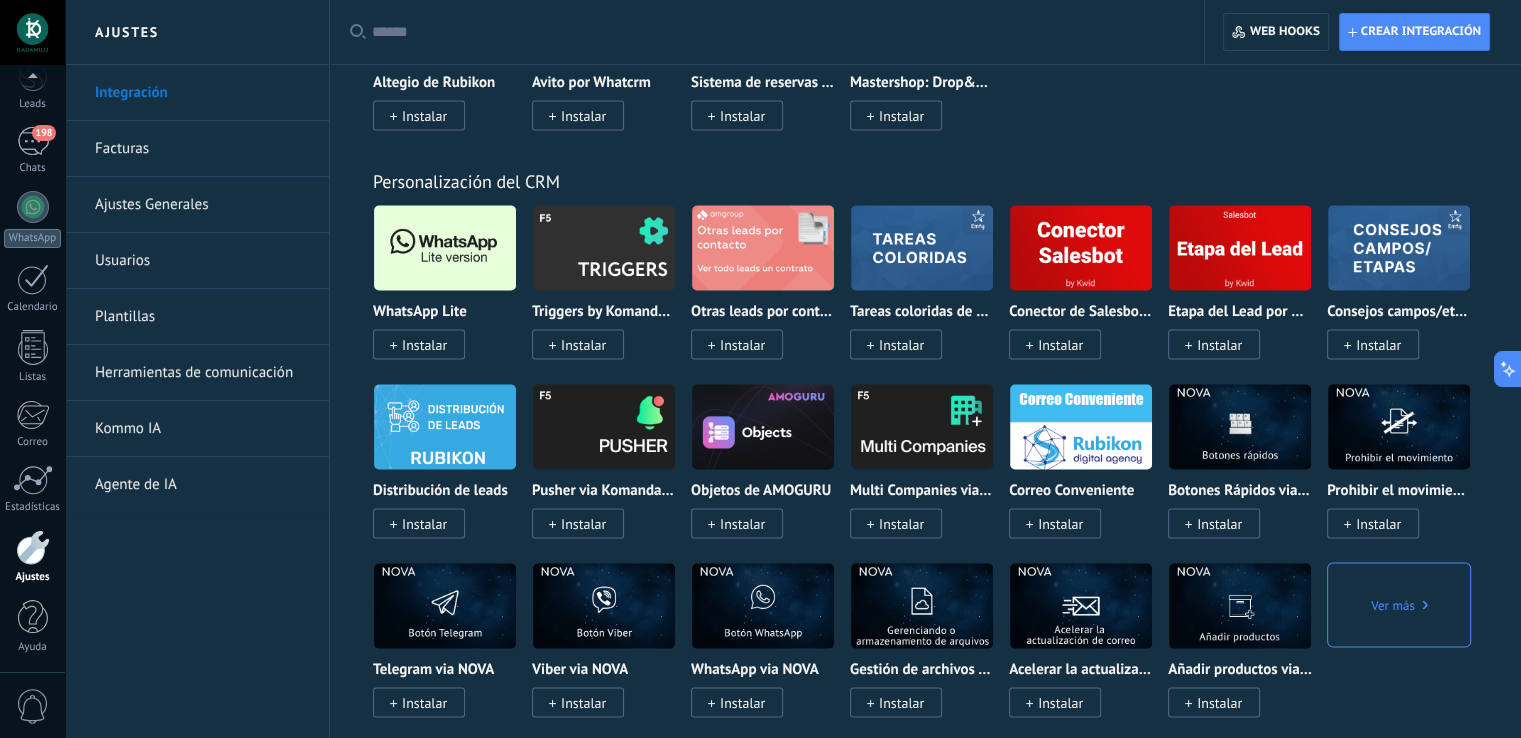click at bounding box center [445, 248] 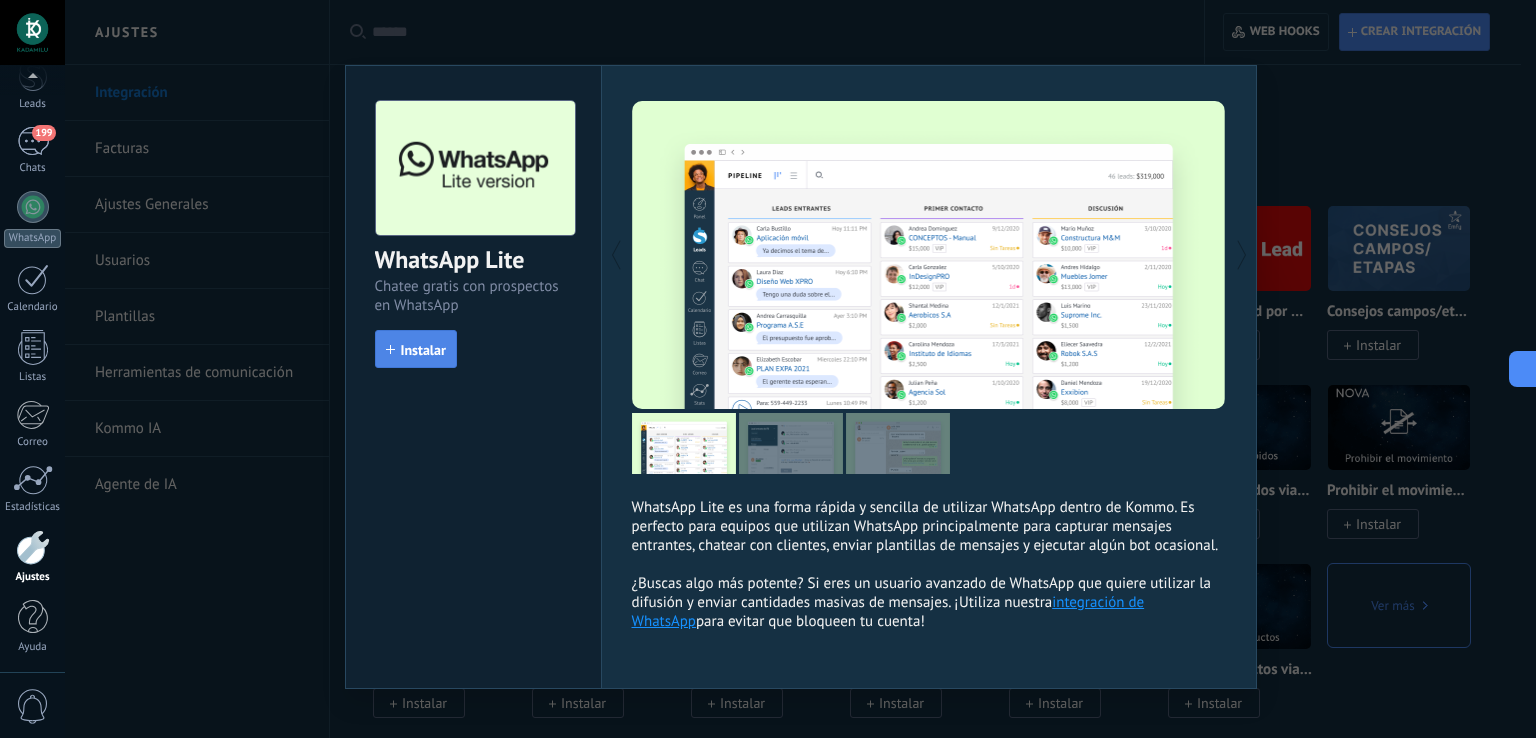 click on "Instalar" at bounding box center [423, 350] 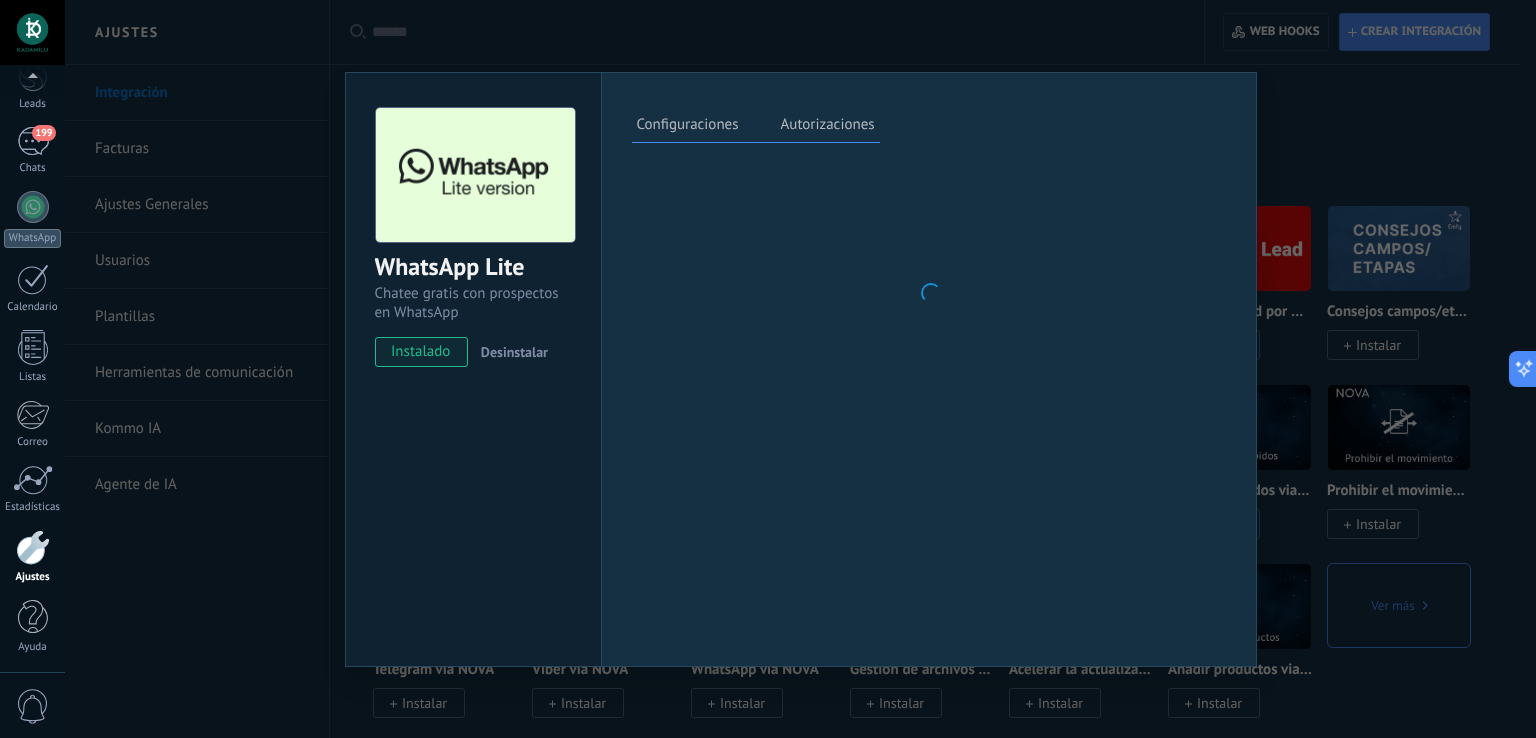 click on "instalado" at bounding box center (421, 352) 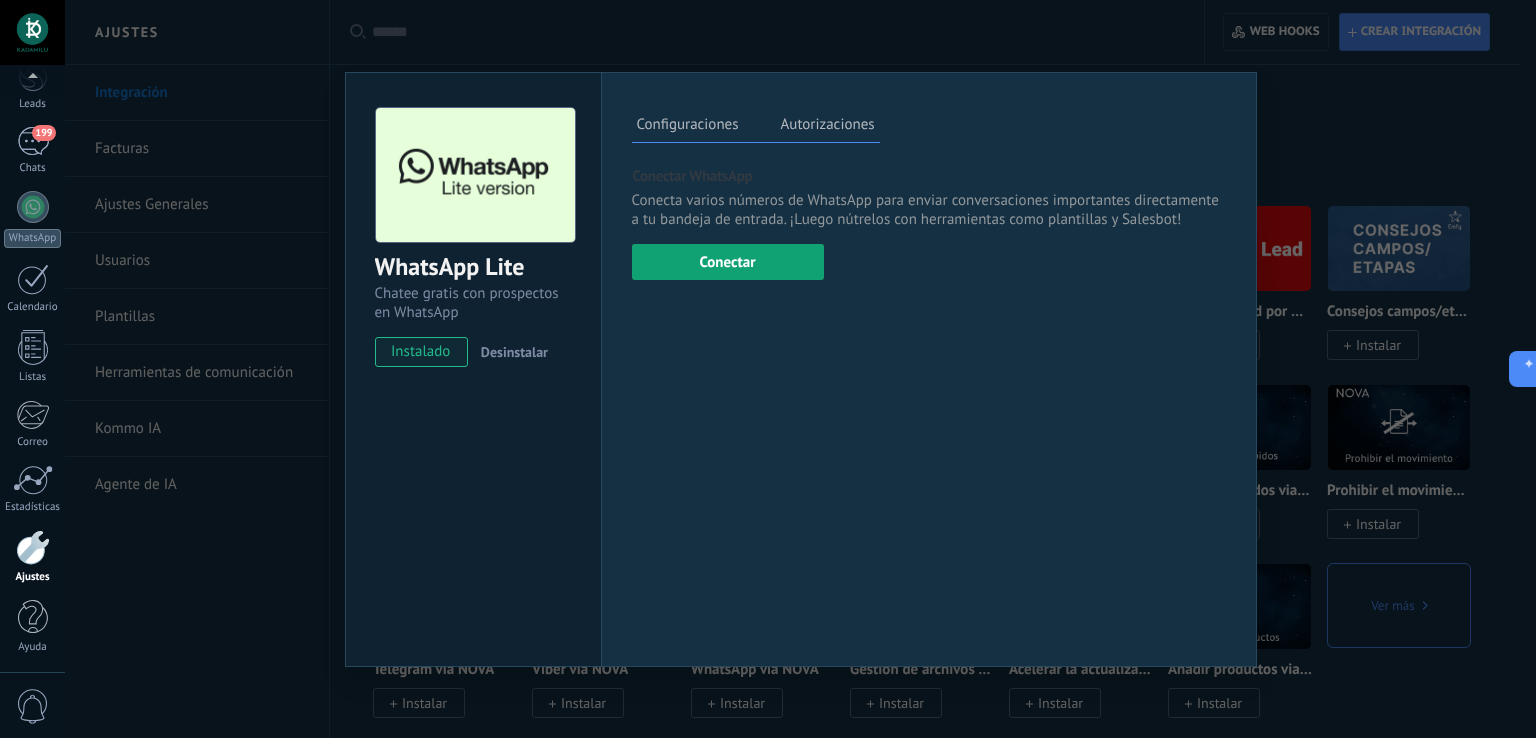 click on "Conectar" at bounding box center (728, 262) 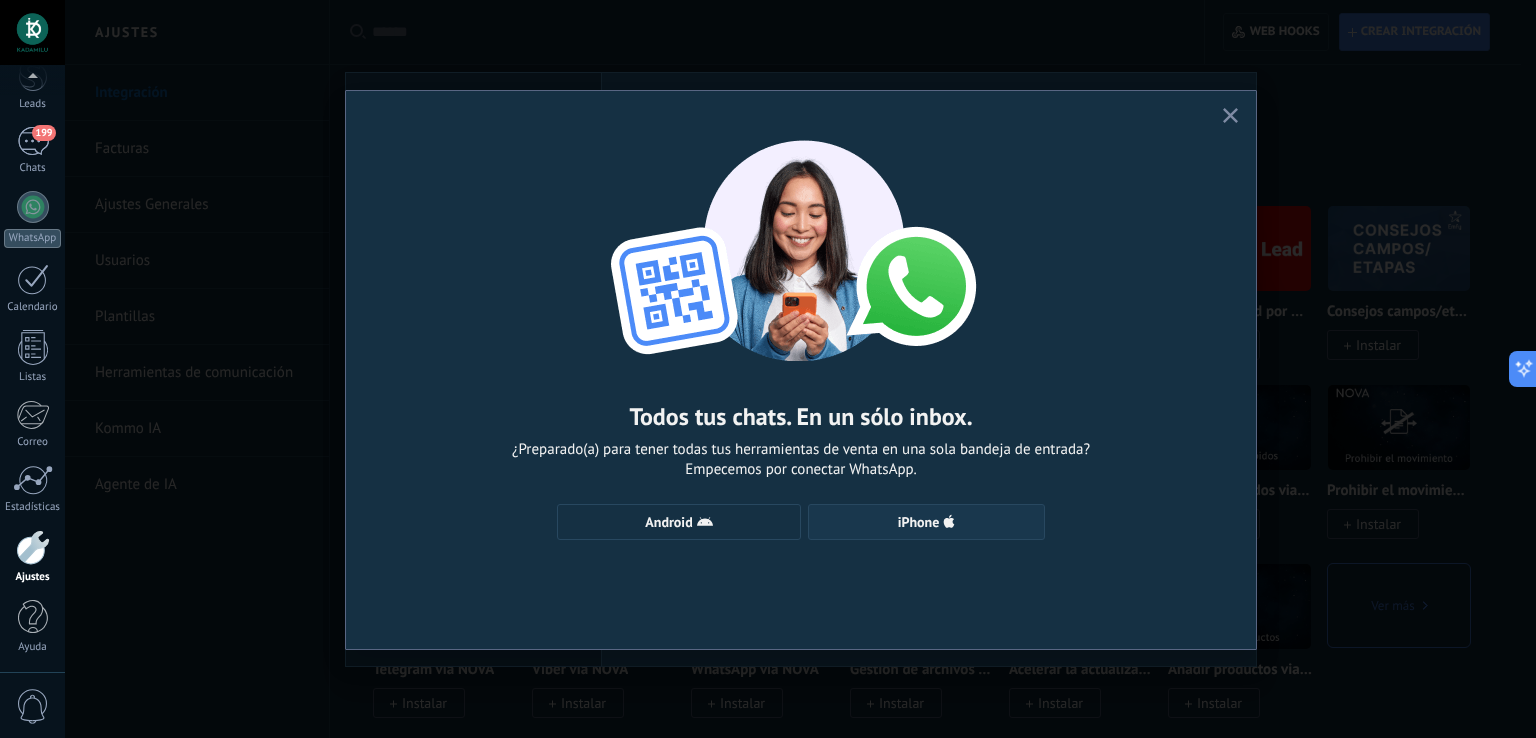 click on "iPhone" at bounding box center (926, 522) 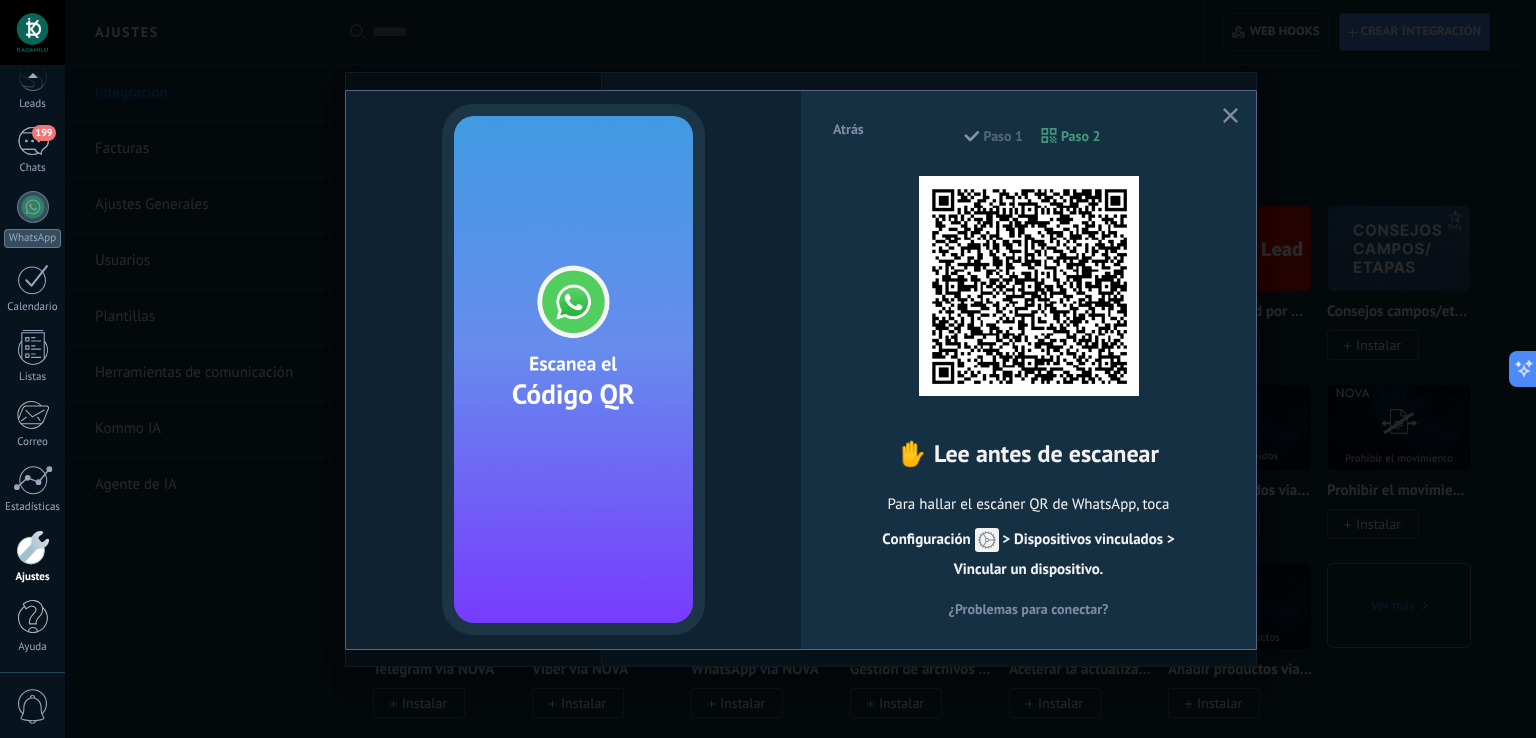 click on "¿Problemas para conectar?" at bounding box center [1029, 609] 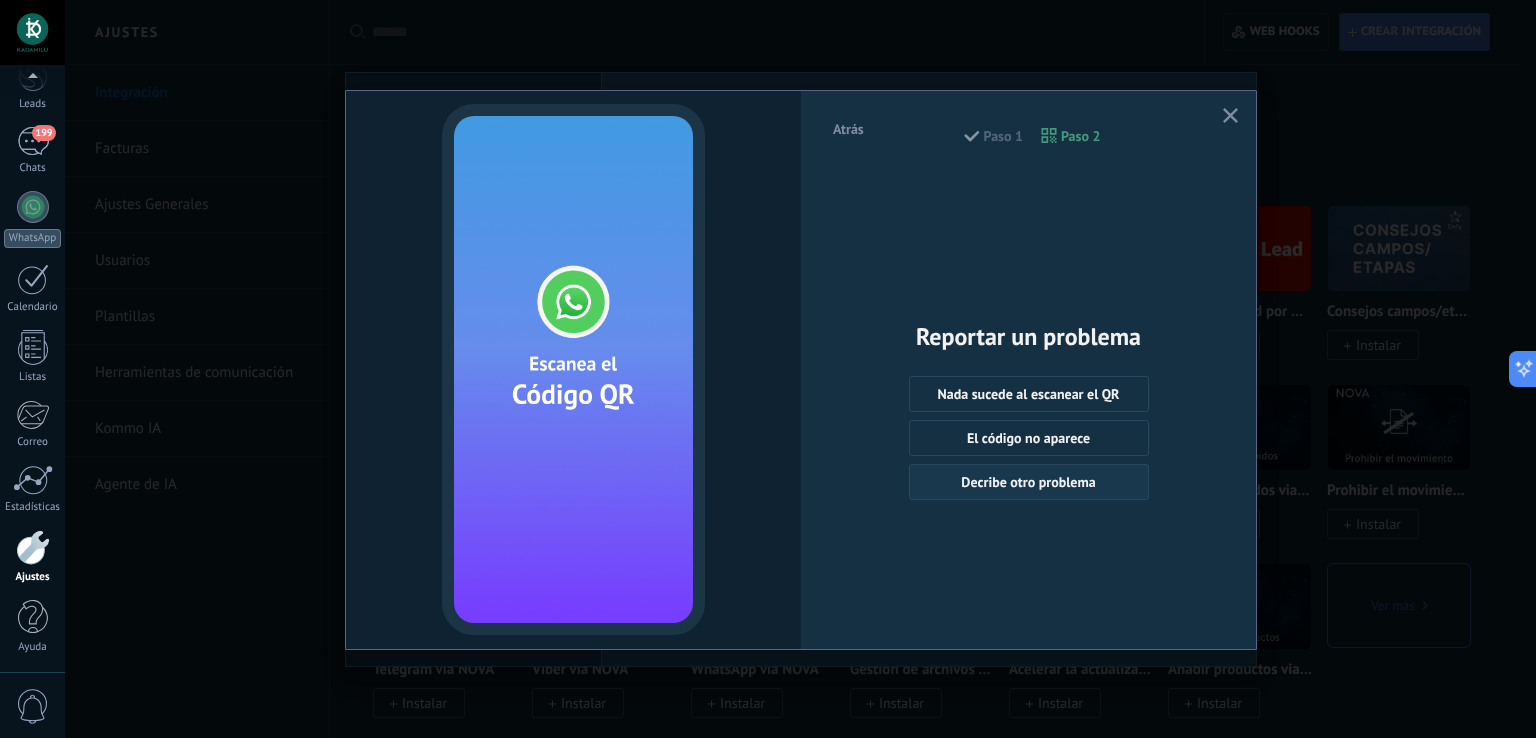 click on "Decribe otro problema" at bounding box center (1028, 482) 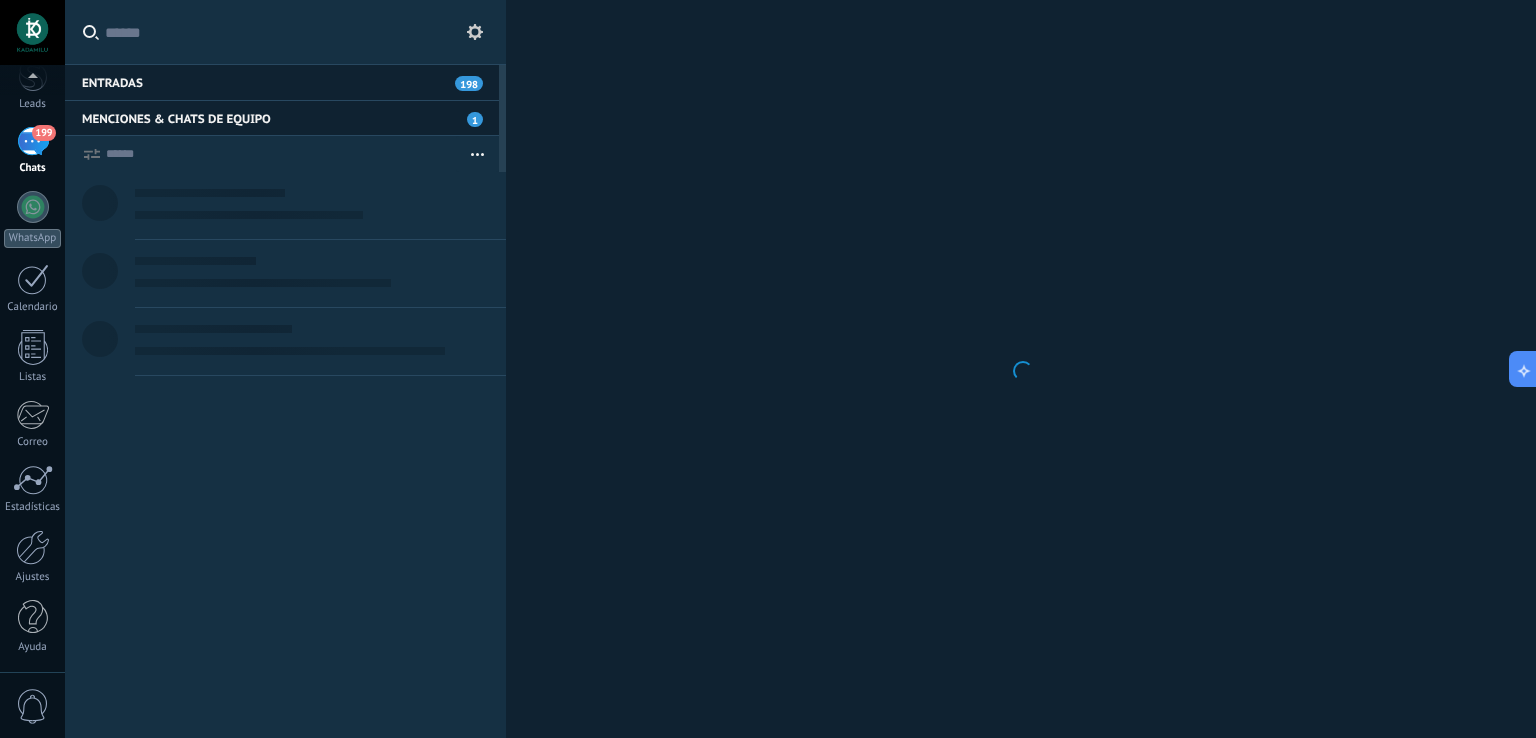 scroll, scrollTop: 0, scrollLeft: 0, axis: both 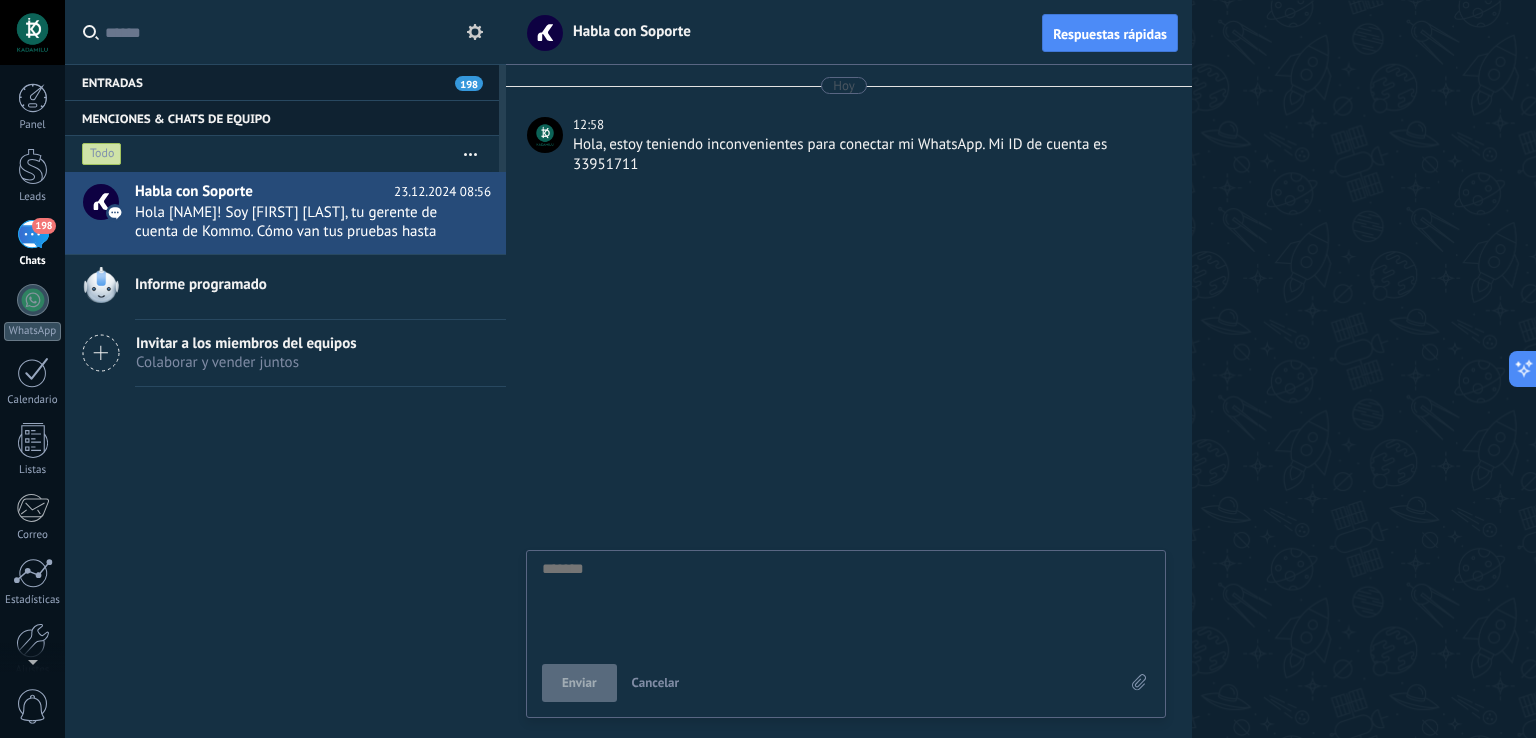 click at bounding box center [846, 602] 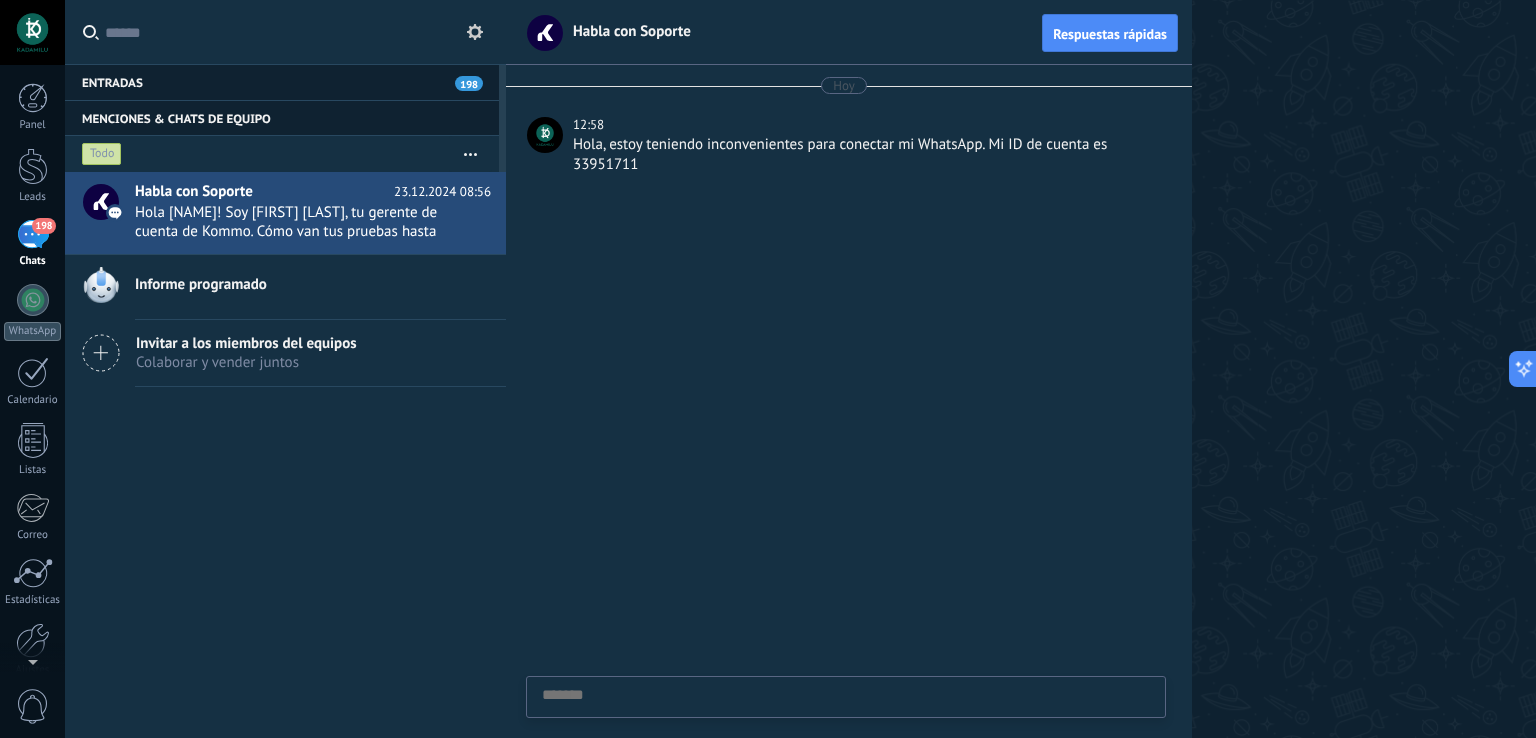 click on "Enviar Cancelar" at bounding box center [846, 697] 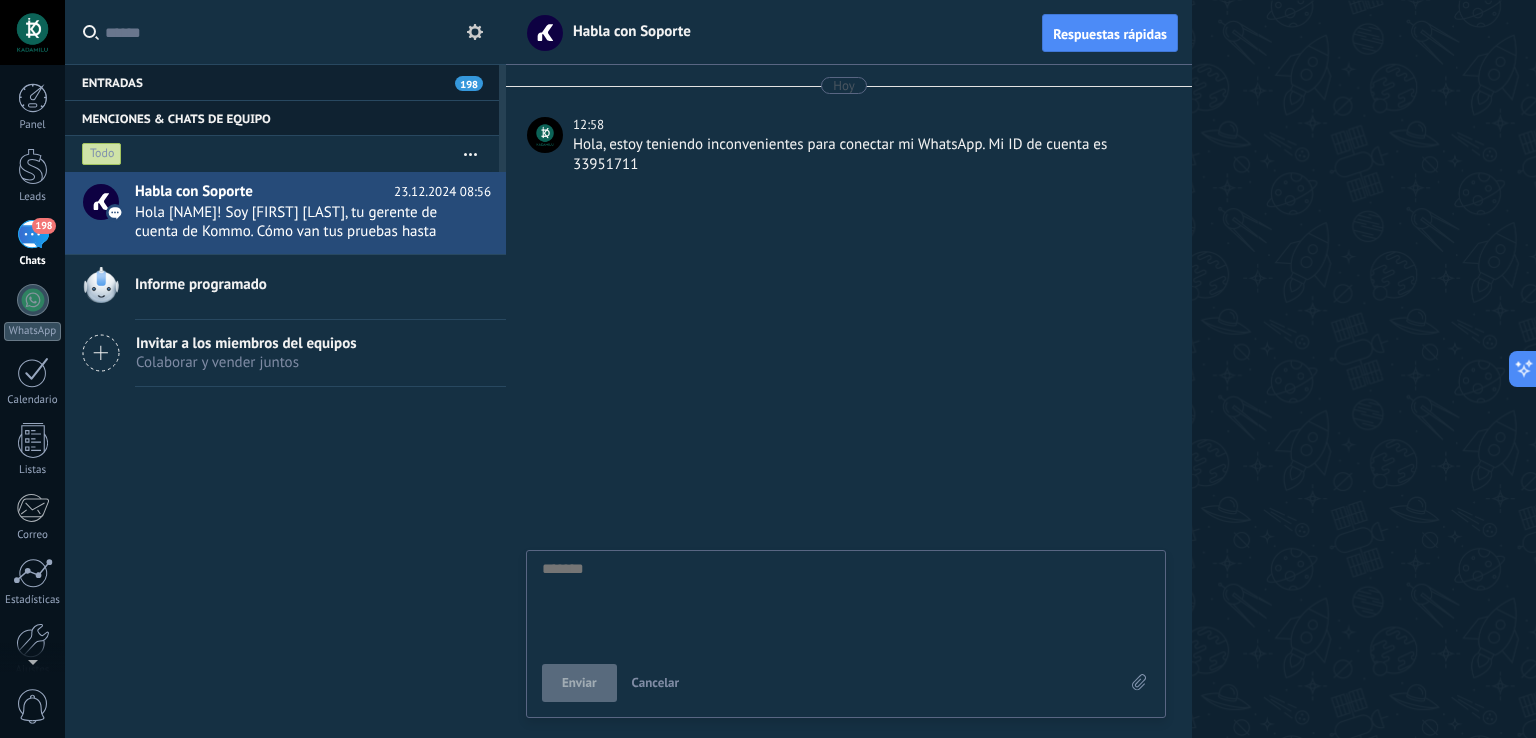 scroll, scrollTop: 19, scrollLeft: 0, axis: vertical 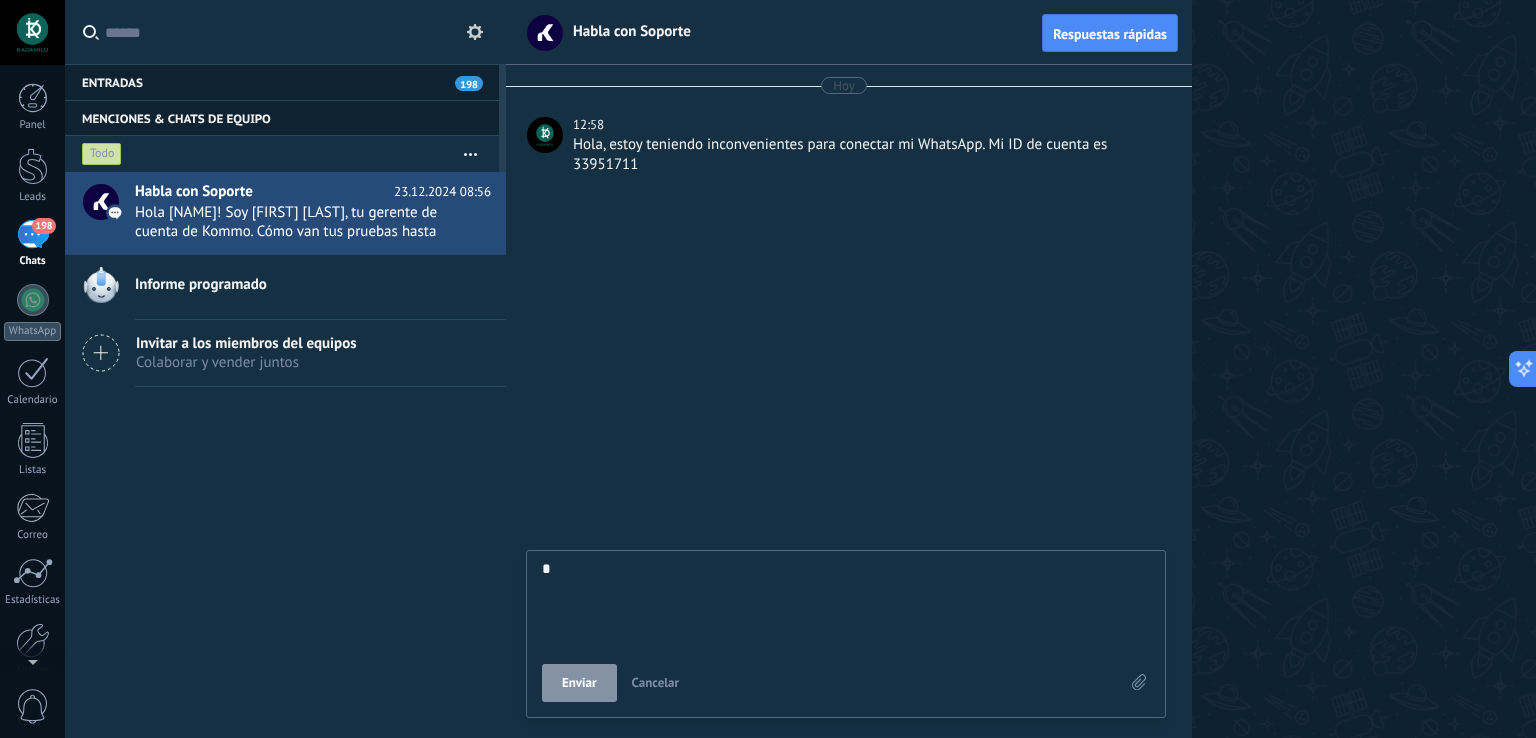 type on "**" 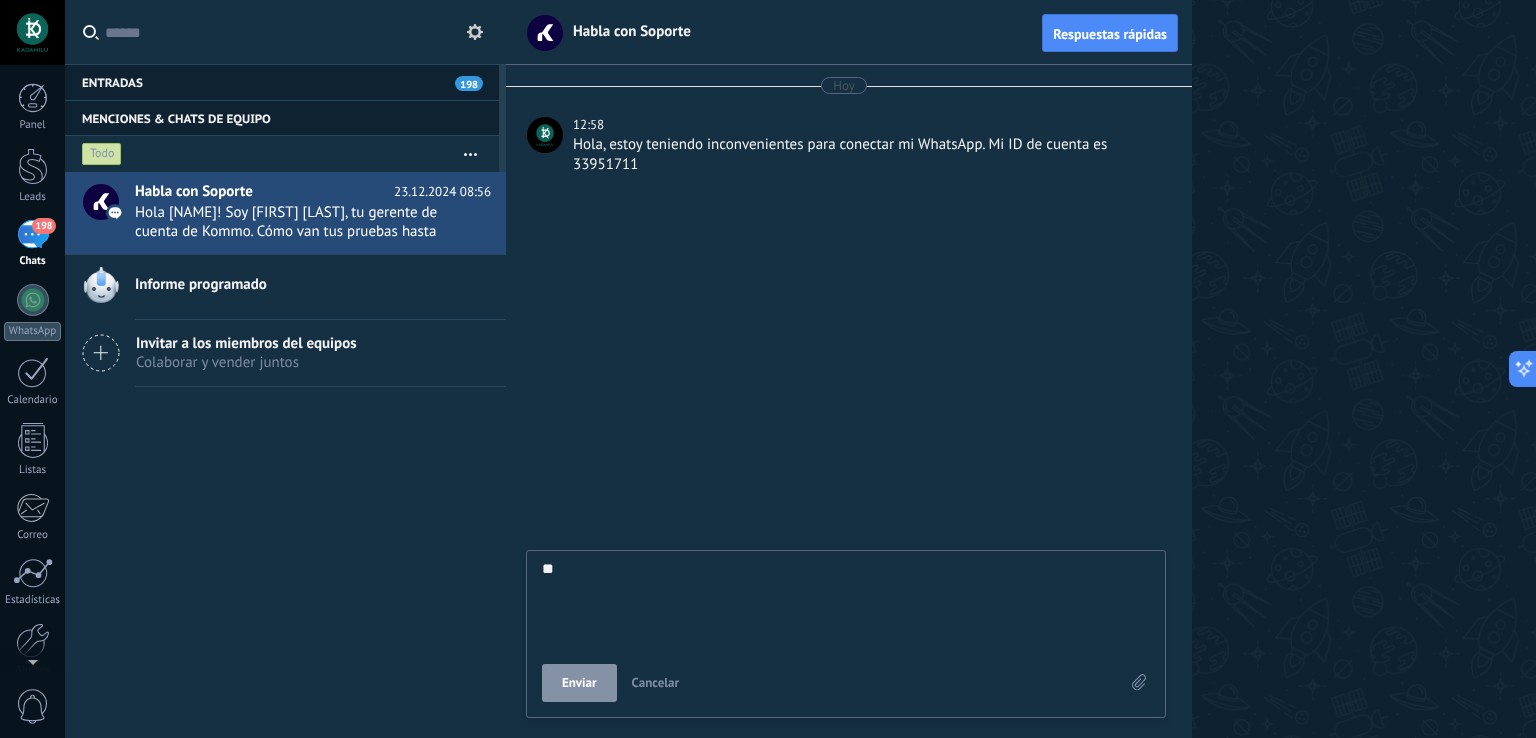 type on "***" 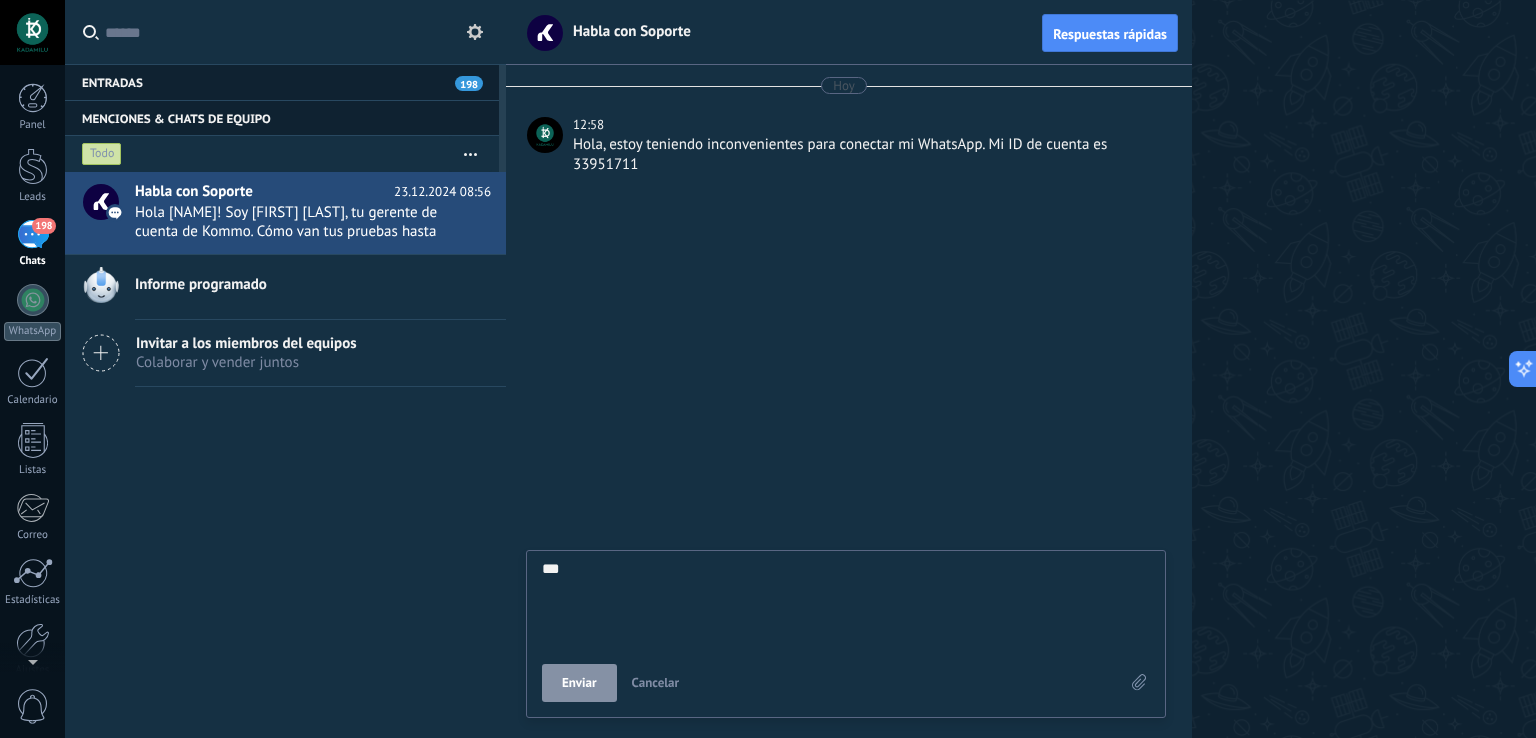 type on "****" 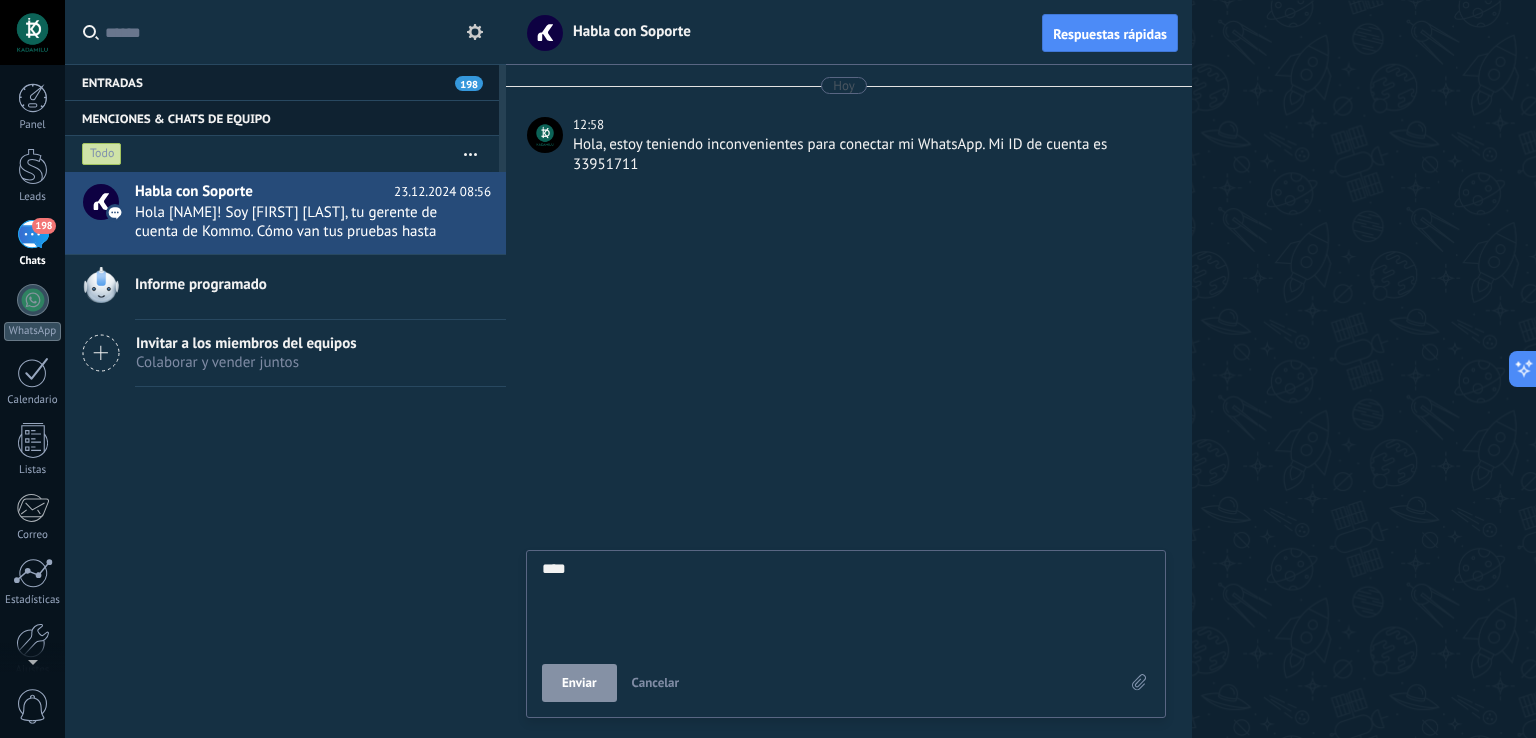 type on "***" 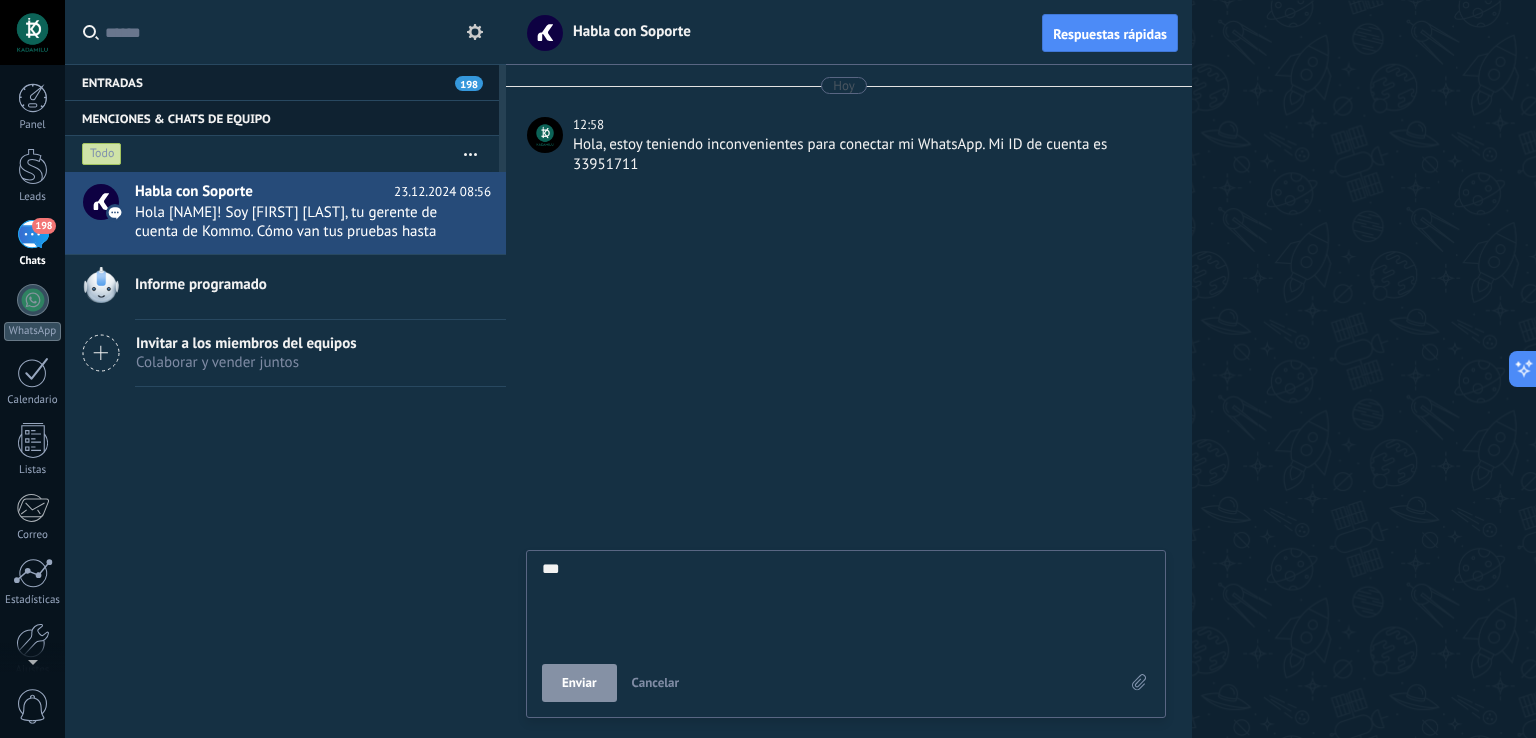 type on "**" 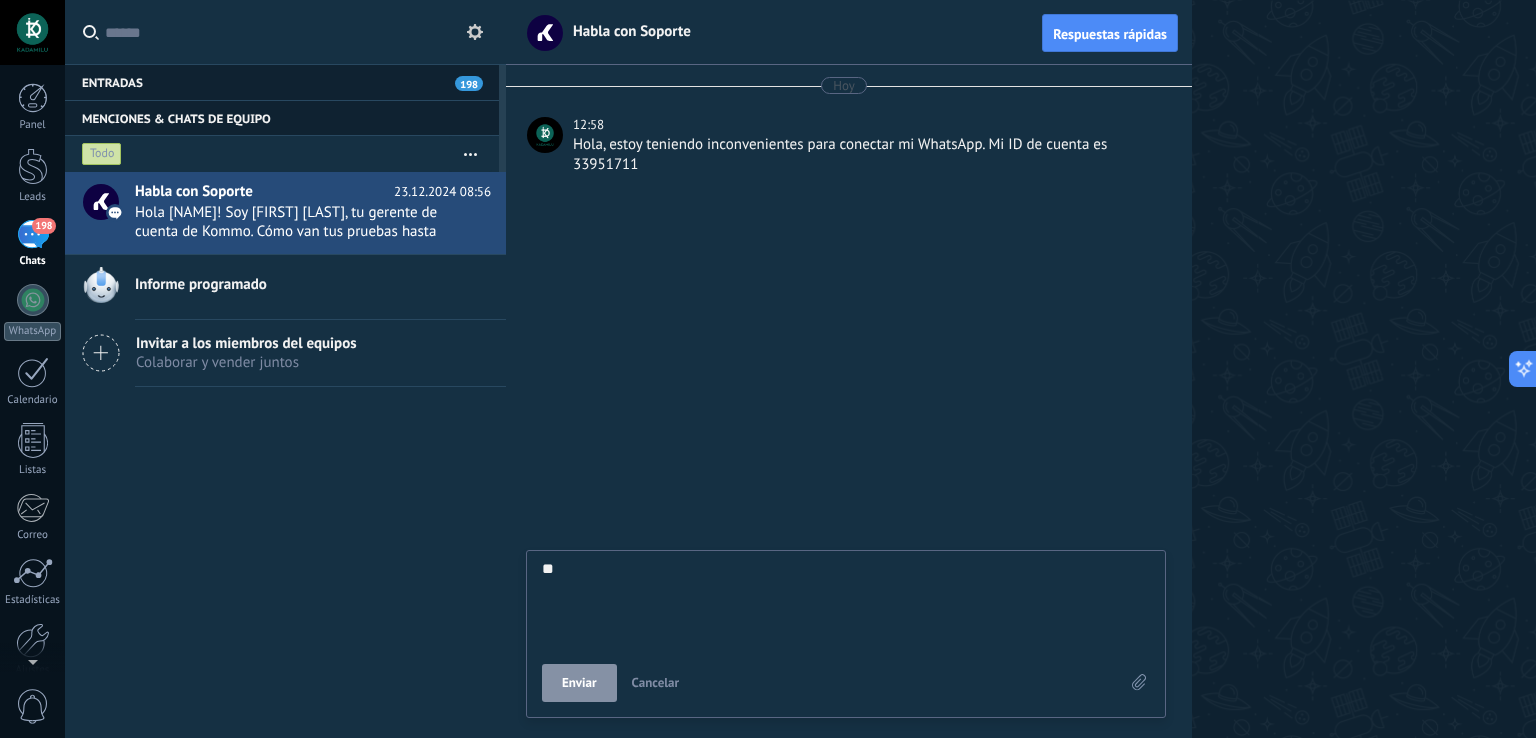 type on "*" 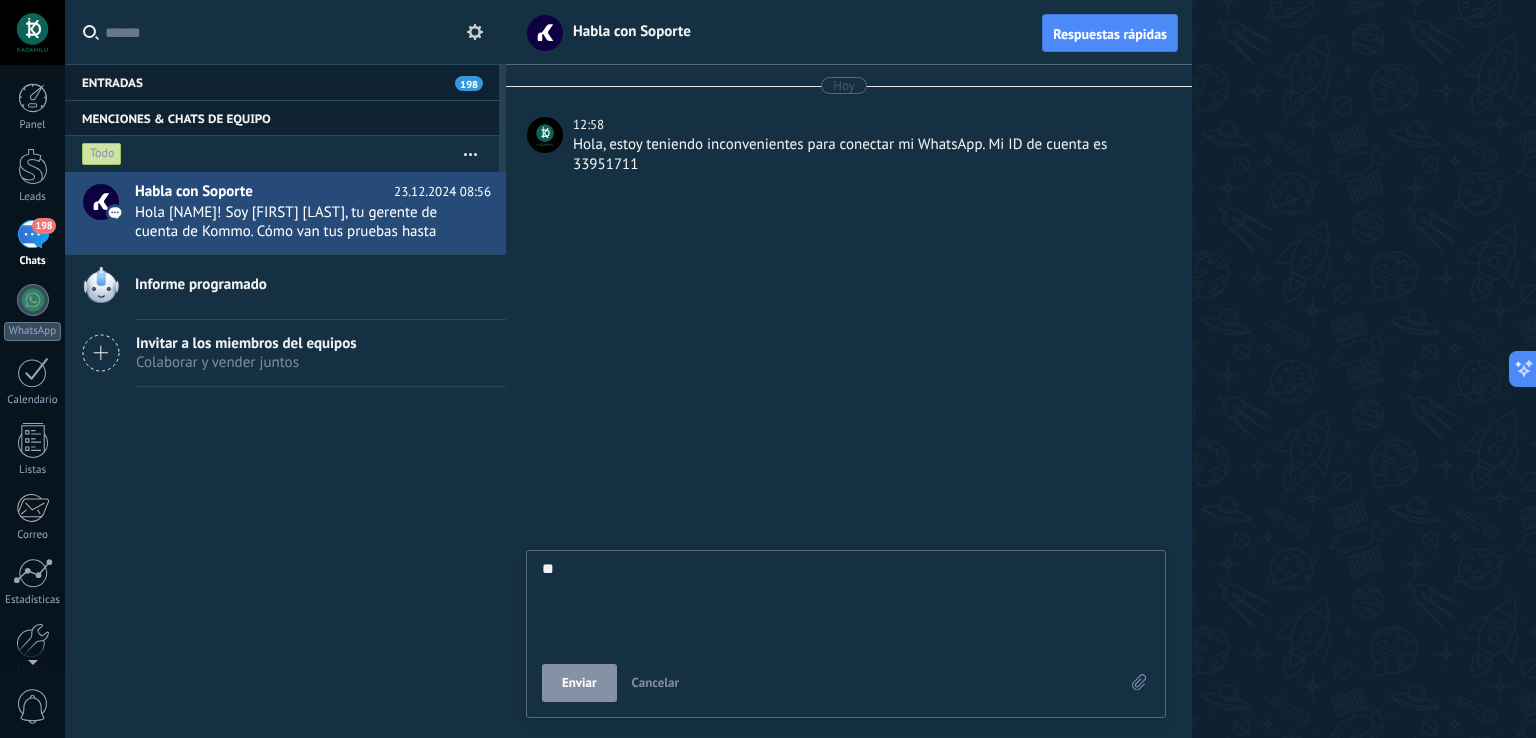 type on "*" 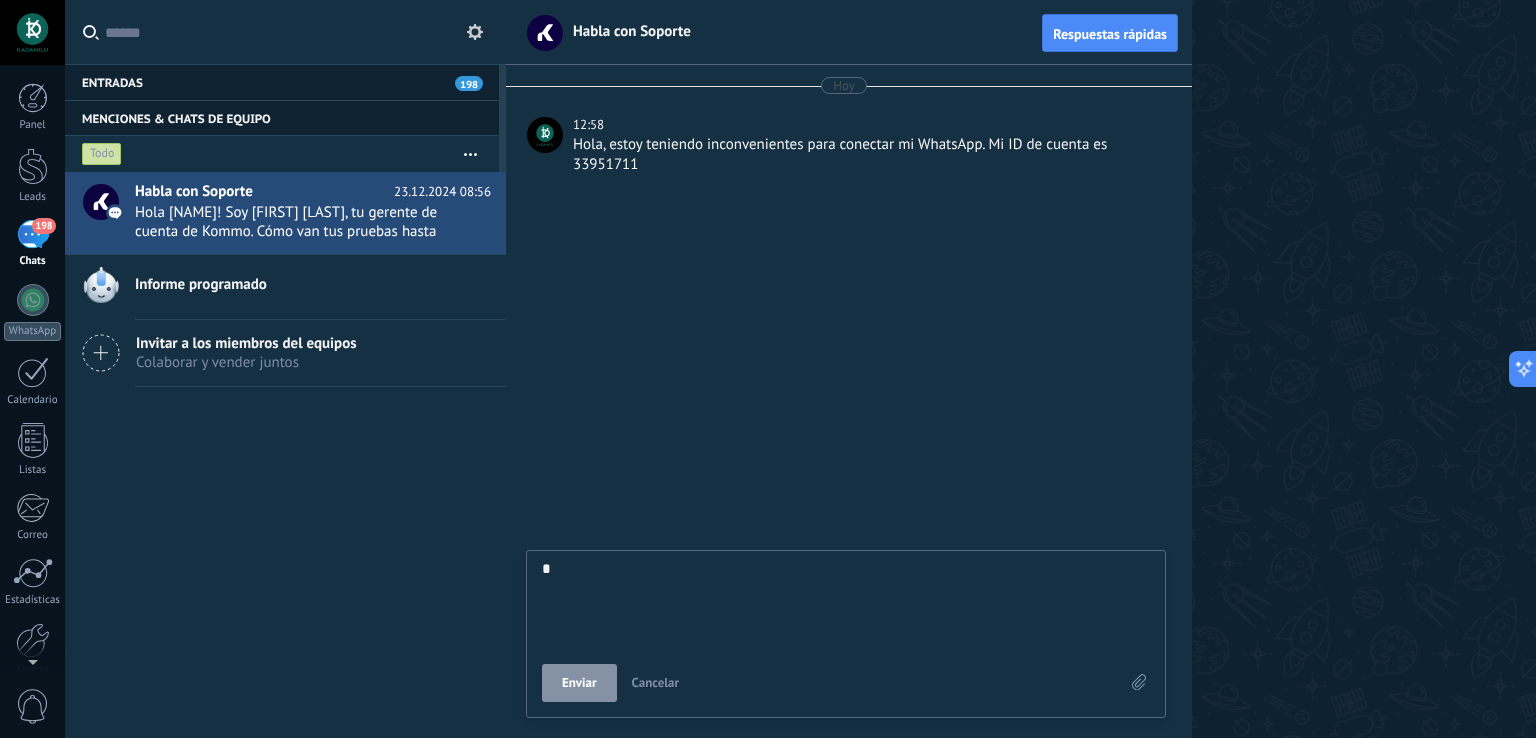 type on "*******" 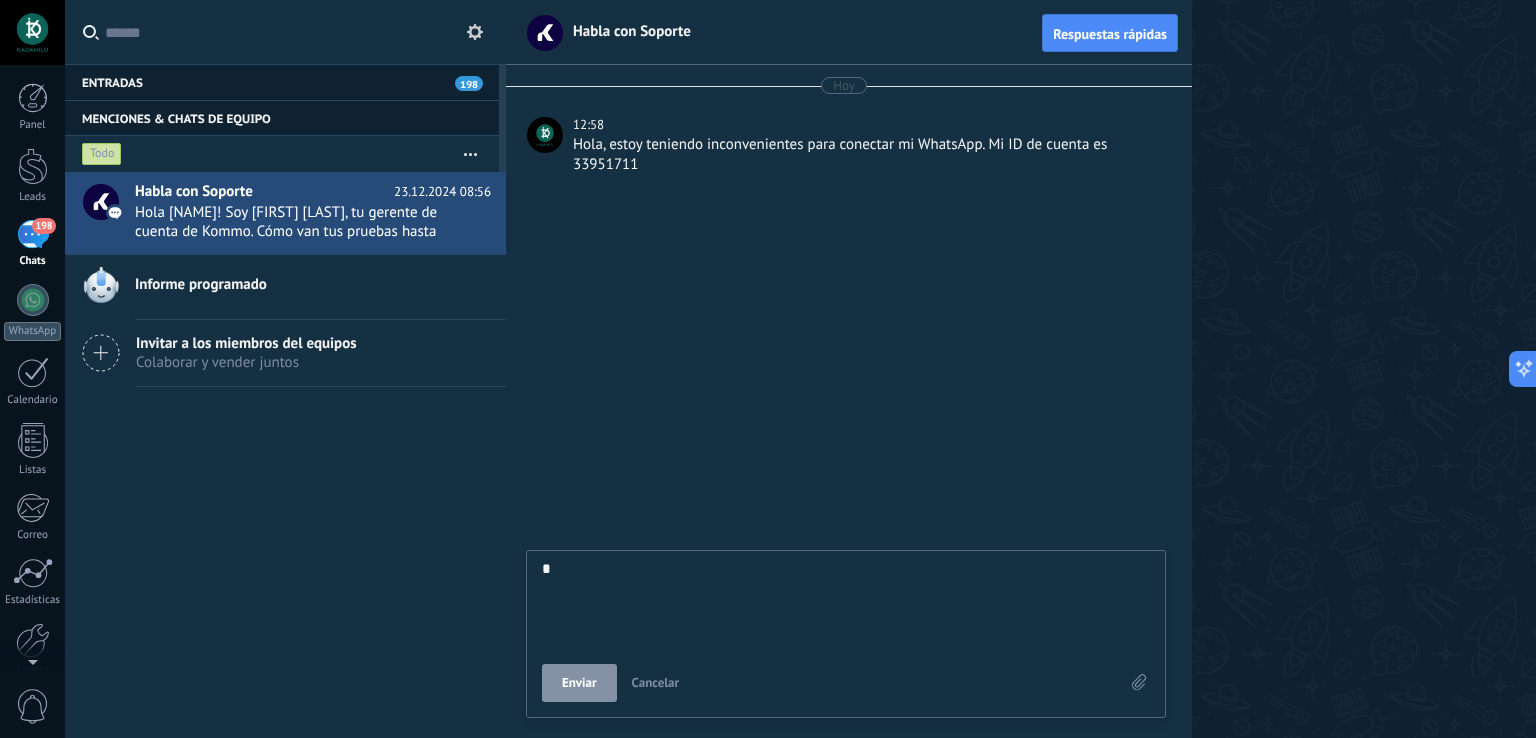 type 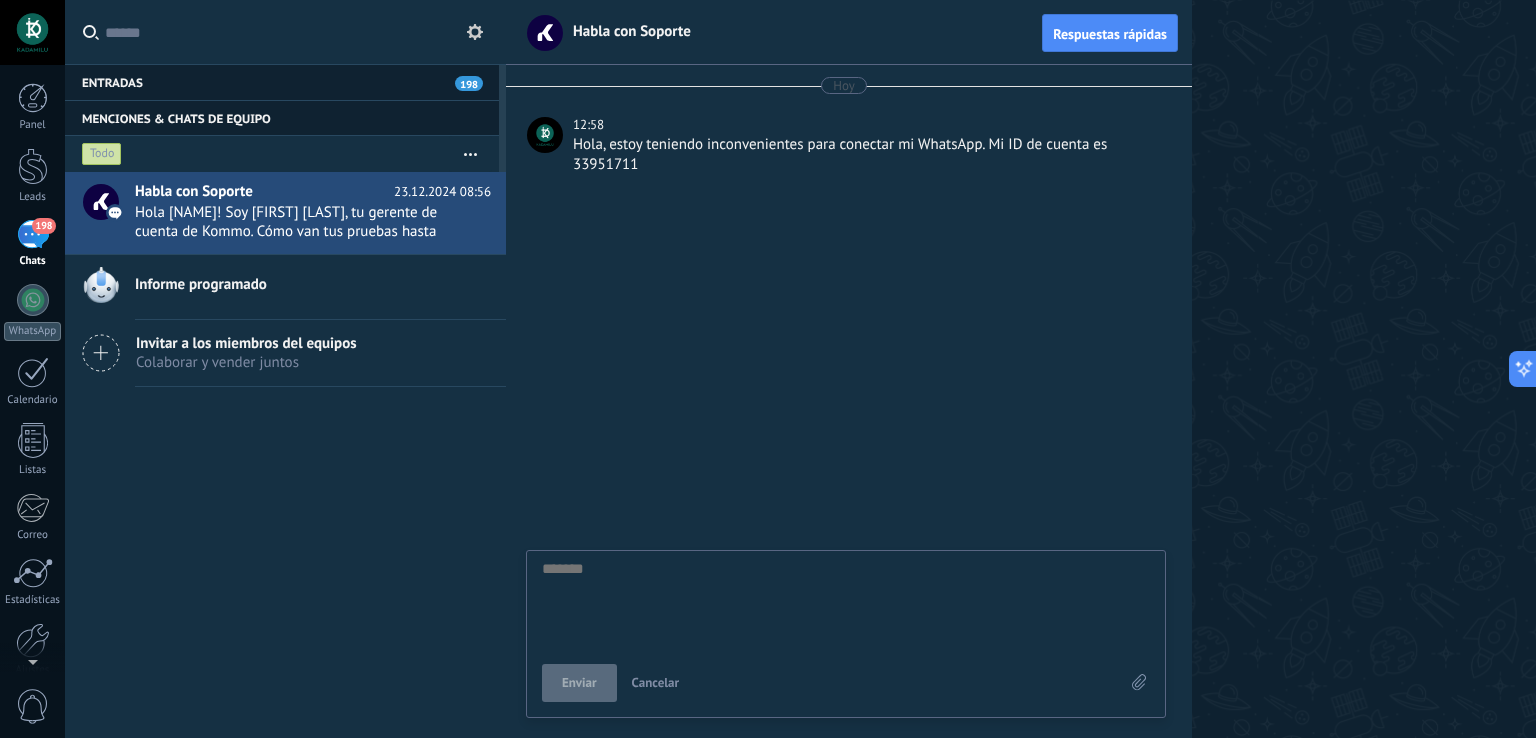type on "*" 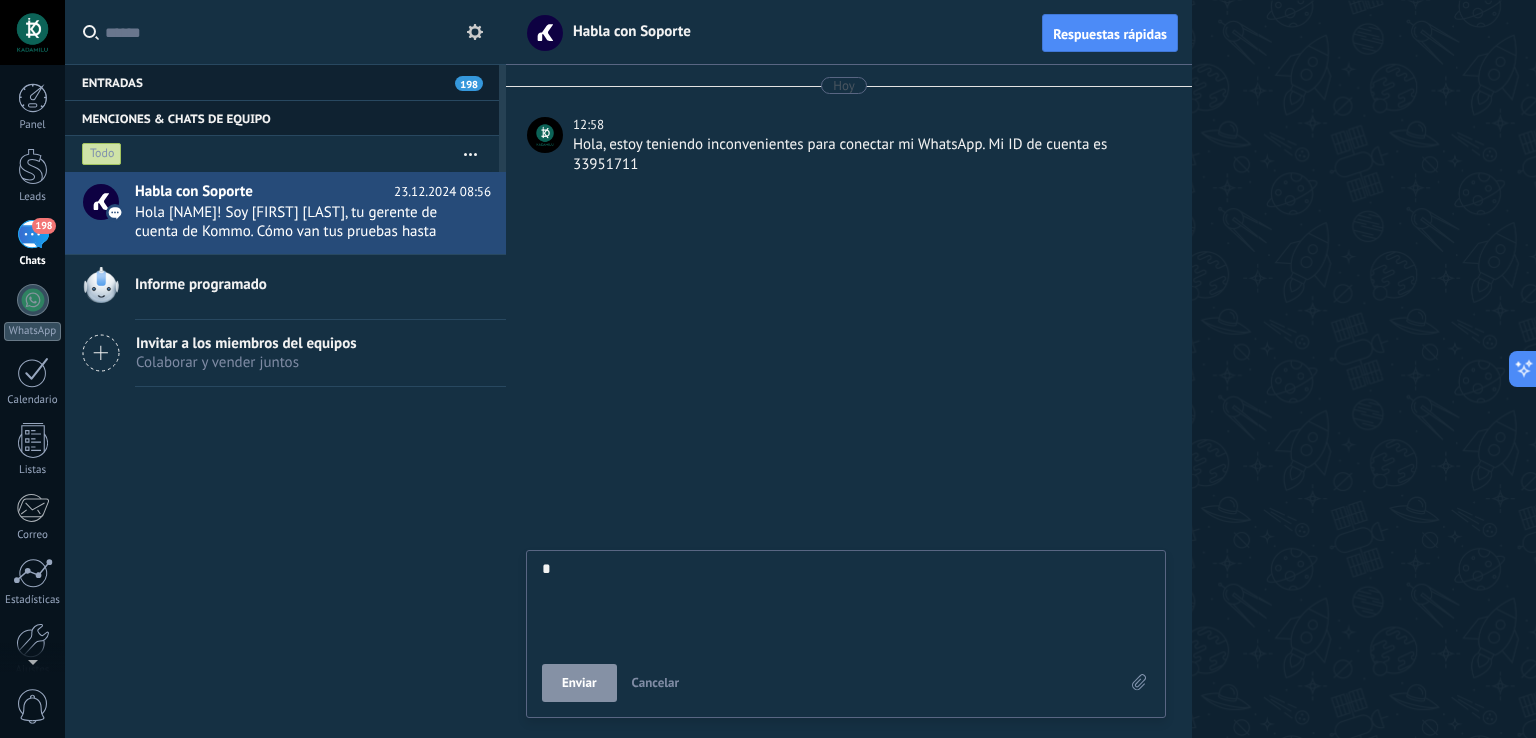 type on "**" 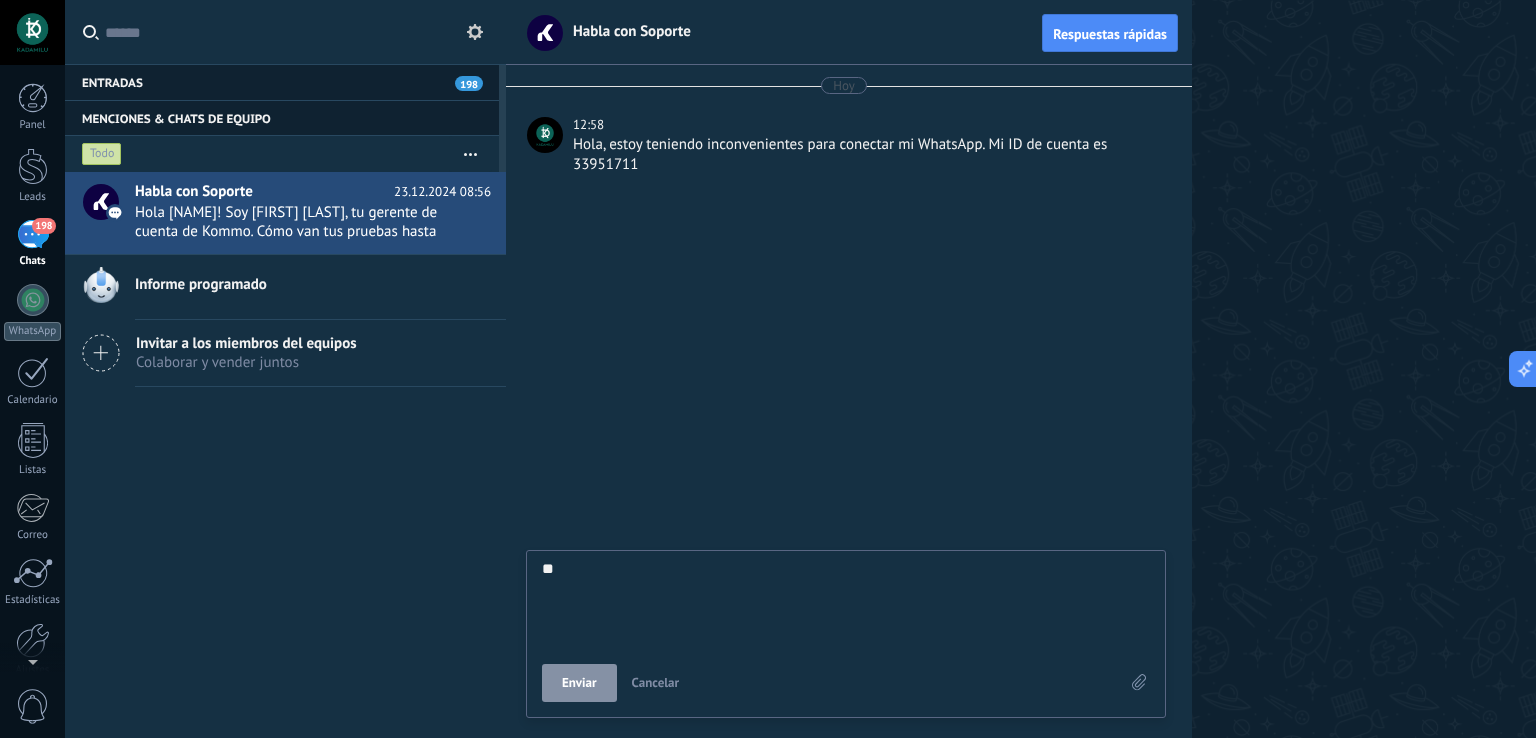 type on "***" 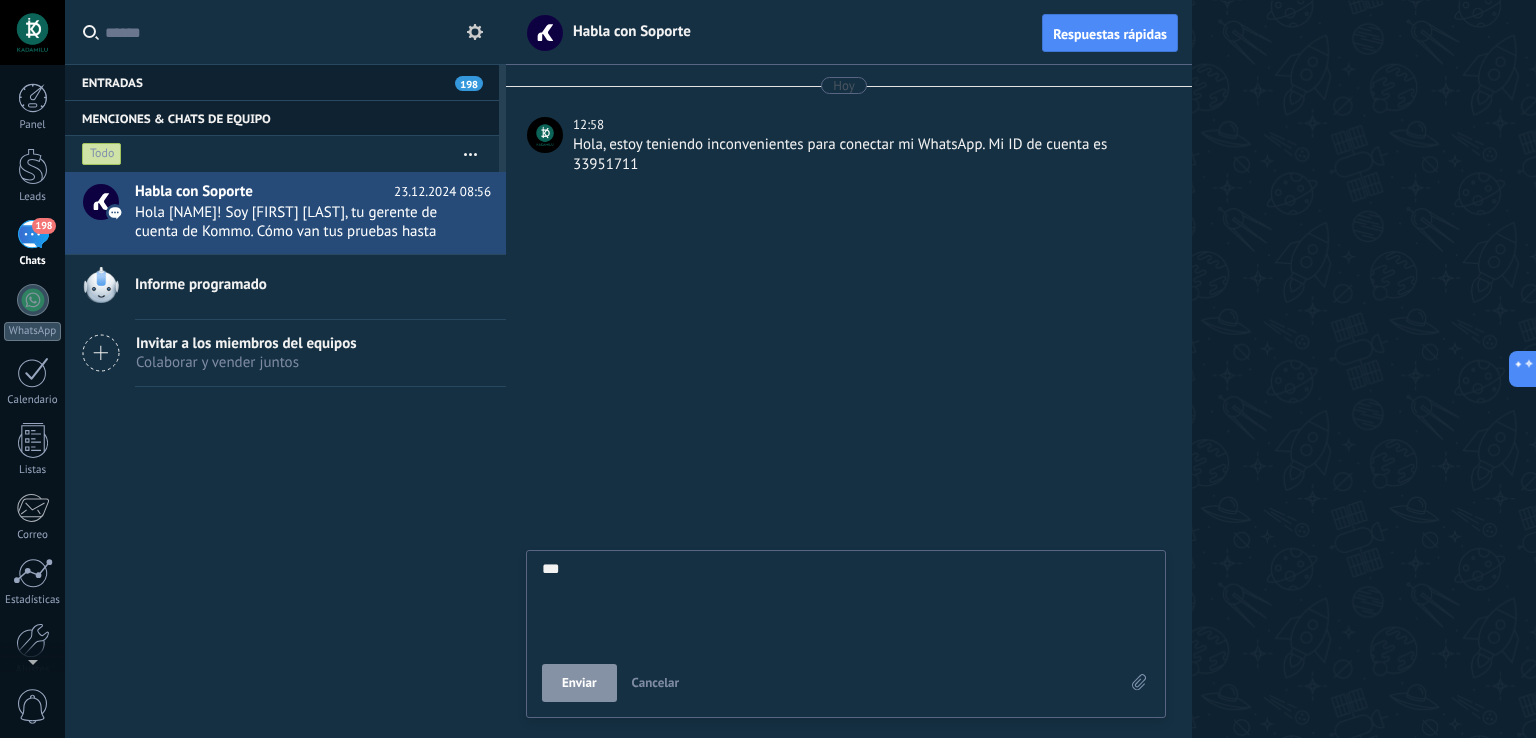 type on "****" 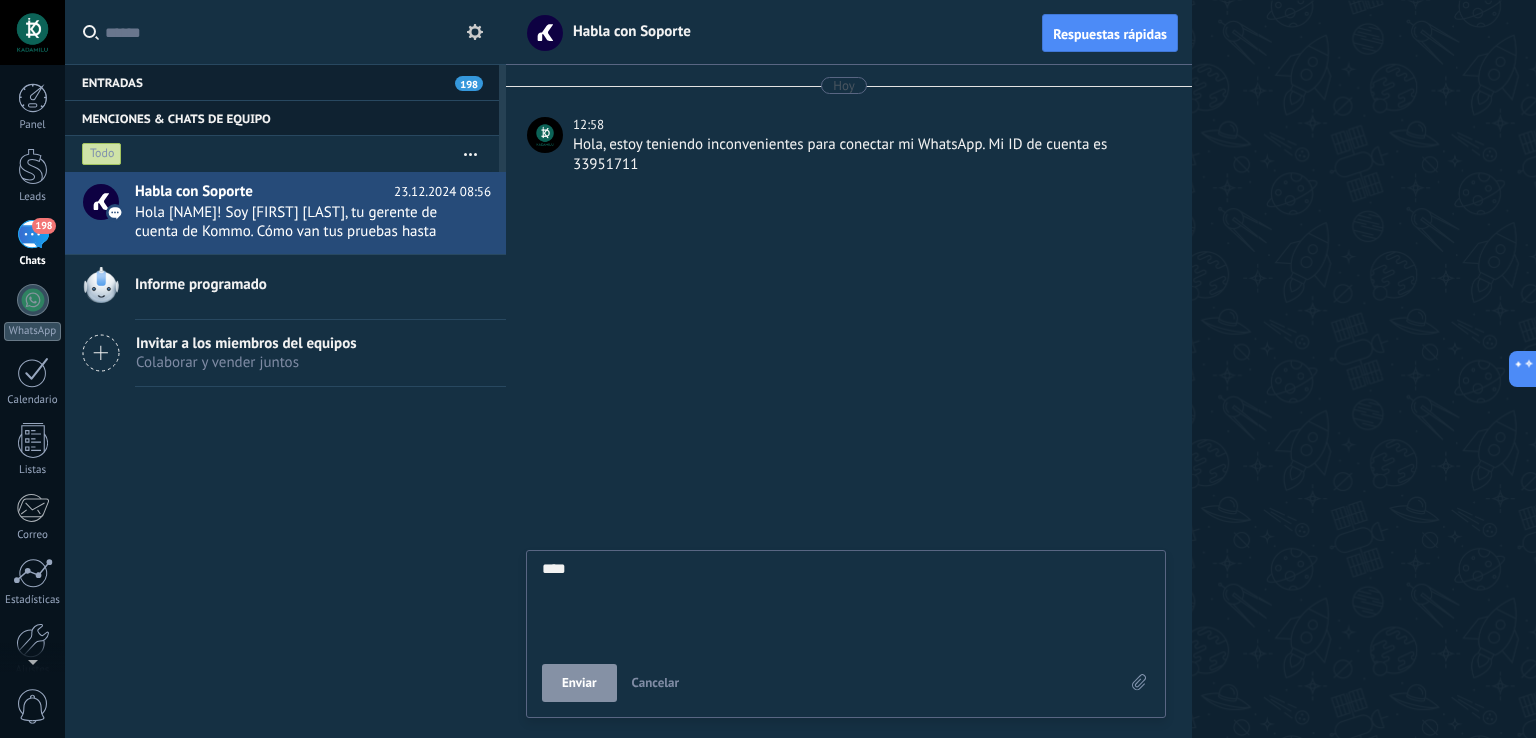 type on "****" 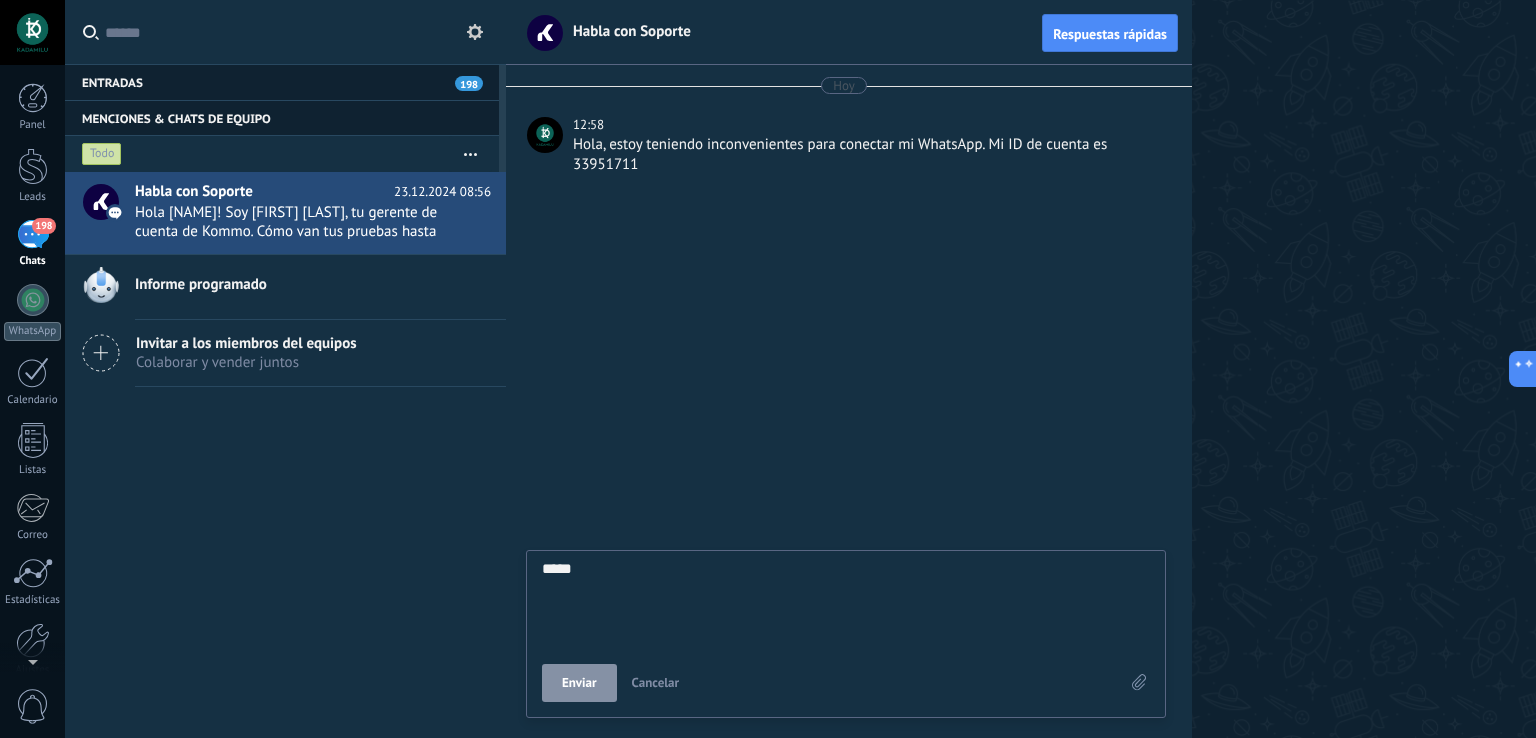 type on "******" 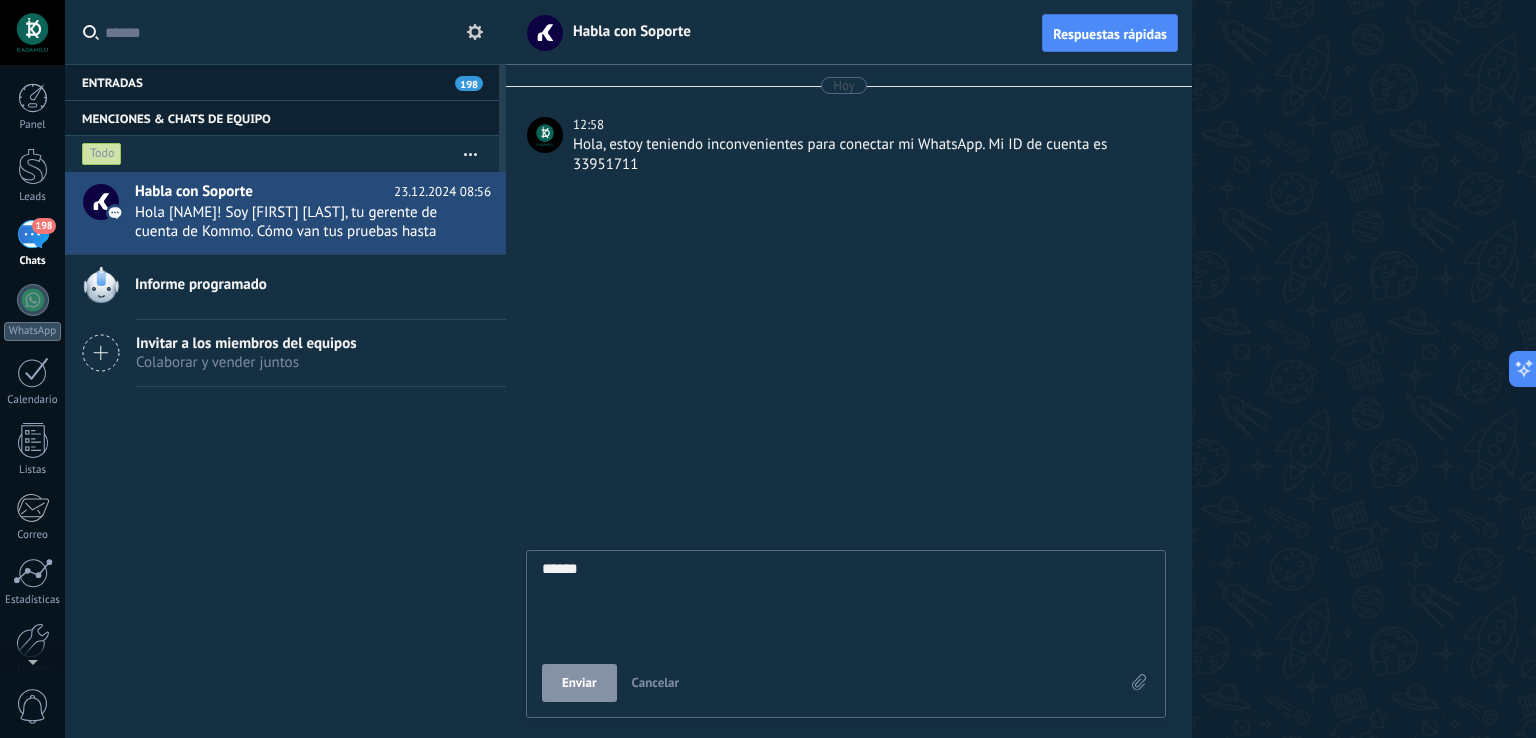 type on "*******" 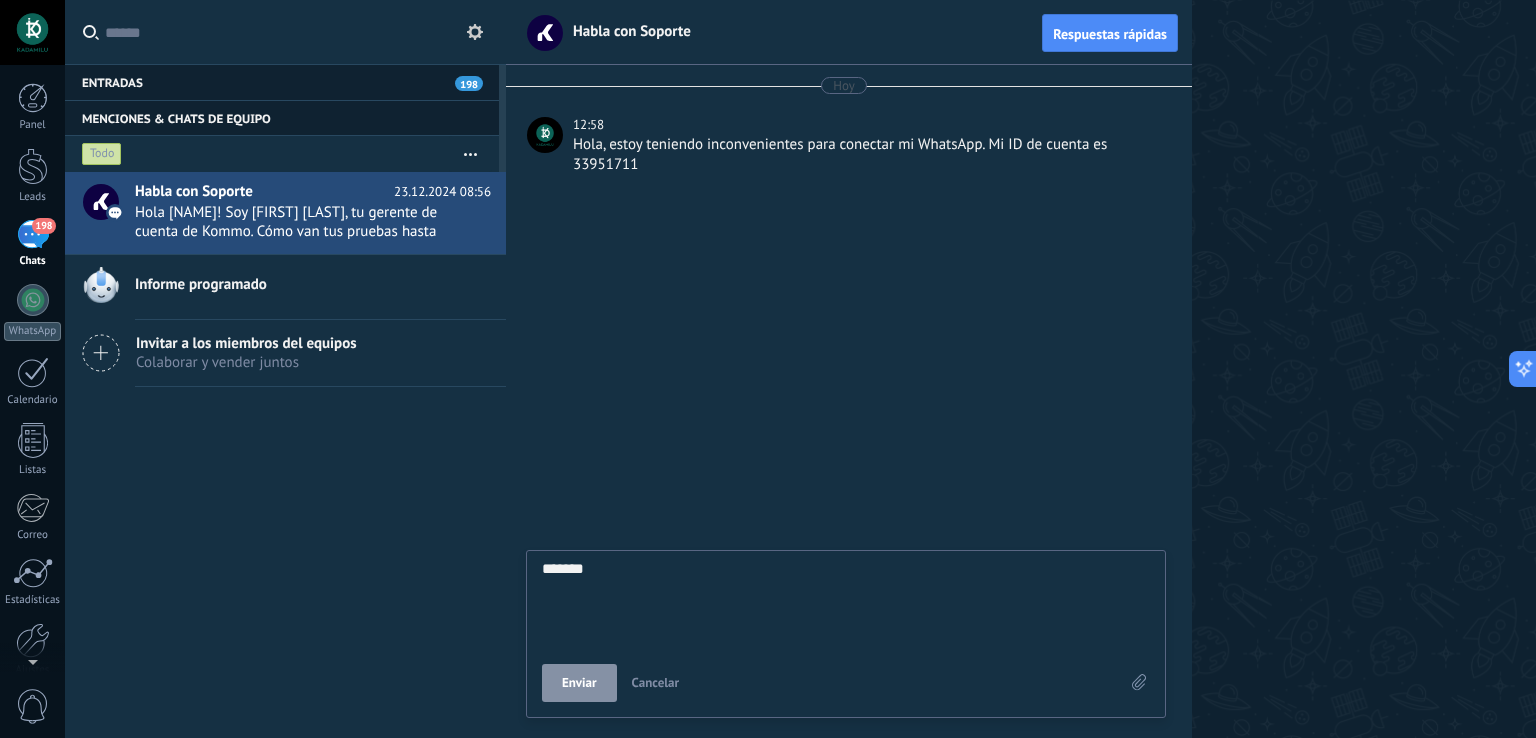 type on "********" 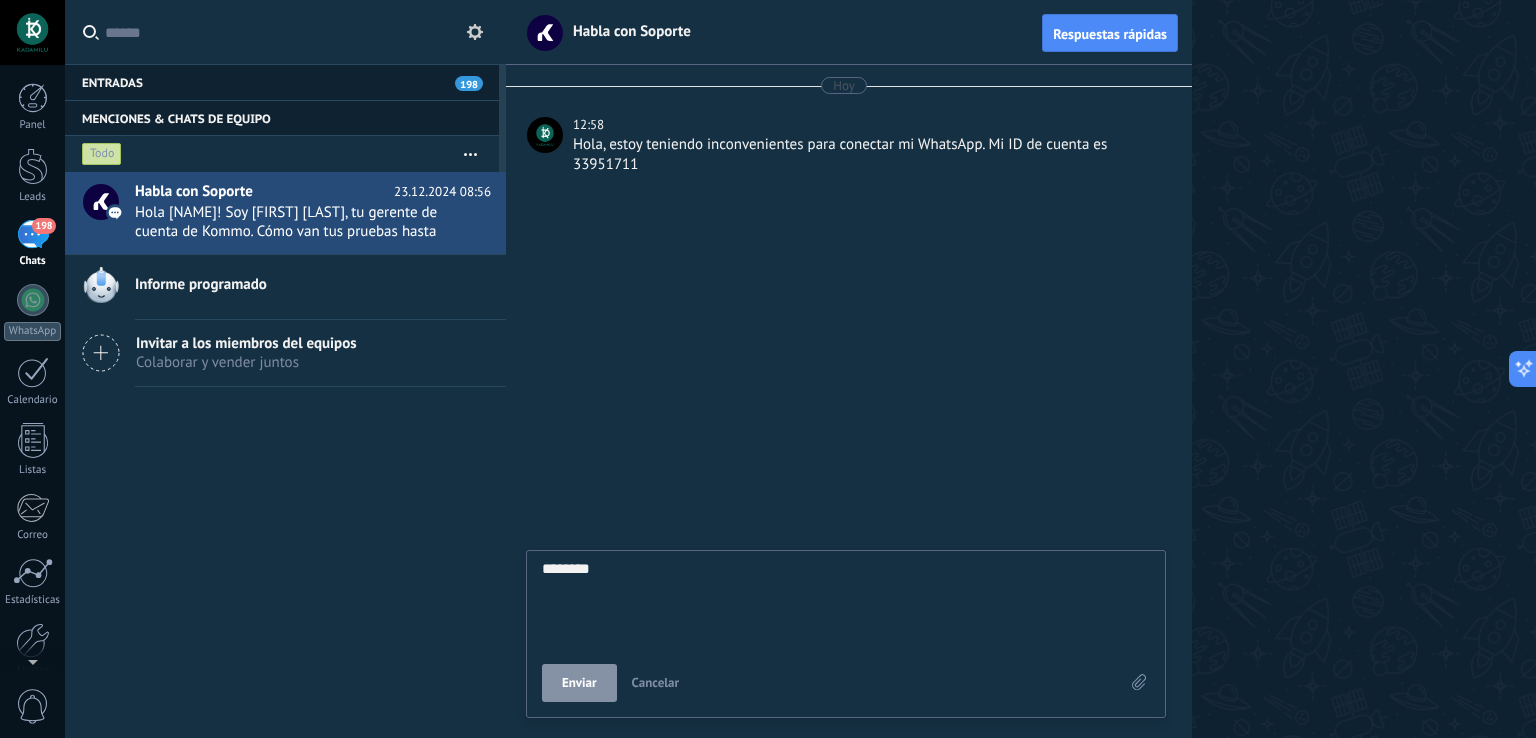 type on "********" 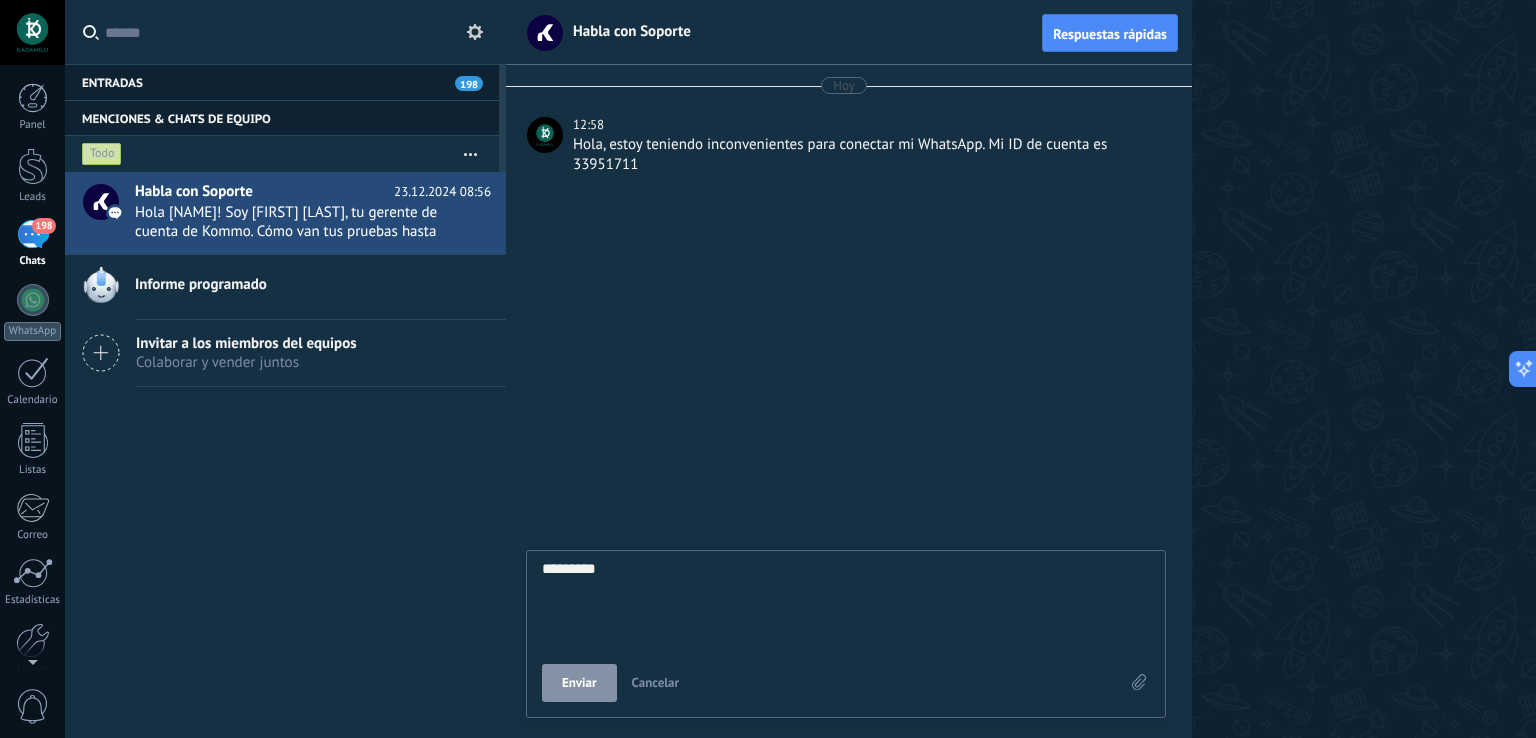 scroll, scrollTop: 19, scrollLeft: 0, axis: vertical 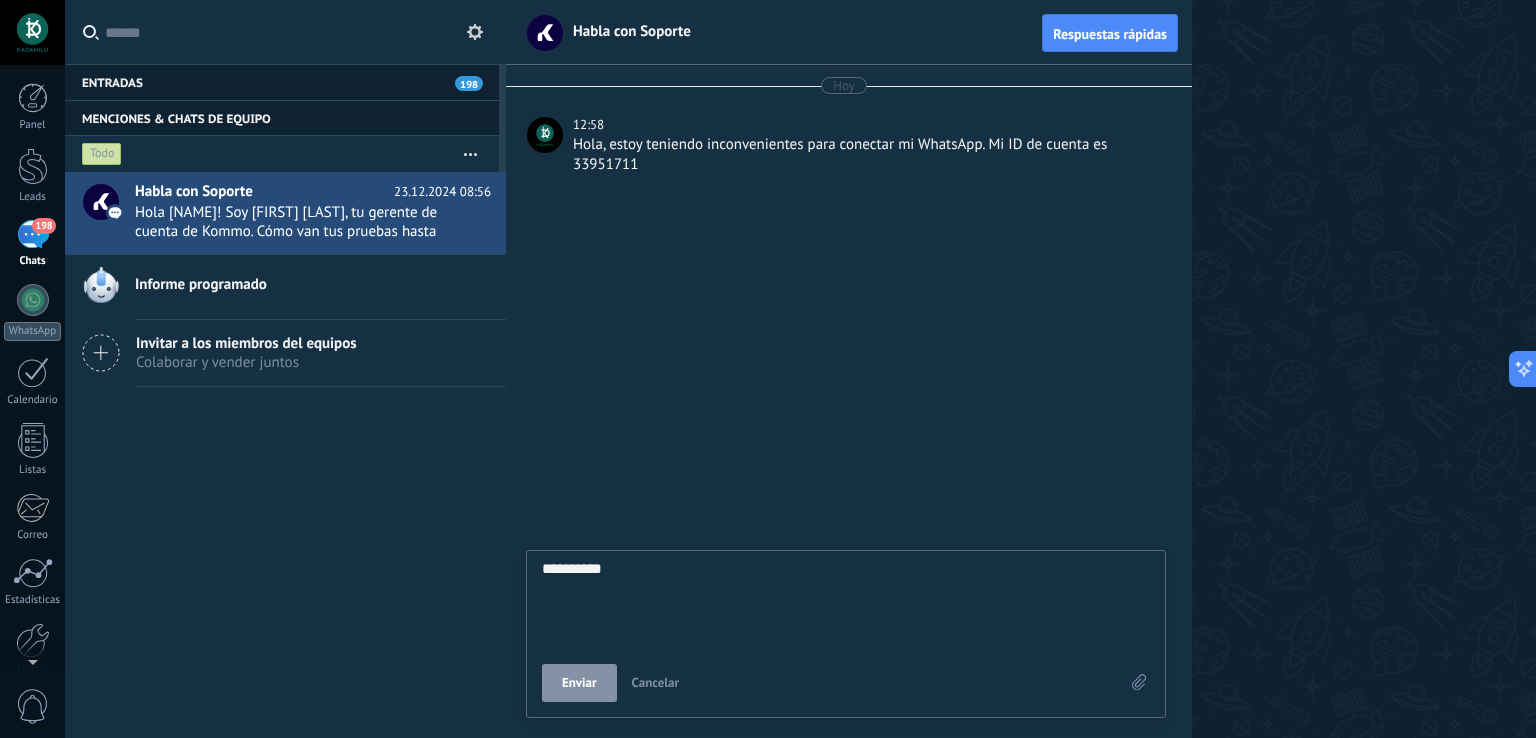 type on "**********" 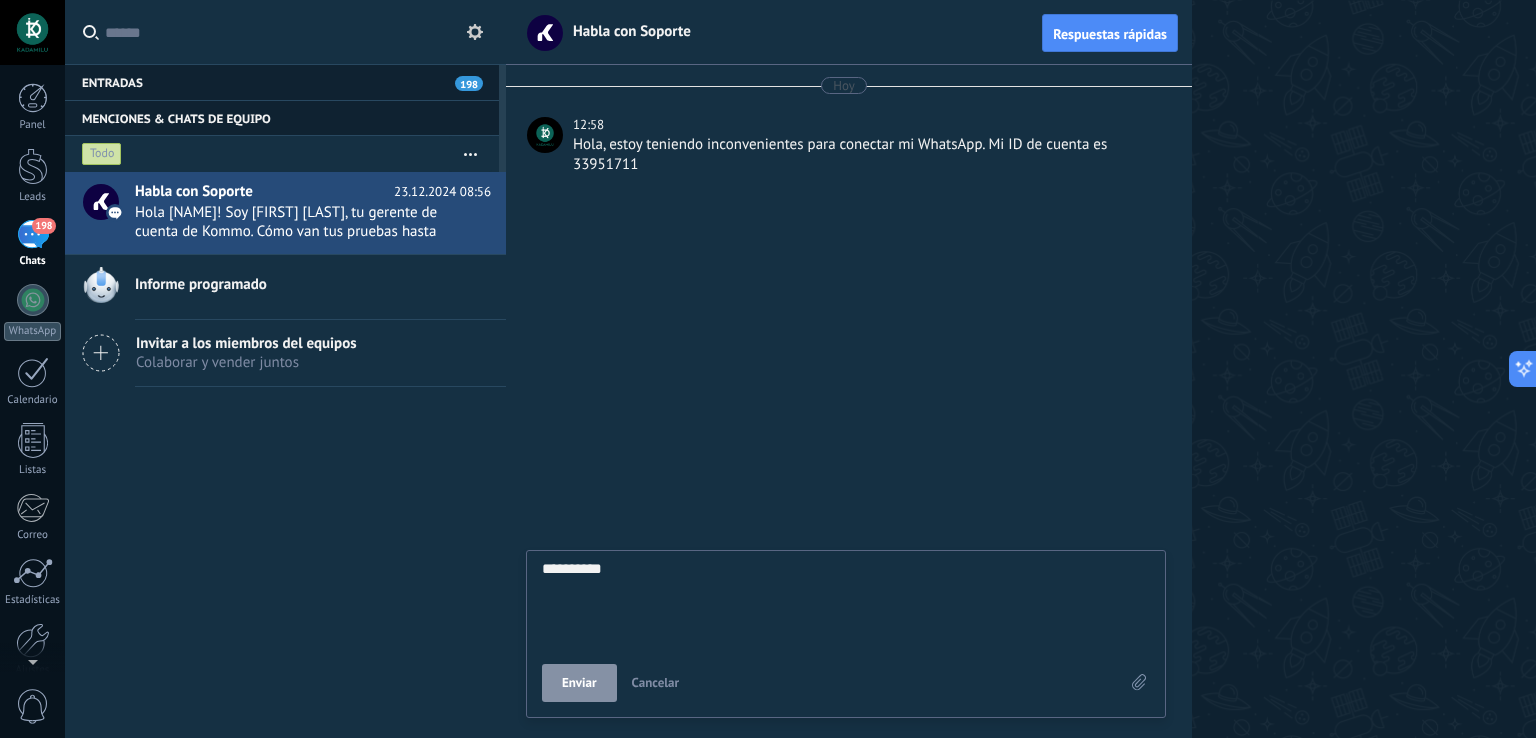 type on "**********" 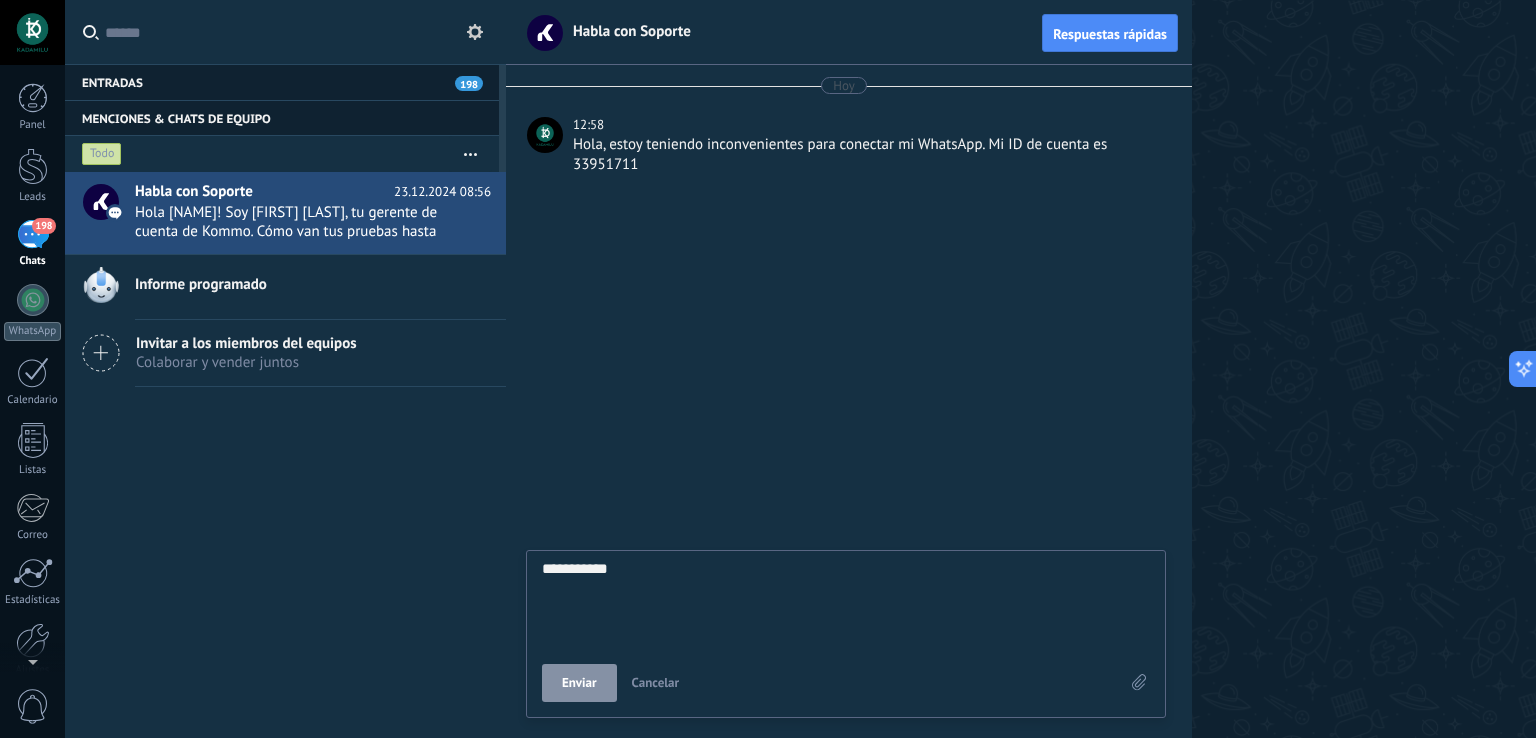 type on "**********" 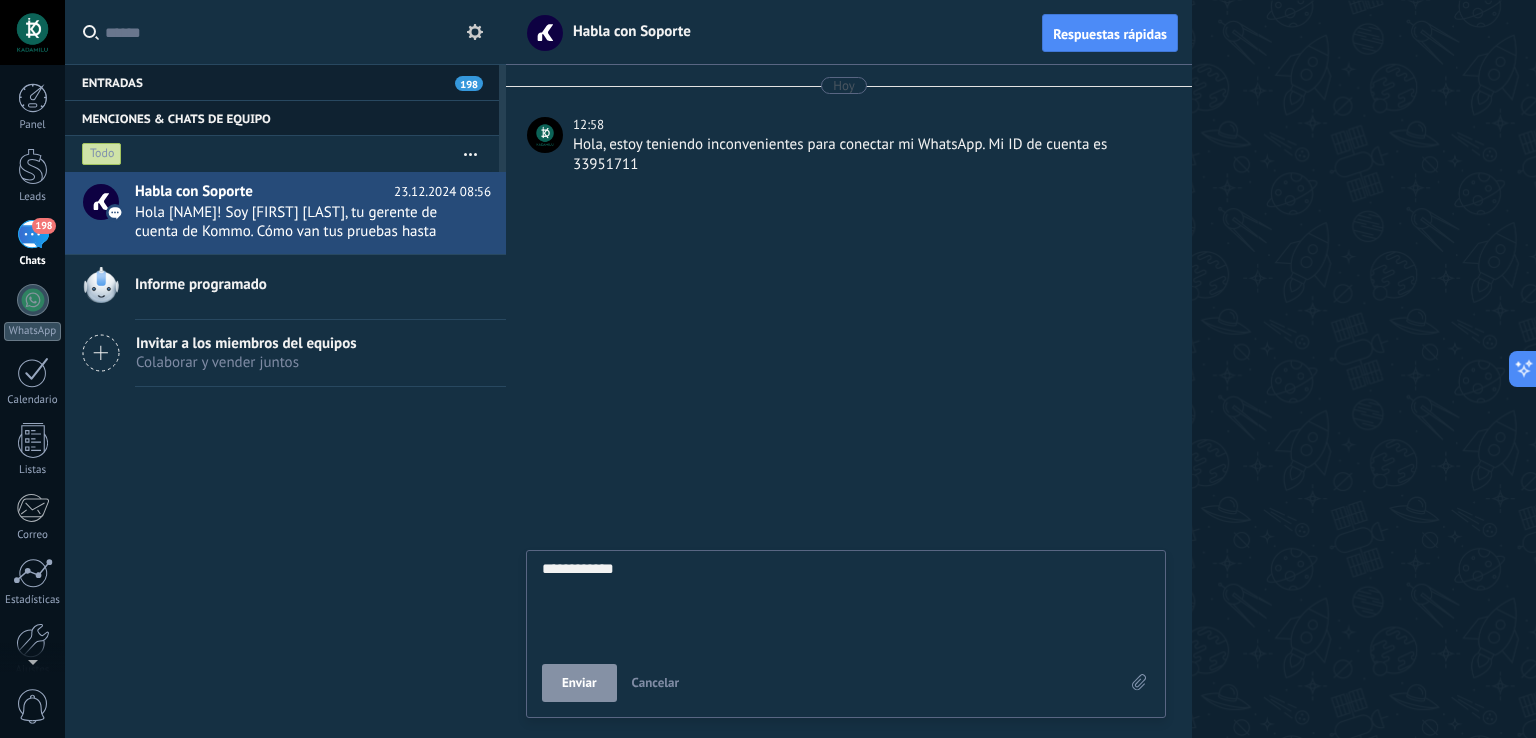 type on "**********" 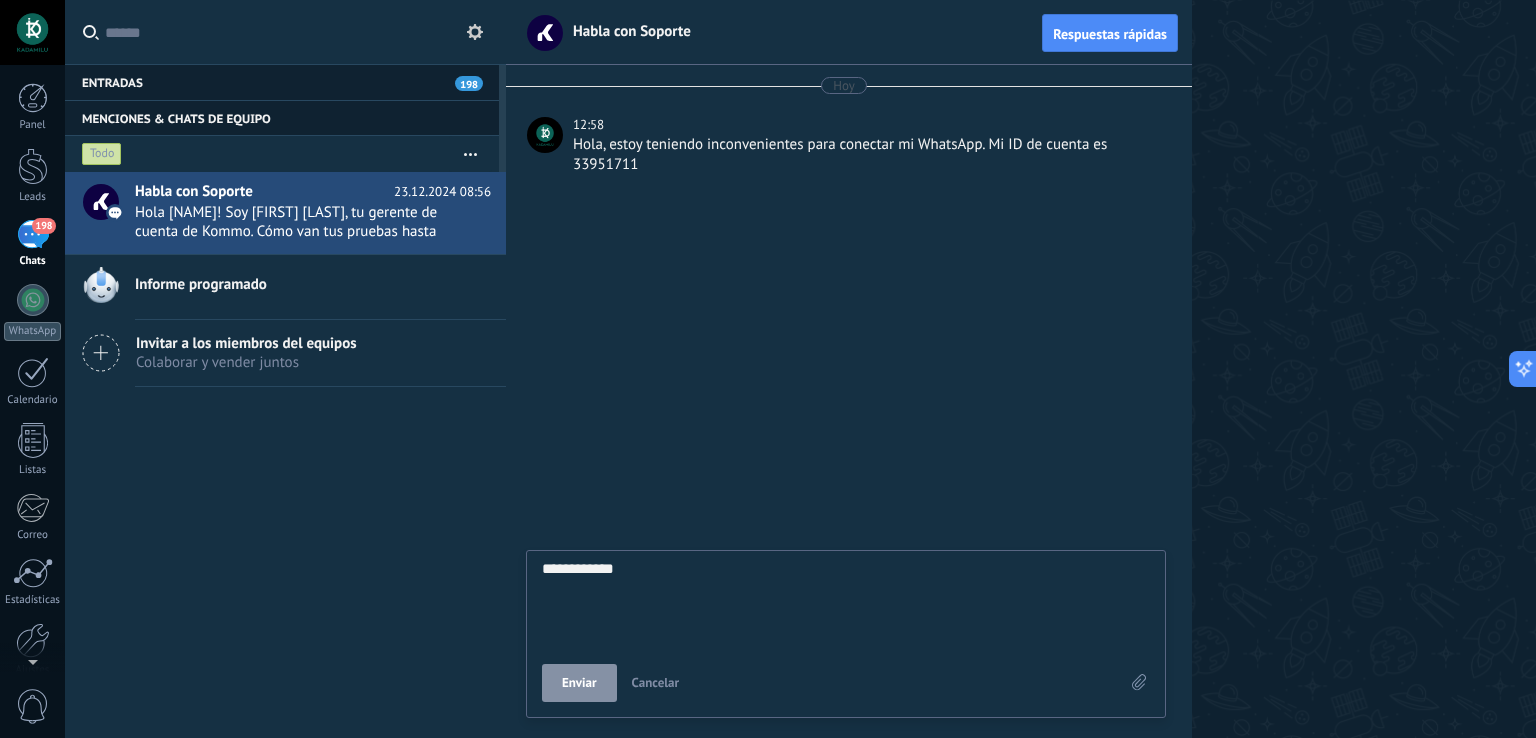 type on "**********" 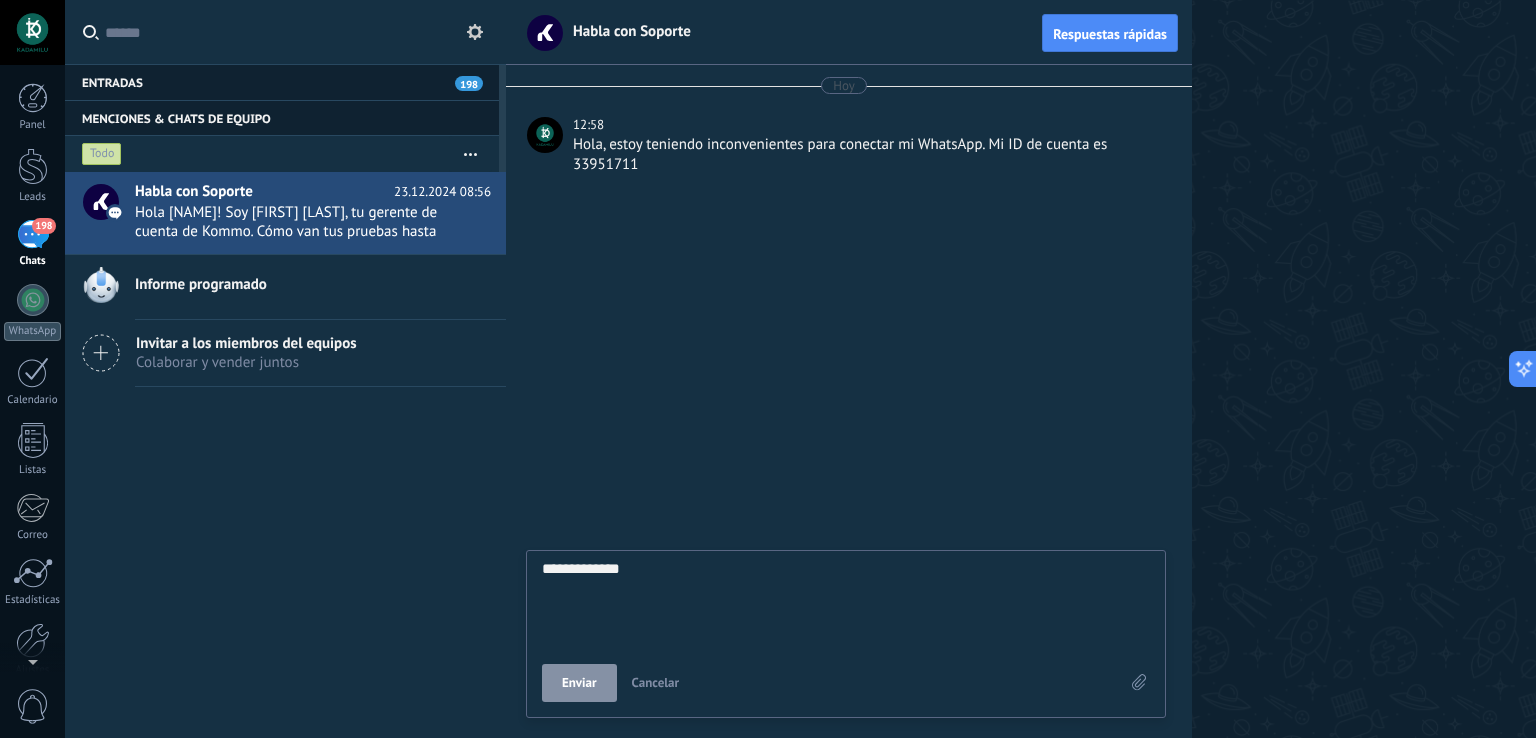 type on "**********" 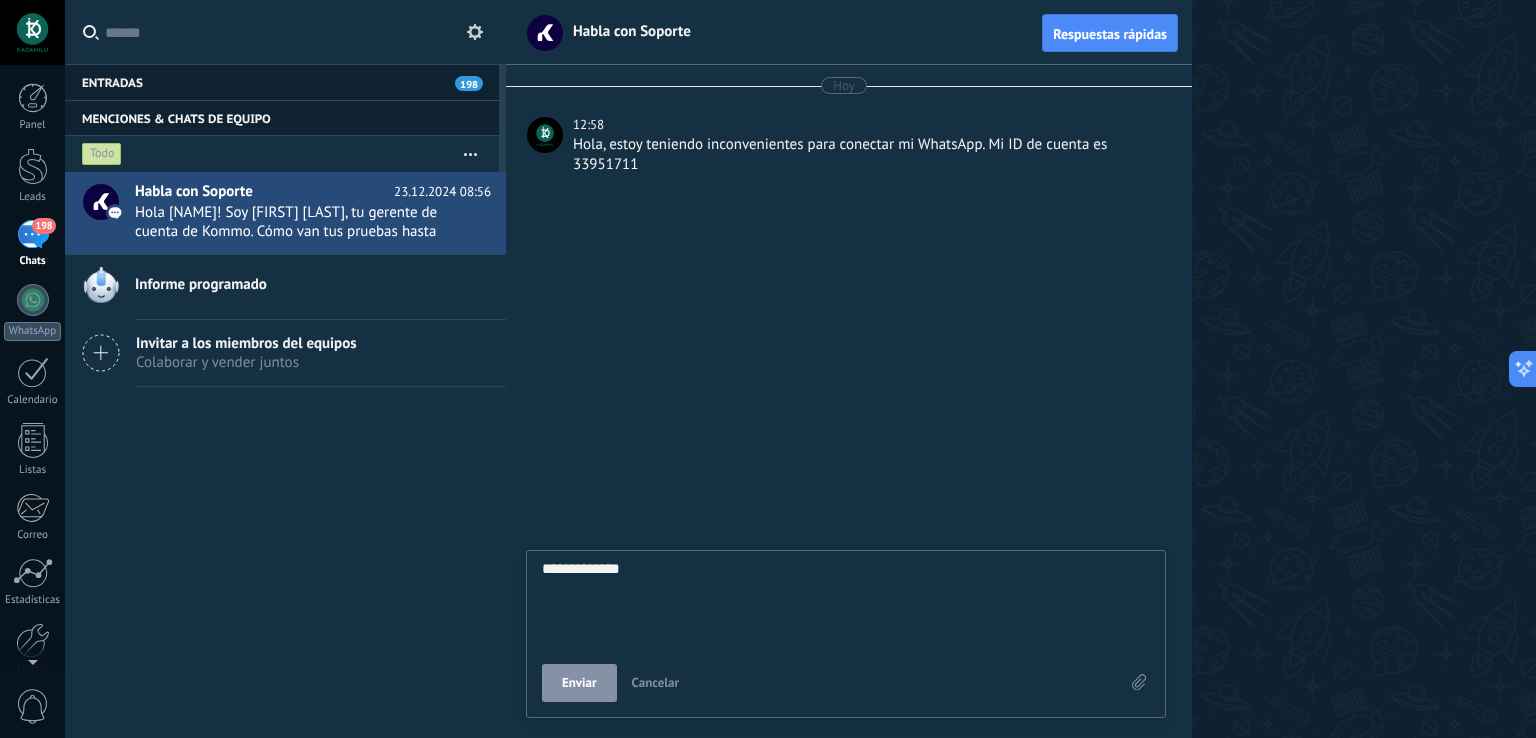 type on "**********" 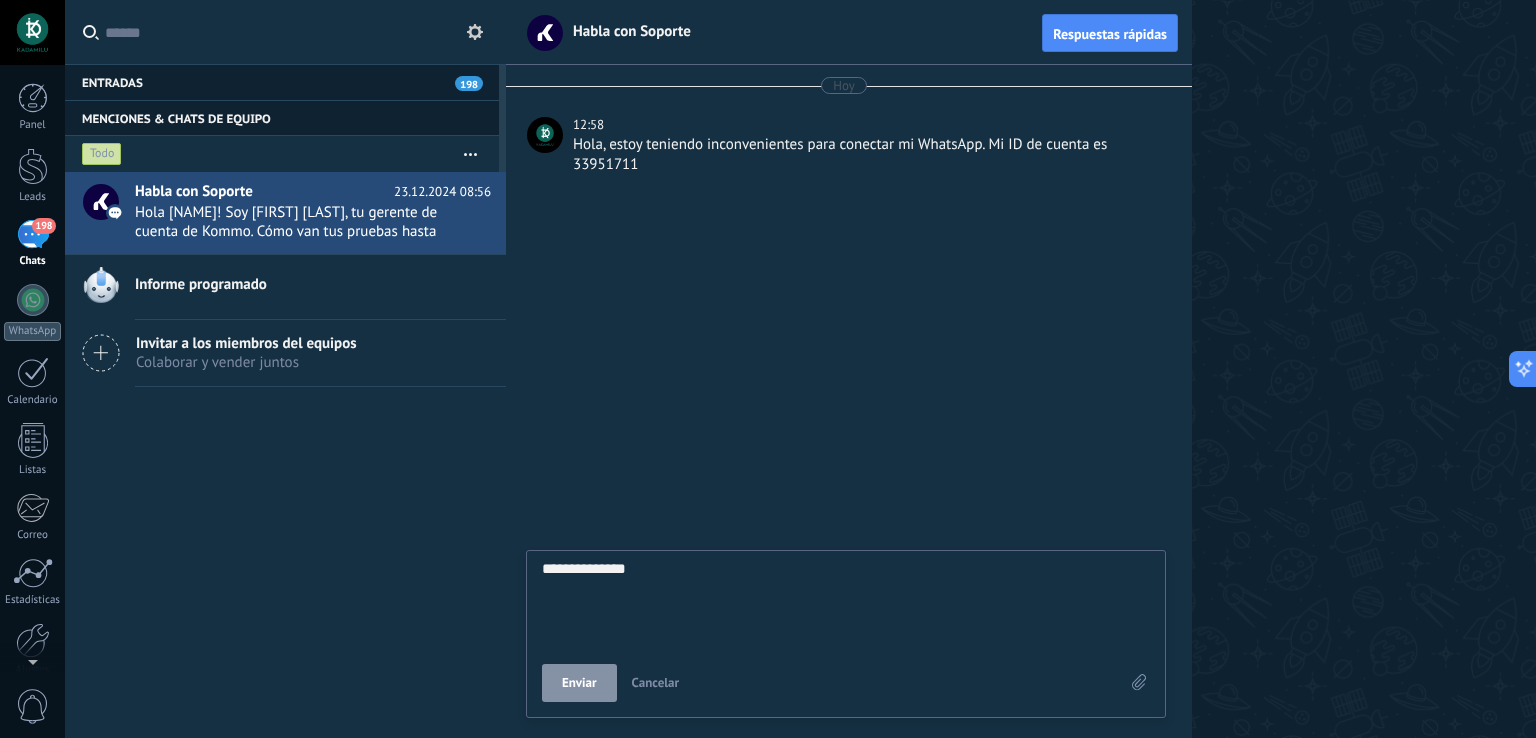 type on "**********" 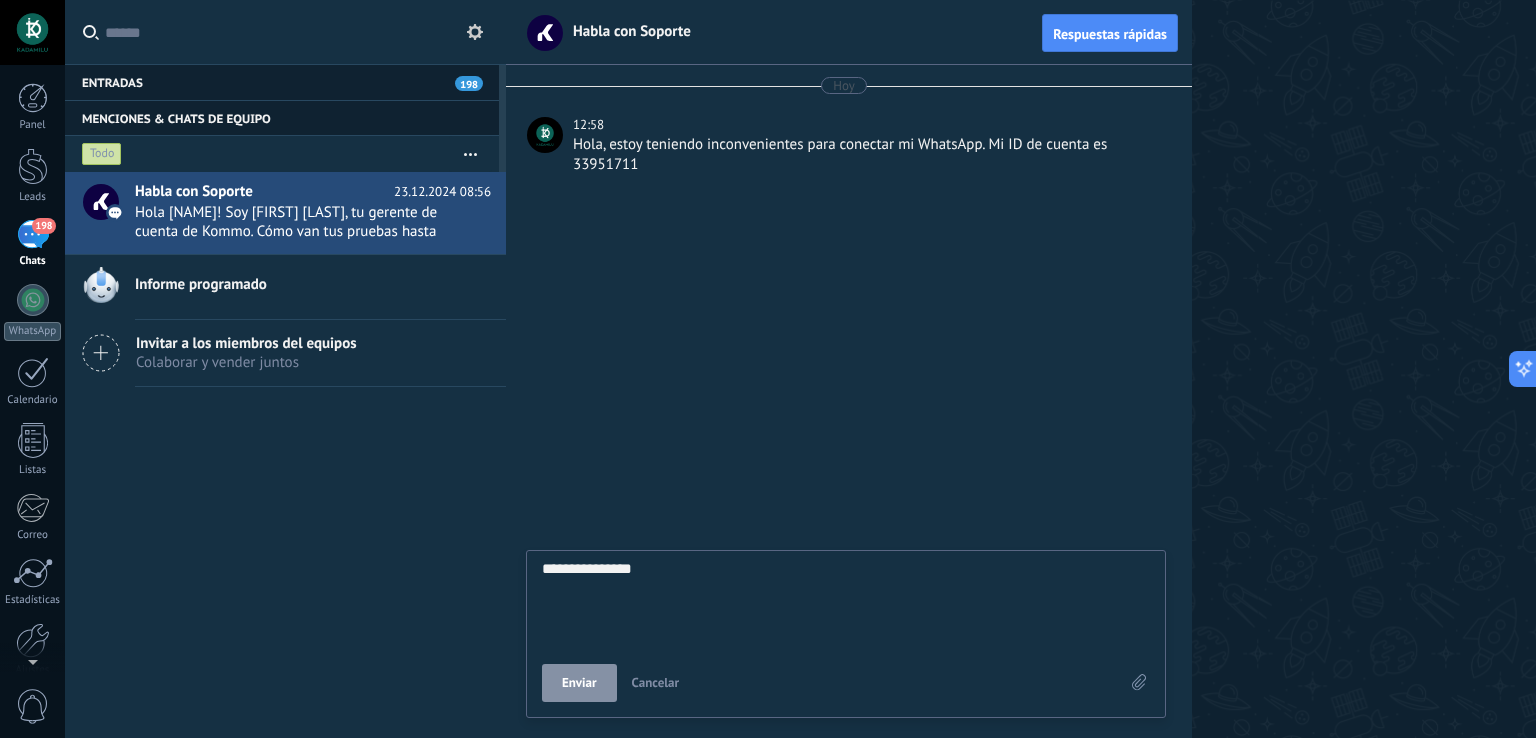 type on "**********" 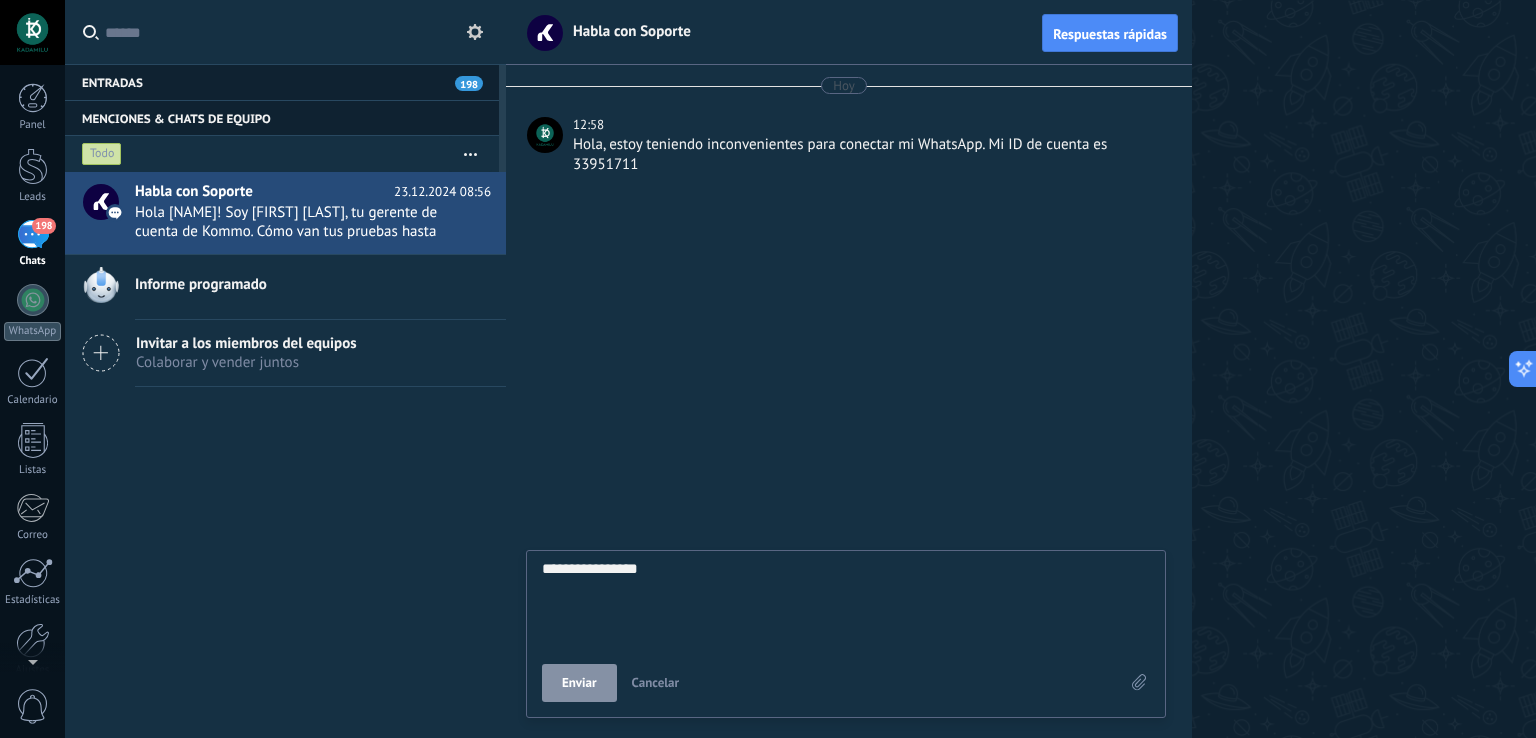 type on "**********" 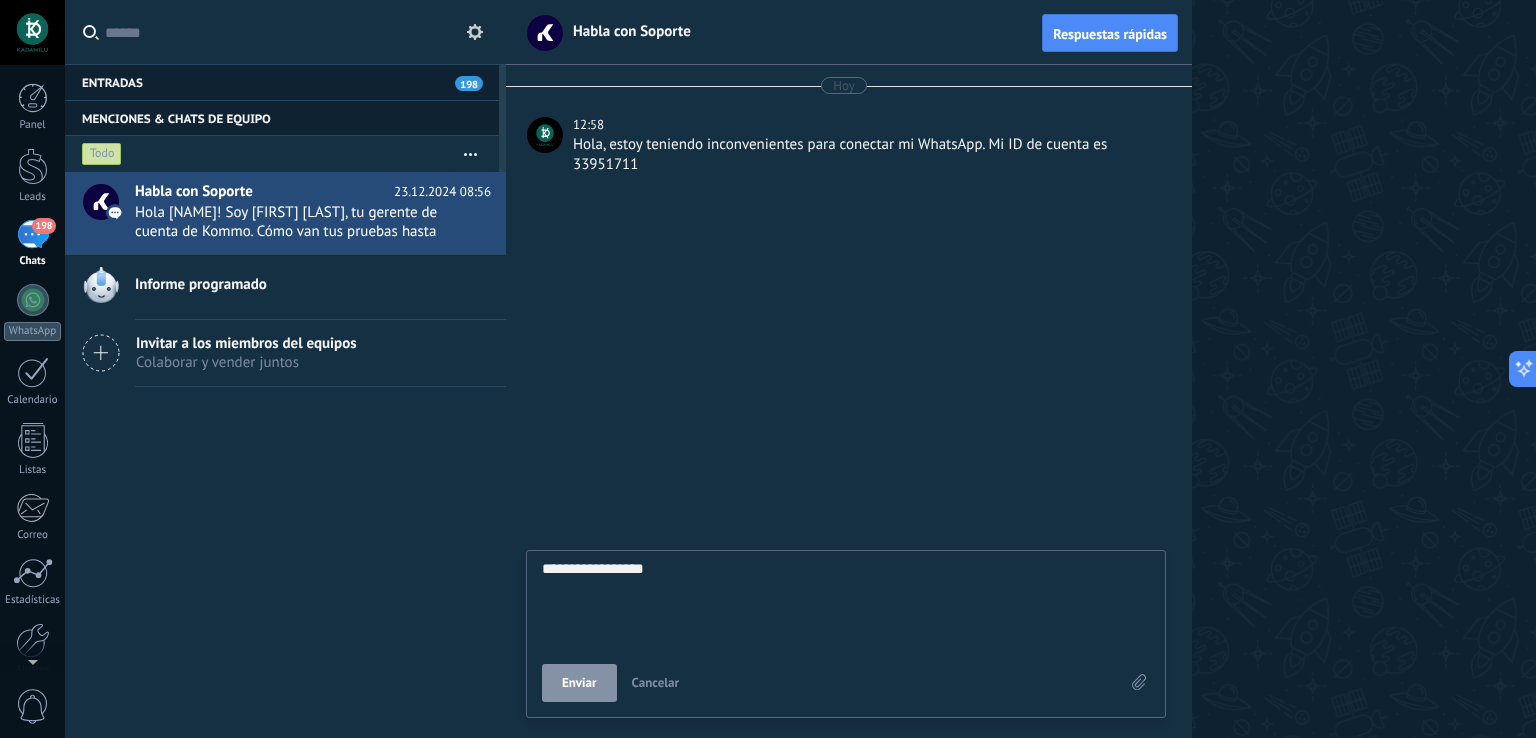 type on "**********" 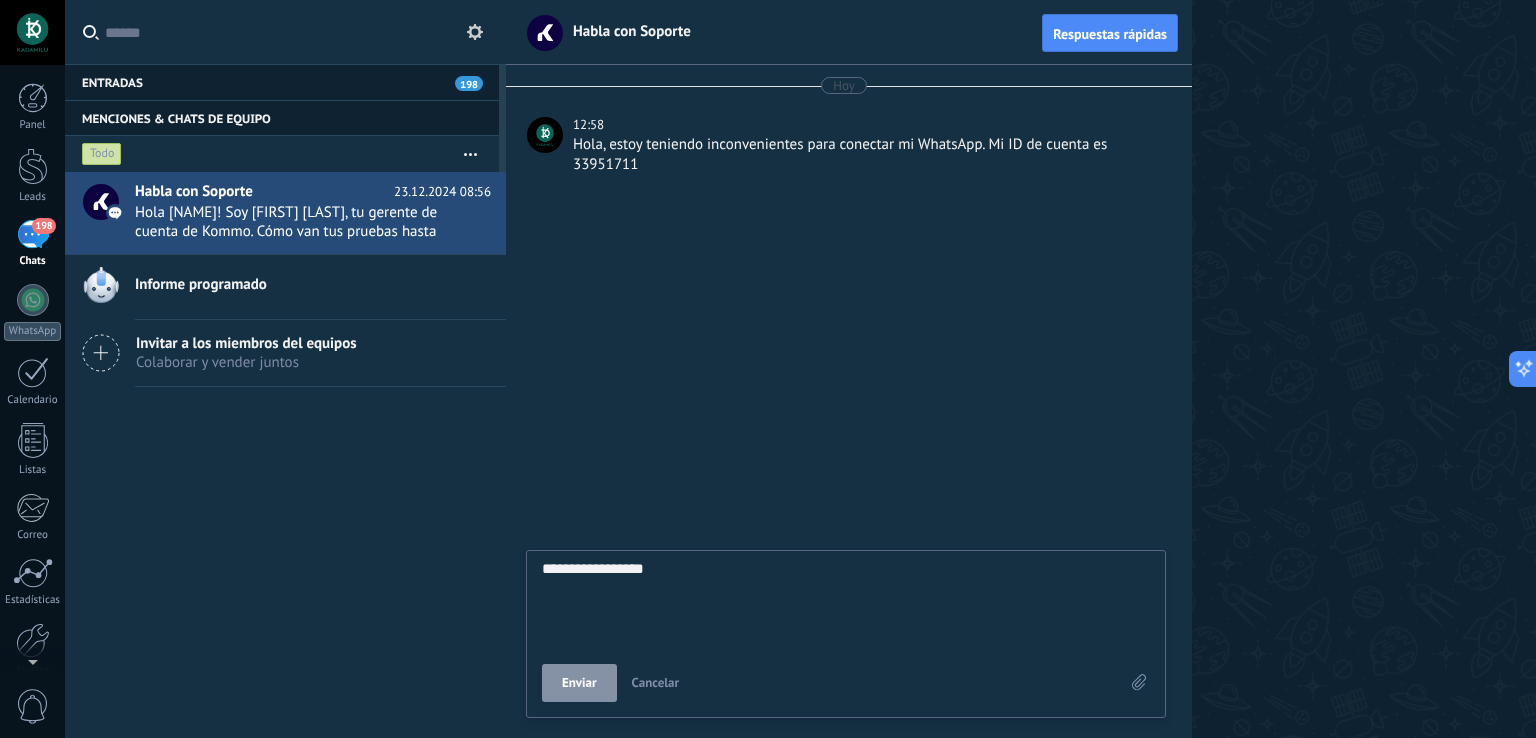 type on "**********" 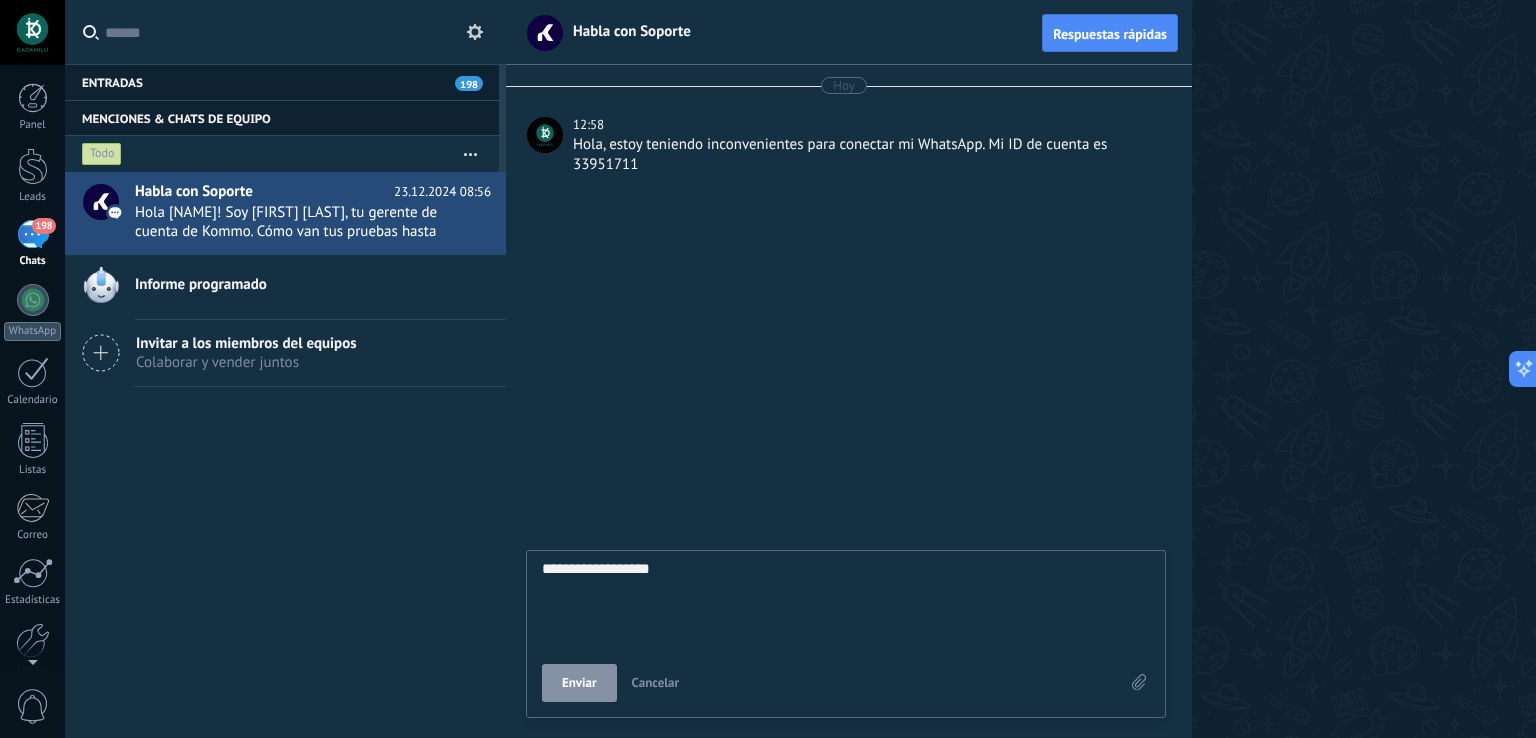type on "**********" 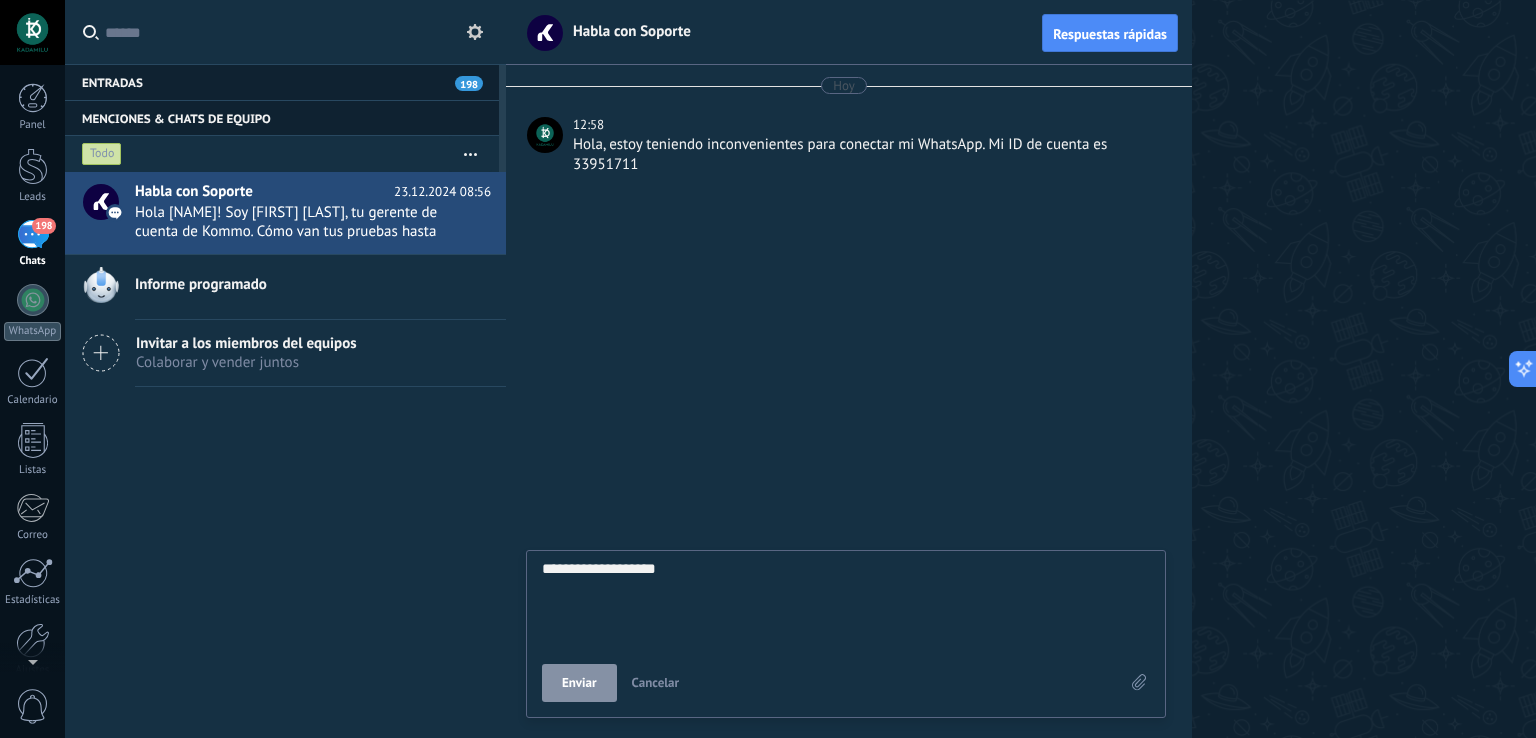 type on "**********" 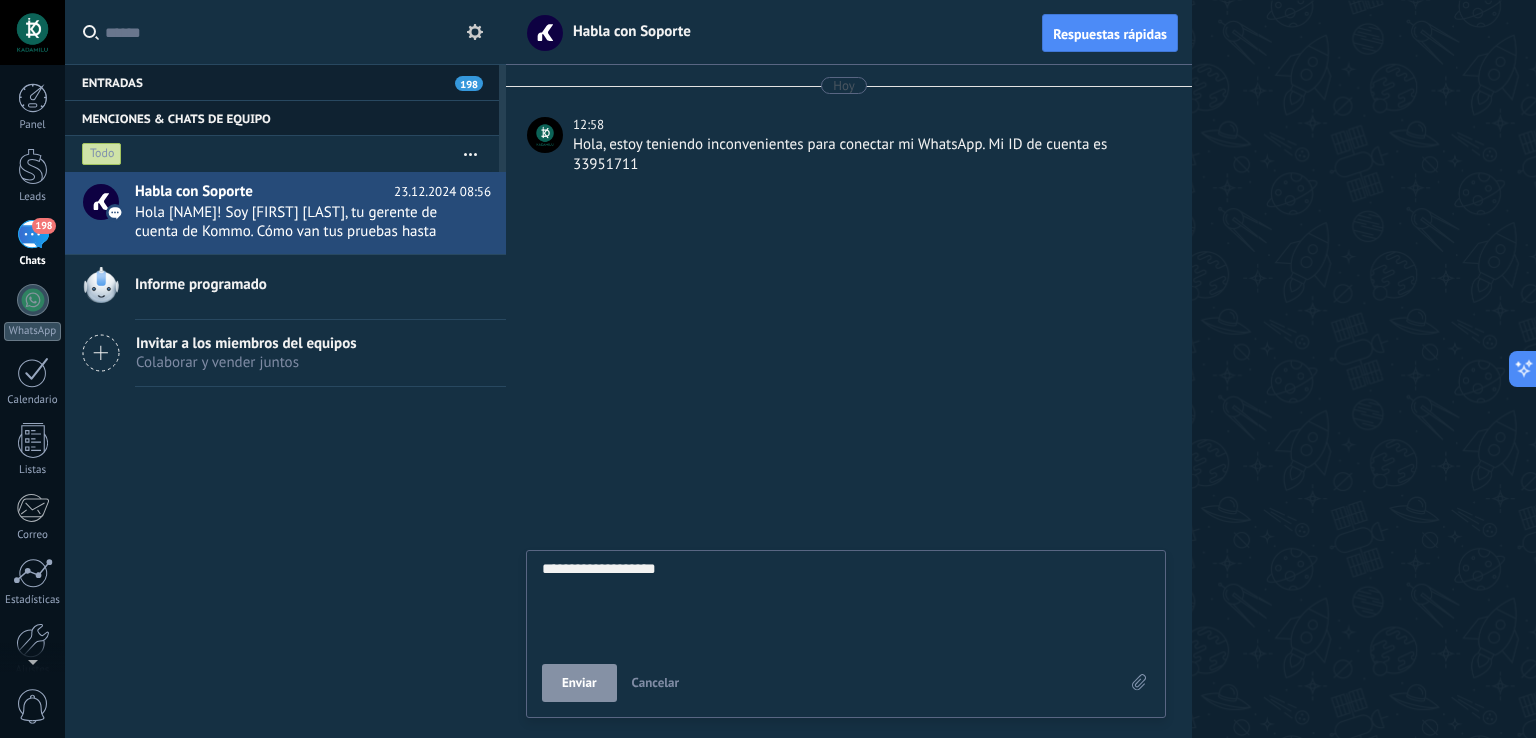 type on "**********" 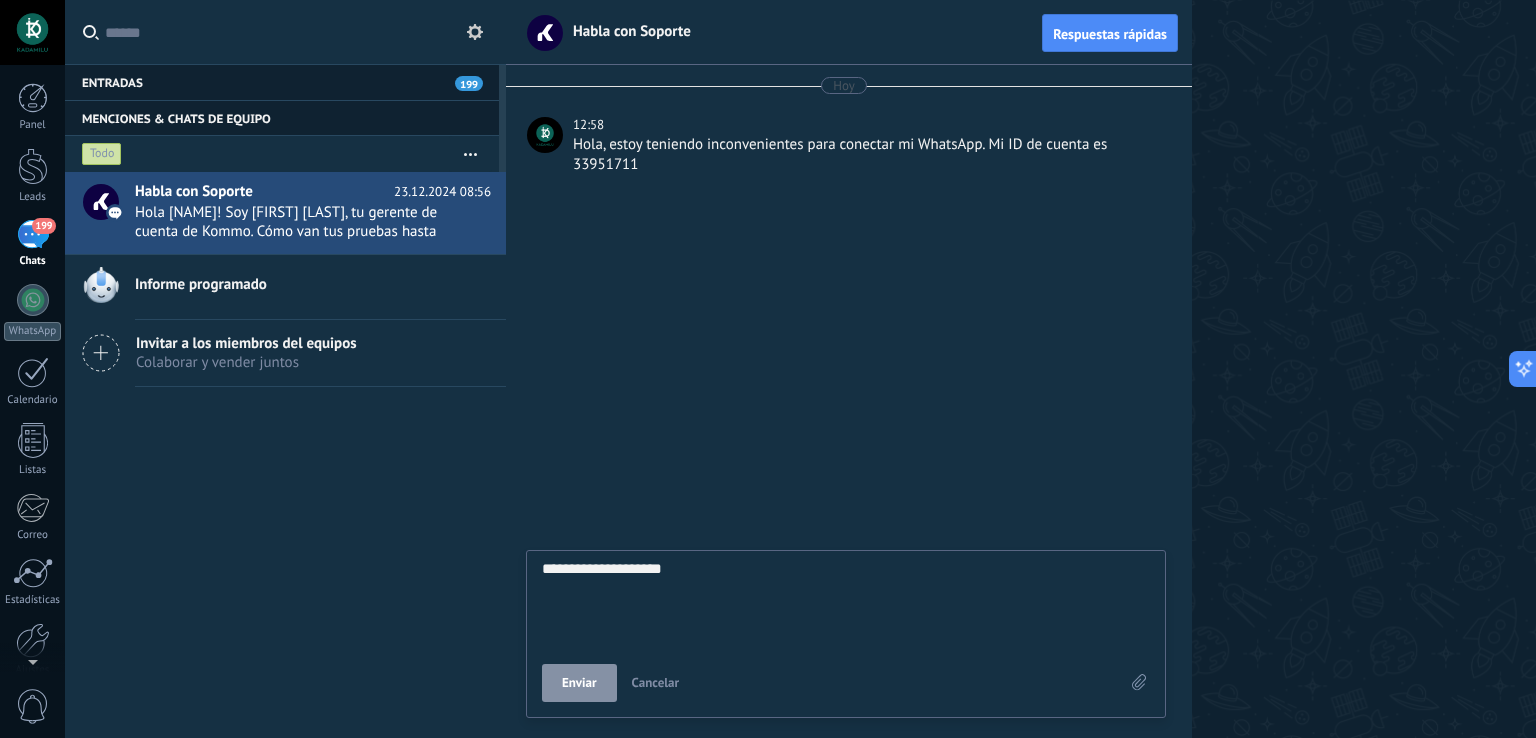 type on "**********" 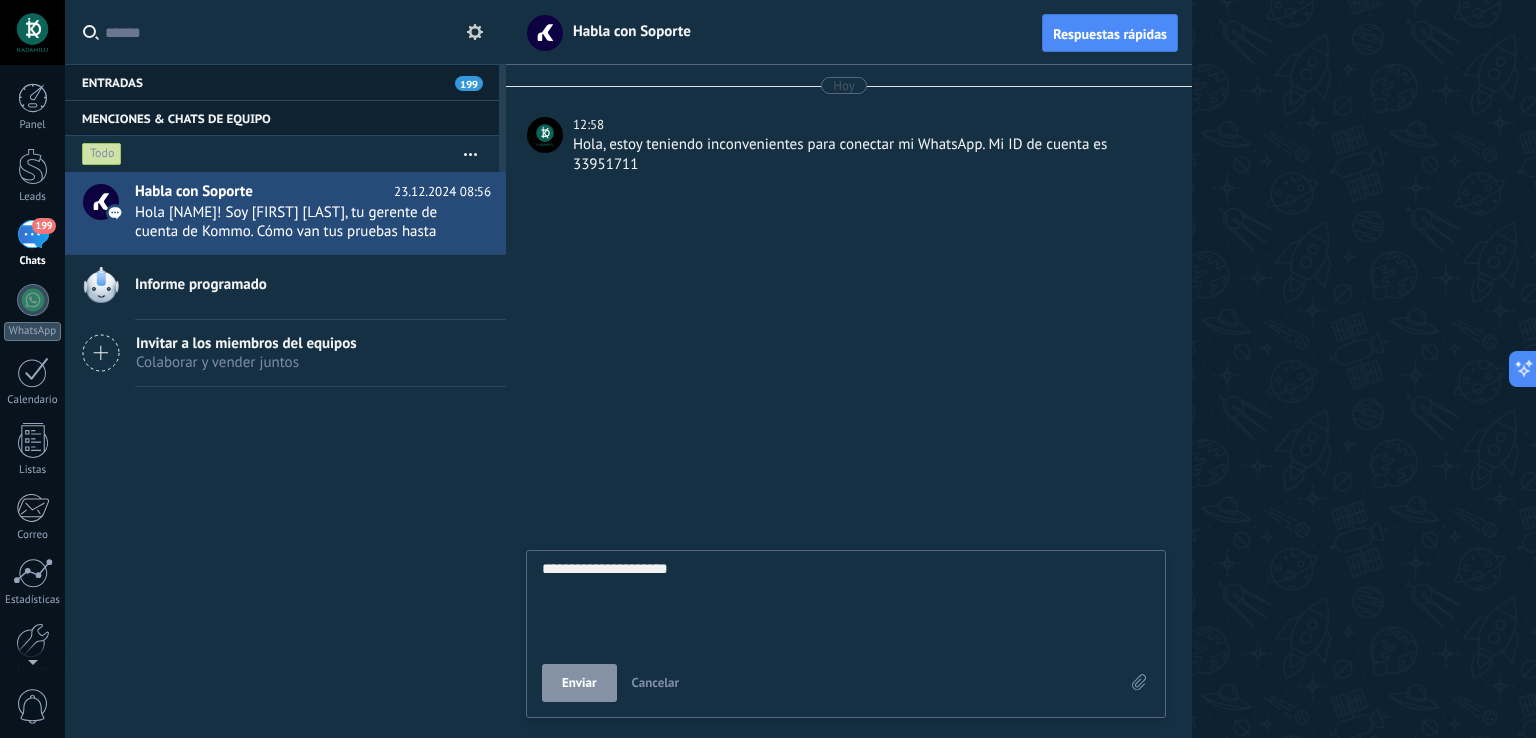 type on "**********" 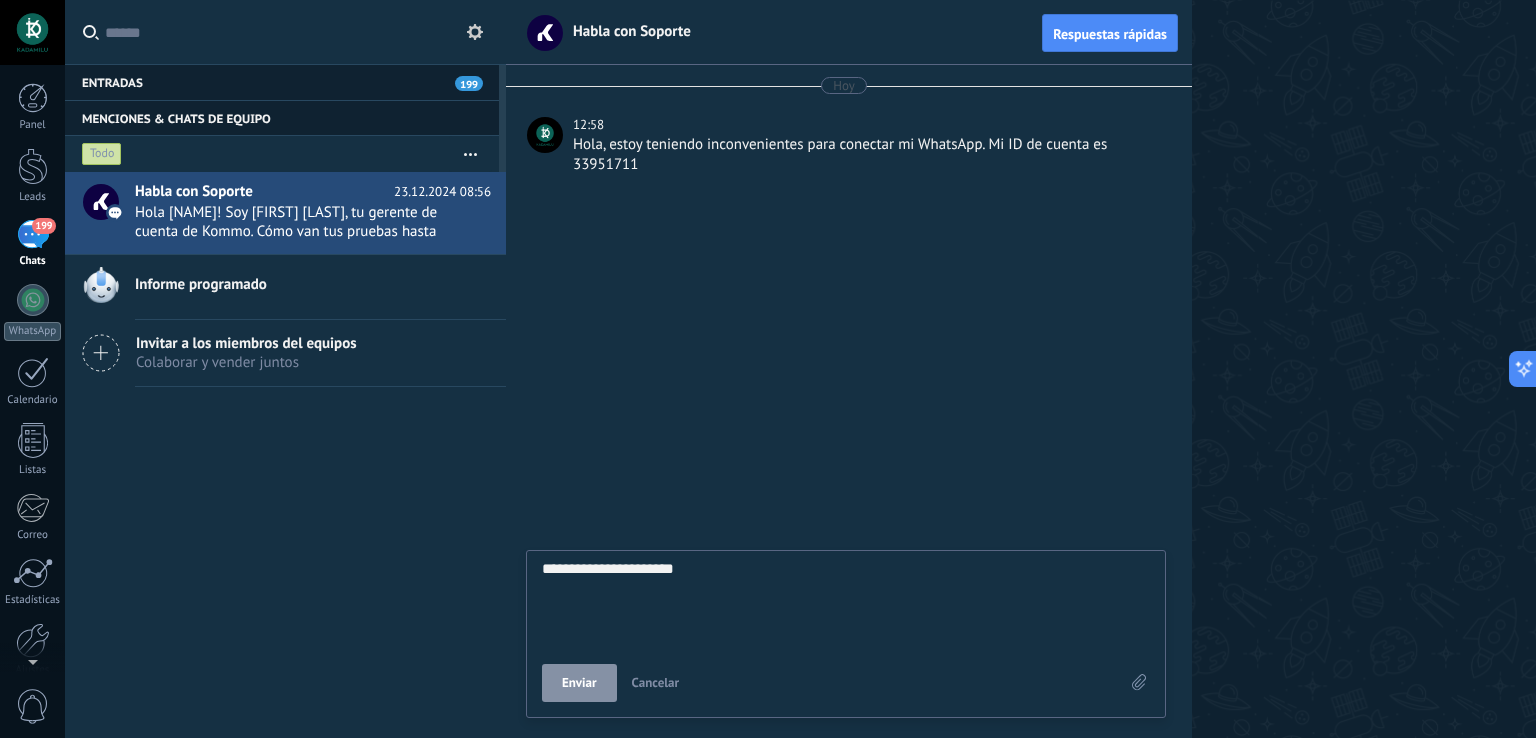 type on "**********" 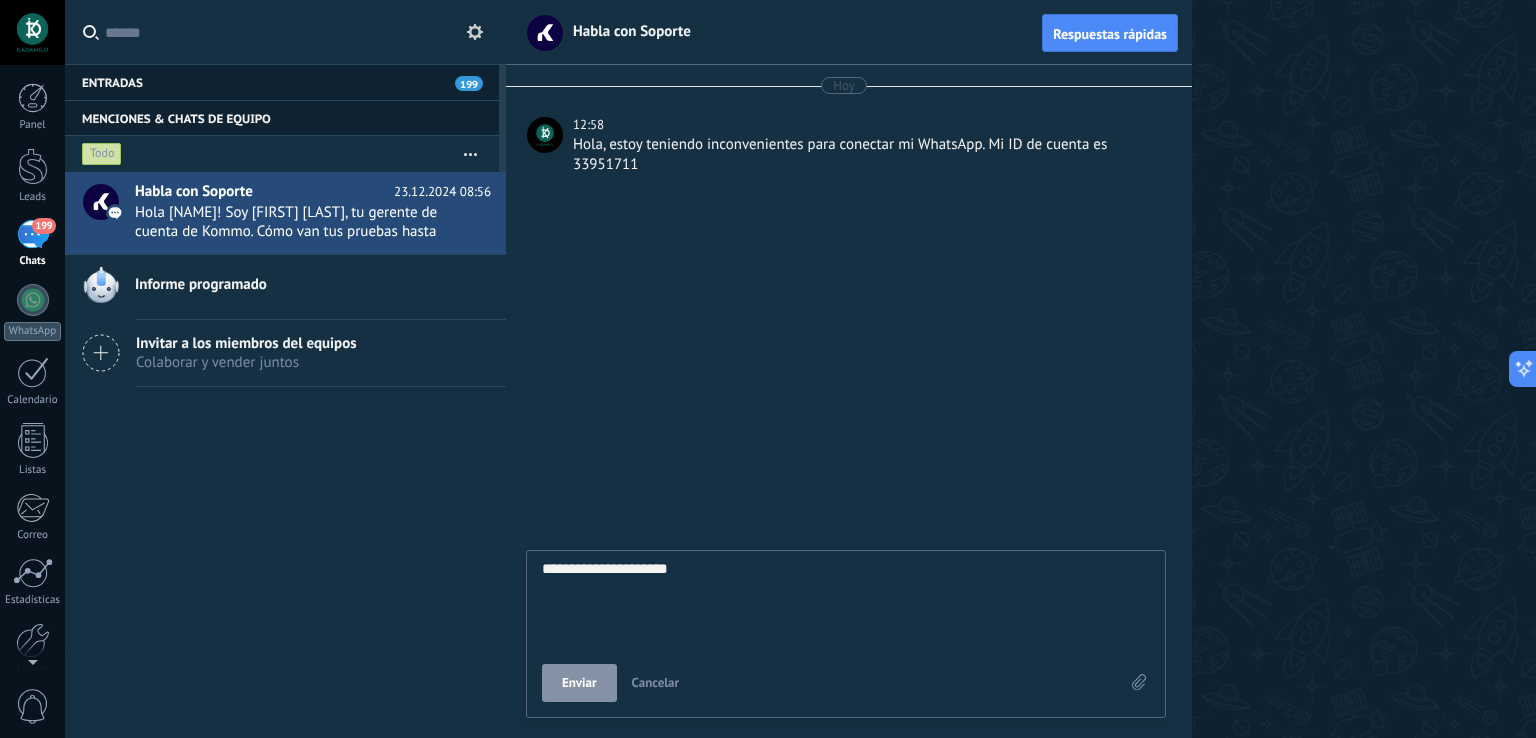scroll, scrollTop: 19, scrollLeft: 0, axis: vertical 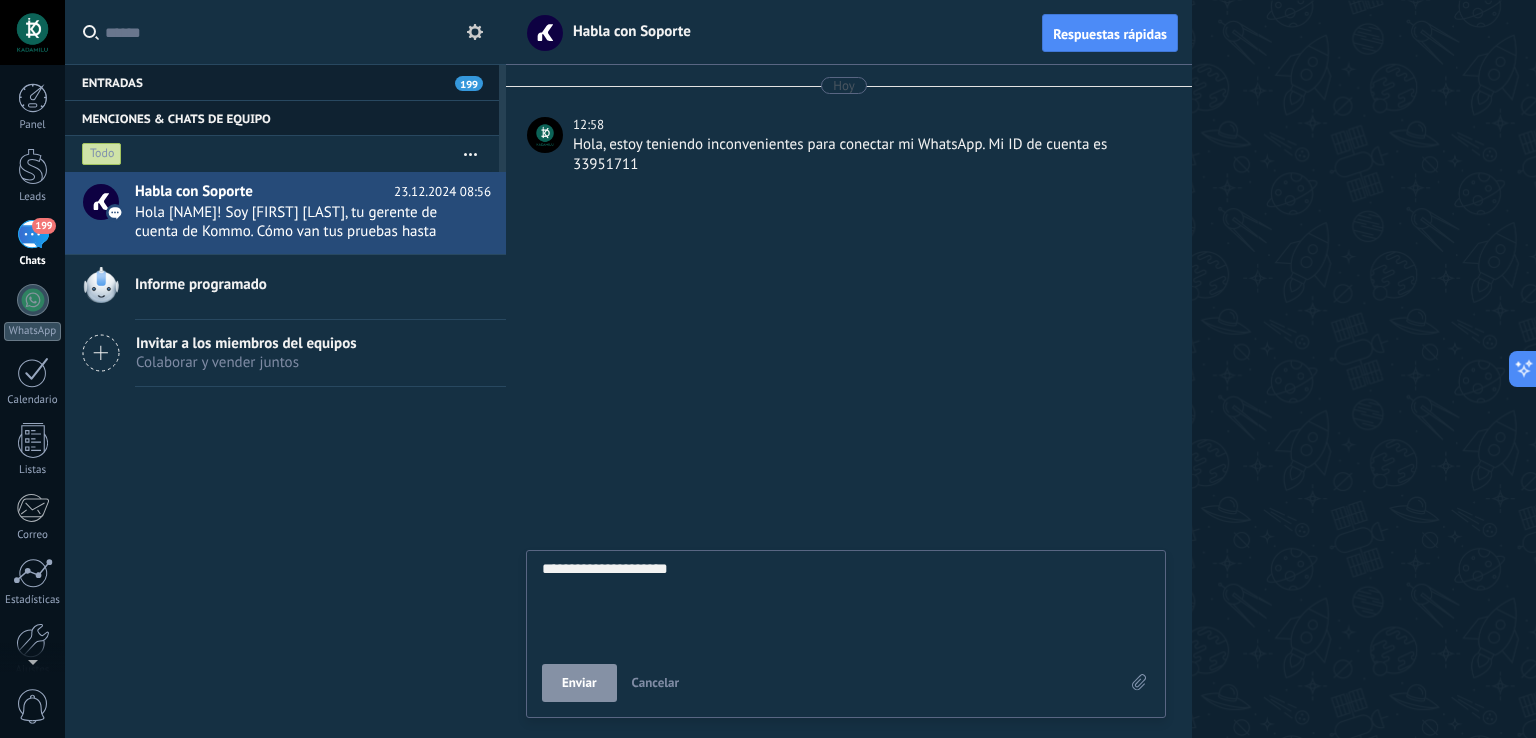 drag, startPoint x: 680, startPoint y: 580, endPoint x: 489, endPoint y: 538, distance: 195.5633 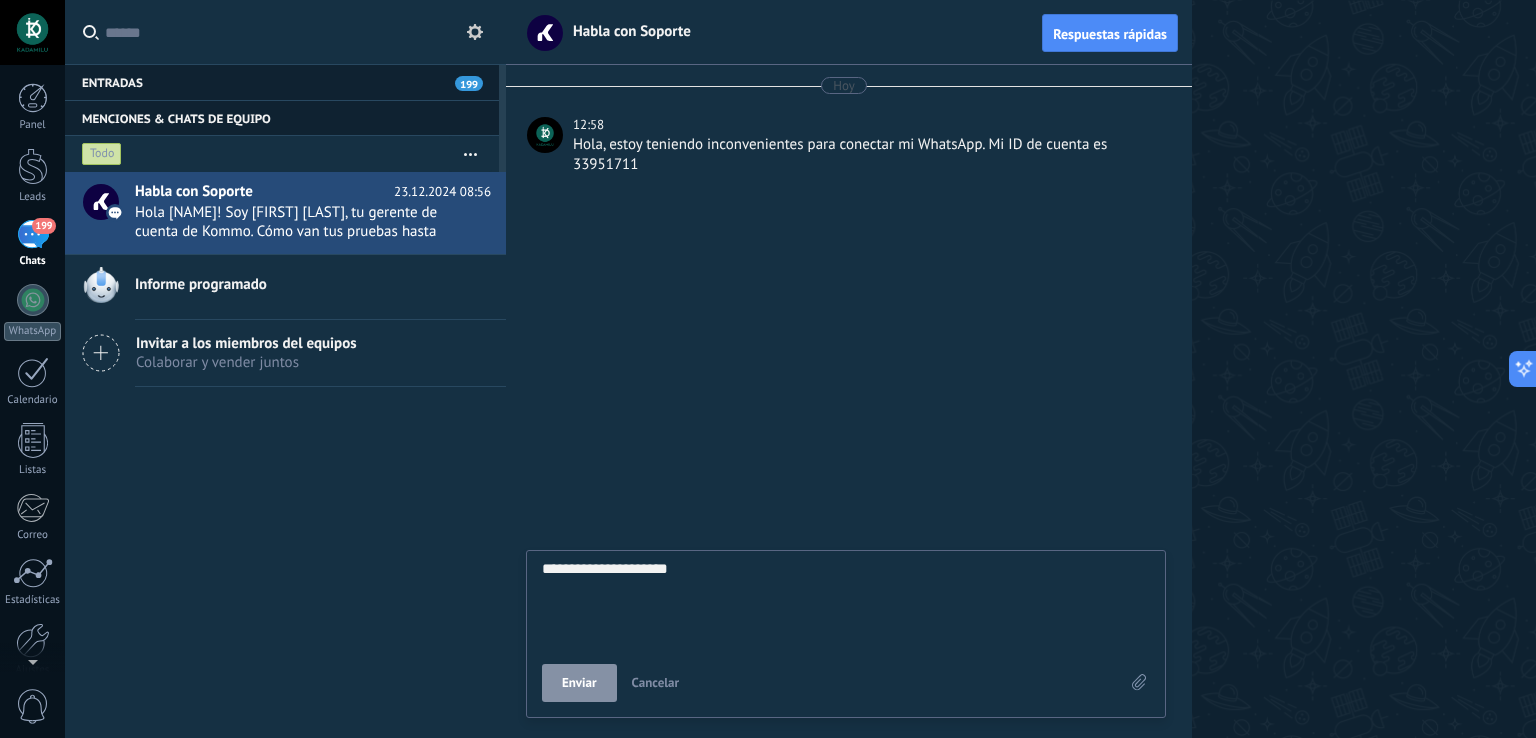 click on "Entradas 199 Chats abiertos Total: 490
Silenciar Acciones múltiples Ordenar Más recientes Larga espera Destacados Negativa Chats abiertos Sin respuesta Asignado a mí Suscrito Destacados Guardar Selecciona una fecha Selecciona una fecha Hoy Ayer Últimos  ** 30  dias Esta semana La última semana Este mes El mes pasado Este trimestre Este año Incoming leads Contacto inicial Int.1 Int.2 Solicitud de pedido Asistencia Ped. completo Ped. entregado COMPLETADO CANCELADO Ninguno Abierto Cerrado Abierto Seleccionar todo Solo chats destacados Sin chats destacados Chats destacados Seleccionar todo Respondido Sin respuesta Todos los estados de respuesta Seleccionar todo Conversación Entrante Saliente - No Respondida Saliente - Respondida Etapa de la interacción Seleccionar todo Inversiones Kadamilu kadamilu.ve kadamilu.ve TikTok Fuentes del chat Seleccionar todo Negativa Neutral Todo valores Aplicar Restablecer Mark respondió Conversación cerrada" at bounding box center [800, 369] 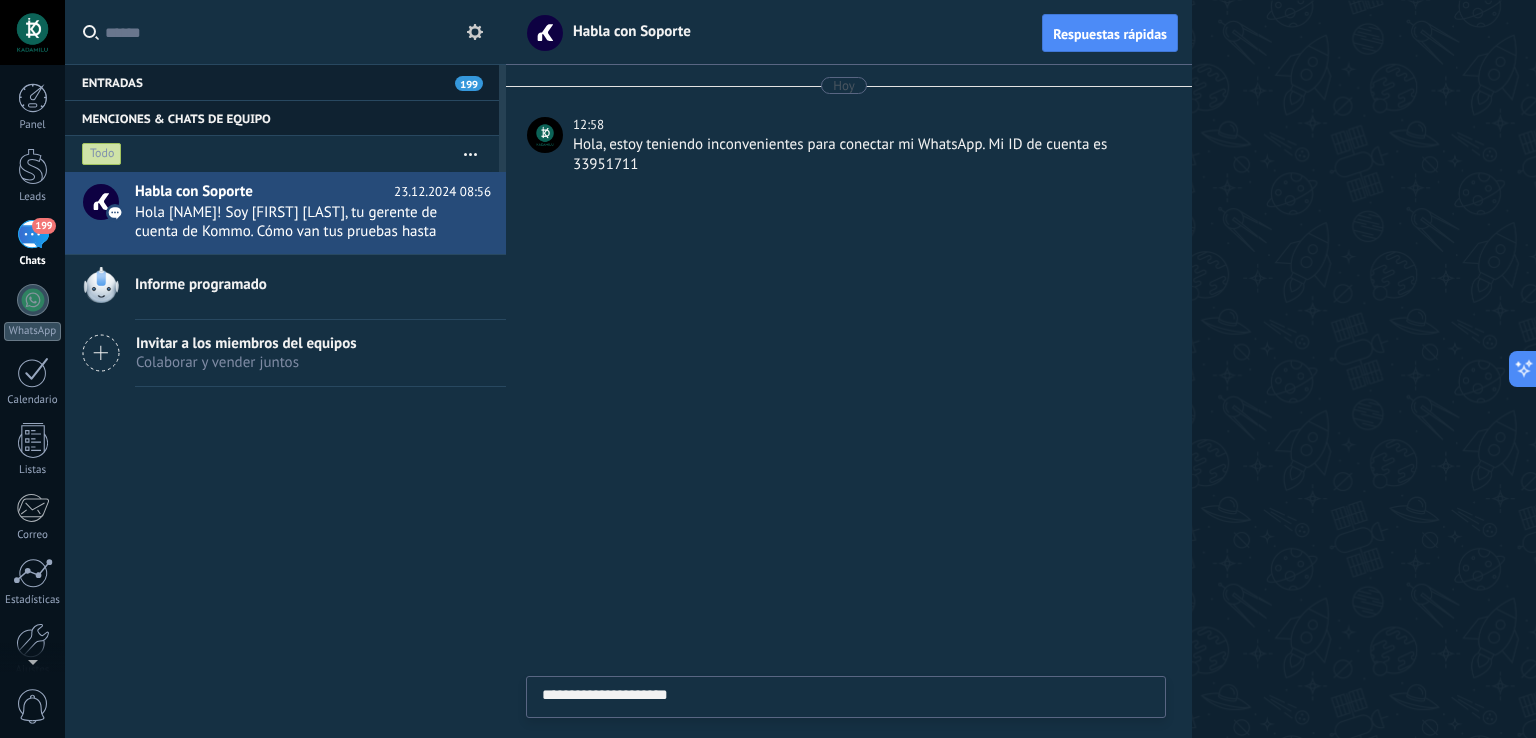 drag, startPoint x: 700, startPoint y: 715, endPoint x: 701, endPoint y: 705, distance: 10.049875 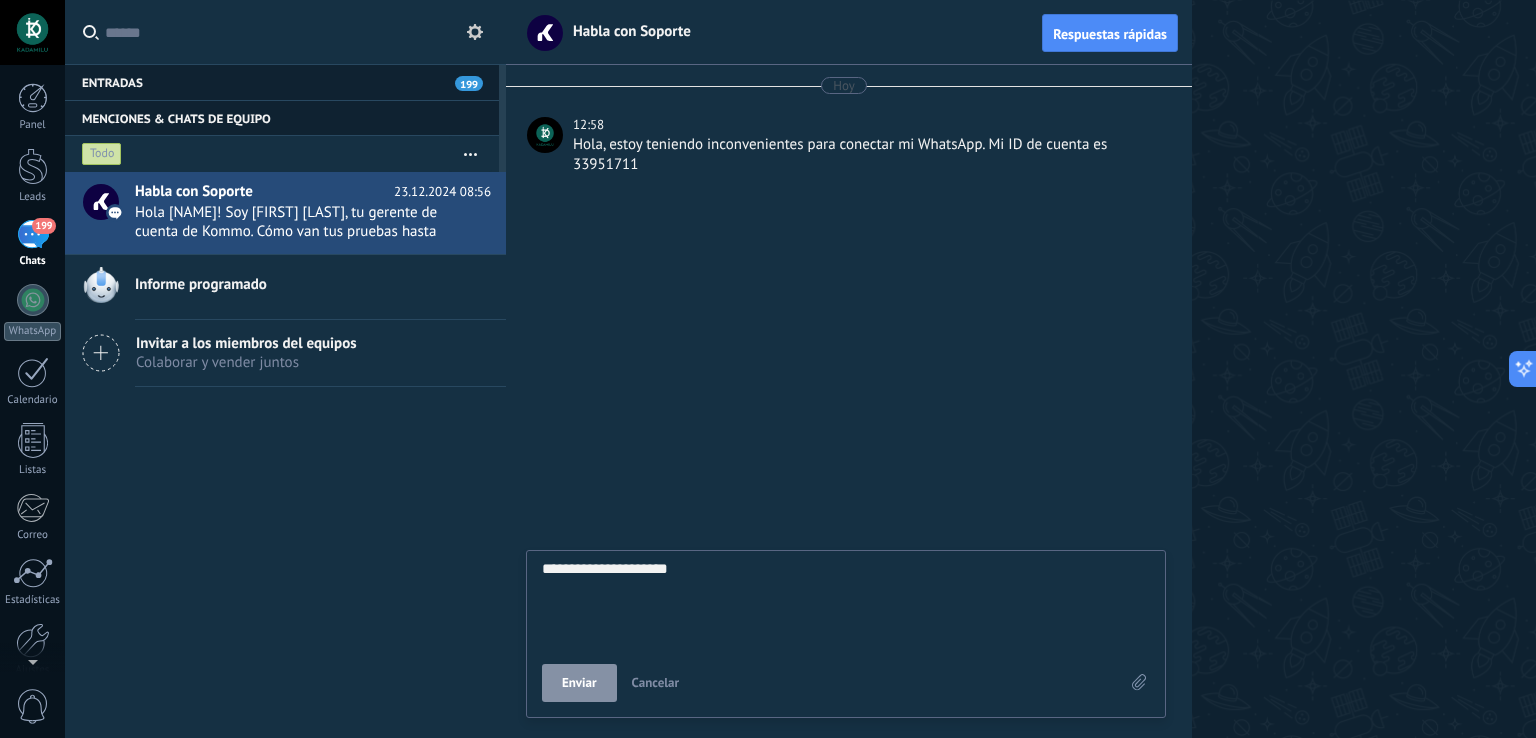 click on "**********" at bounding box center [846, 634] 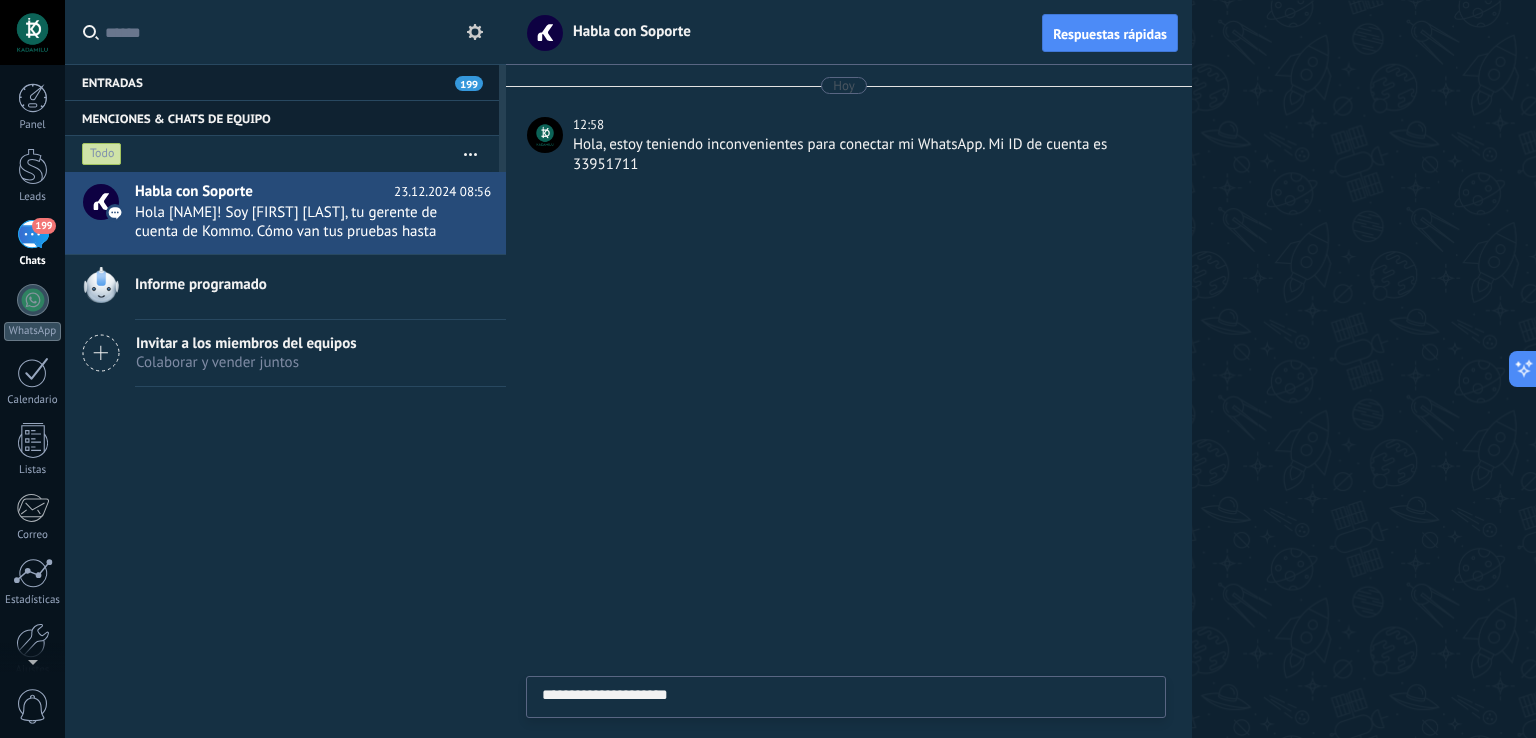 click on "**********" at bounding box center (846, 728) 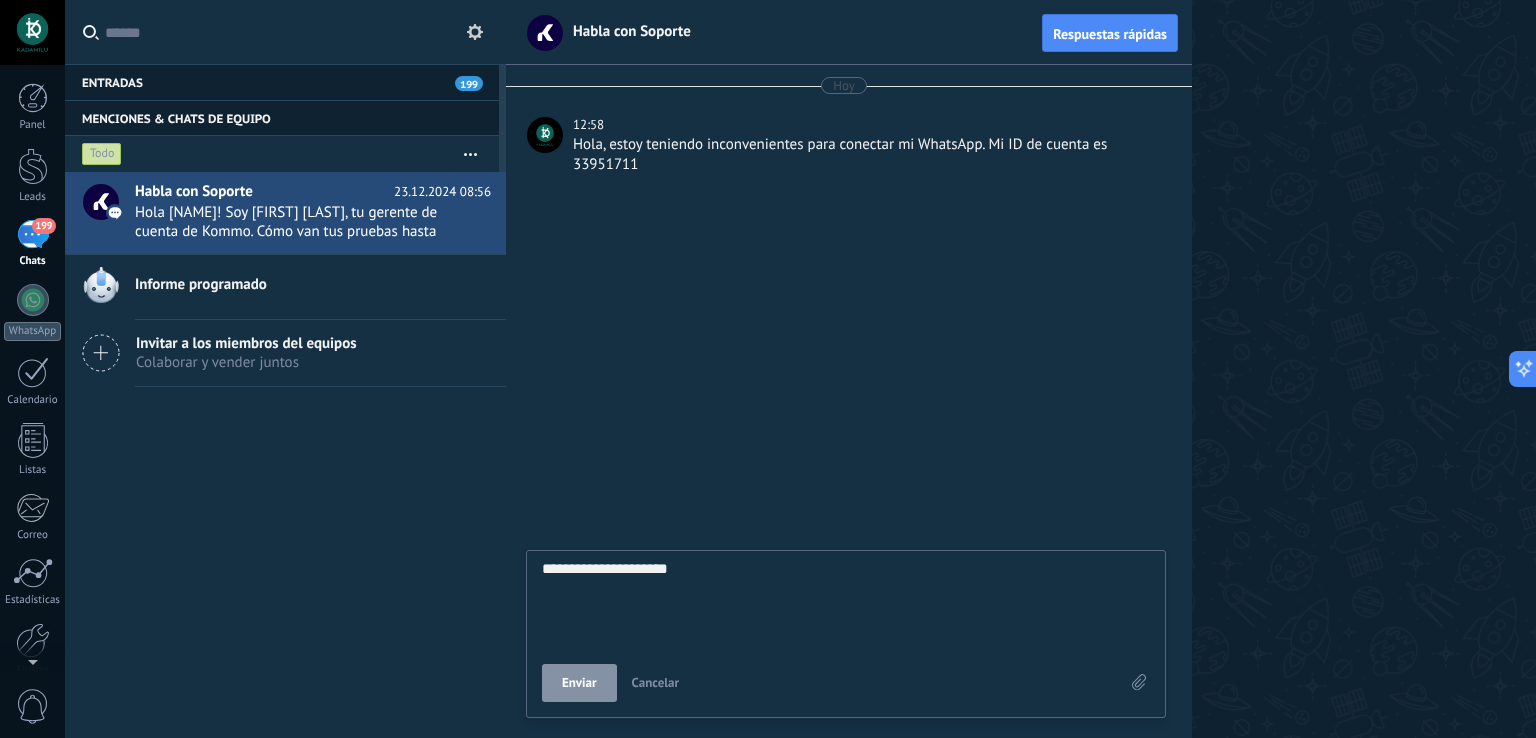 click on "Enviar Cancelar" at bounding box center [836, 683] 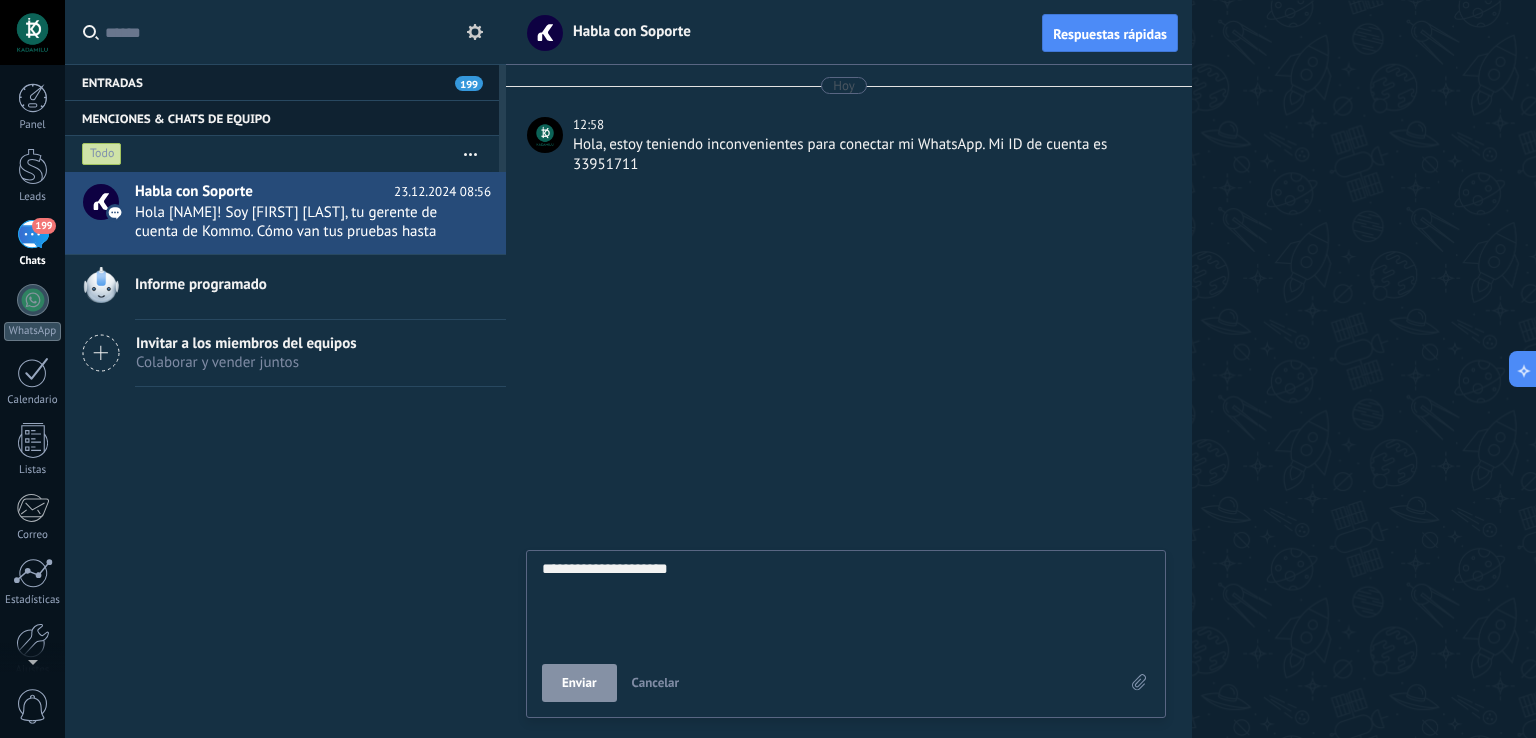 click on "**********" at bounding box center (846, 602) 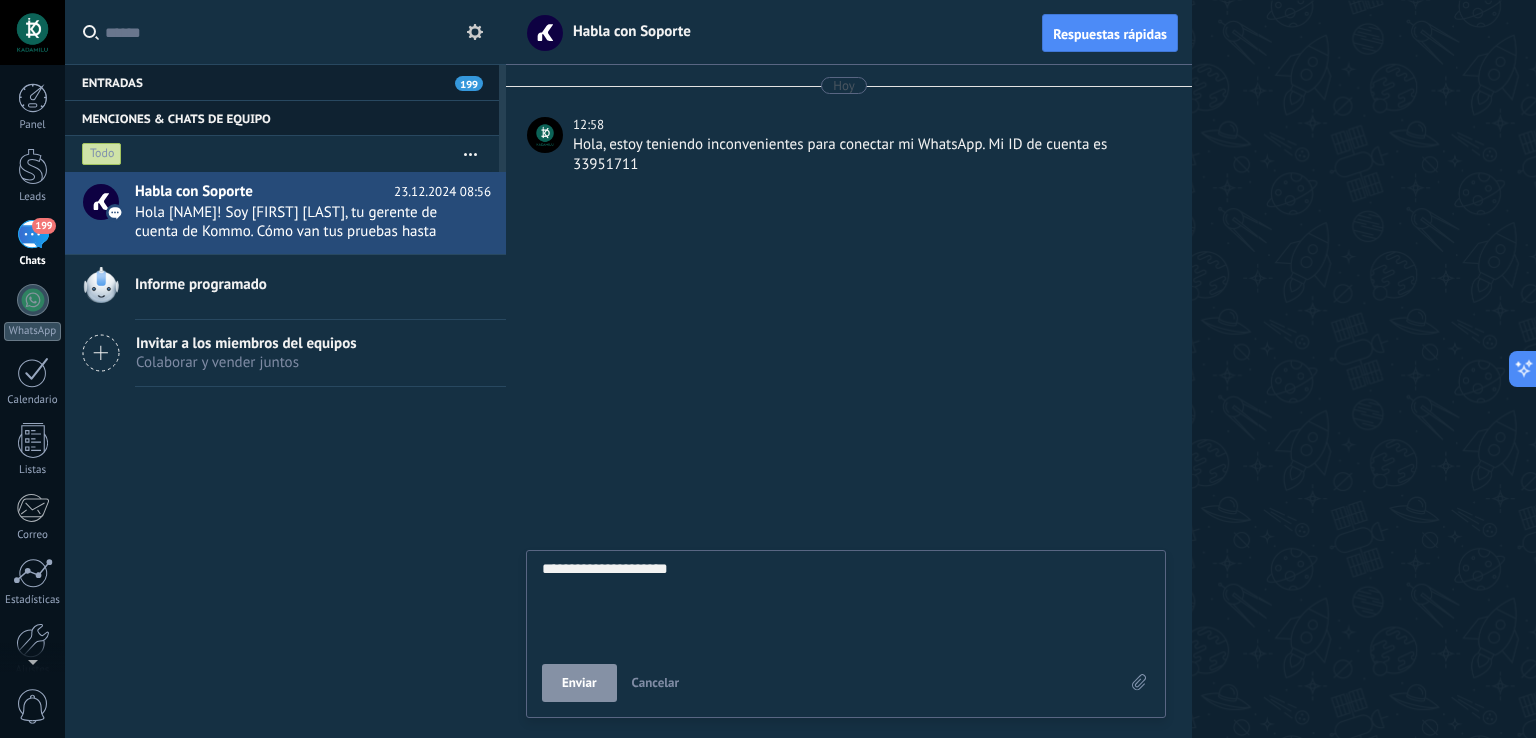 click on "**********" at bounding box center (846, 602) 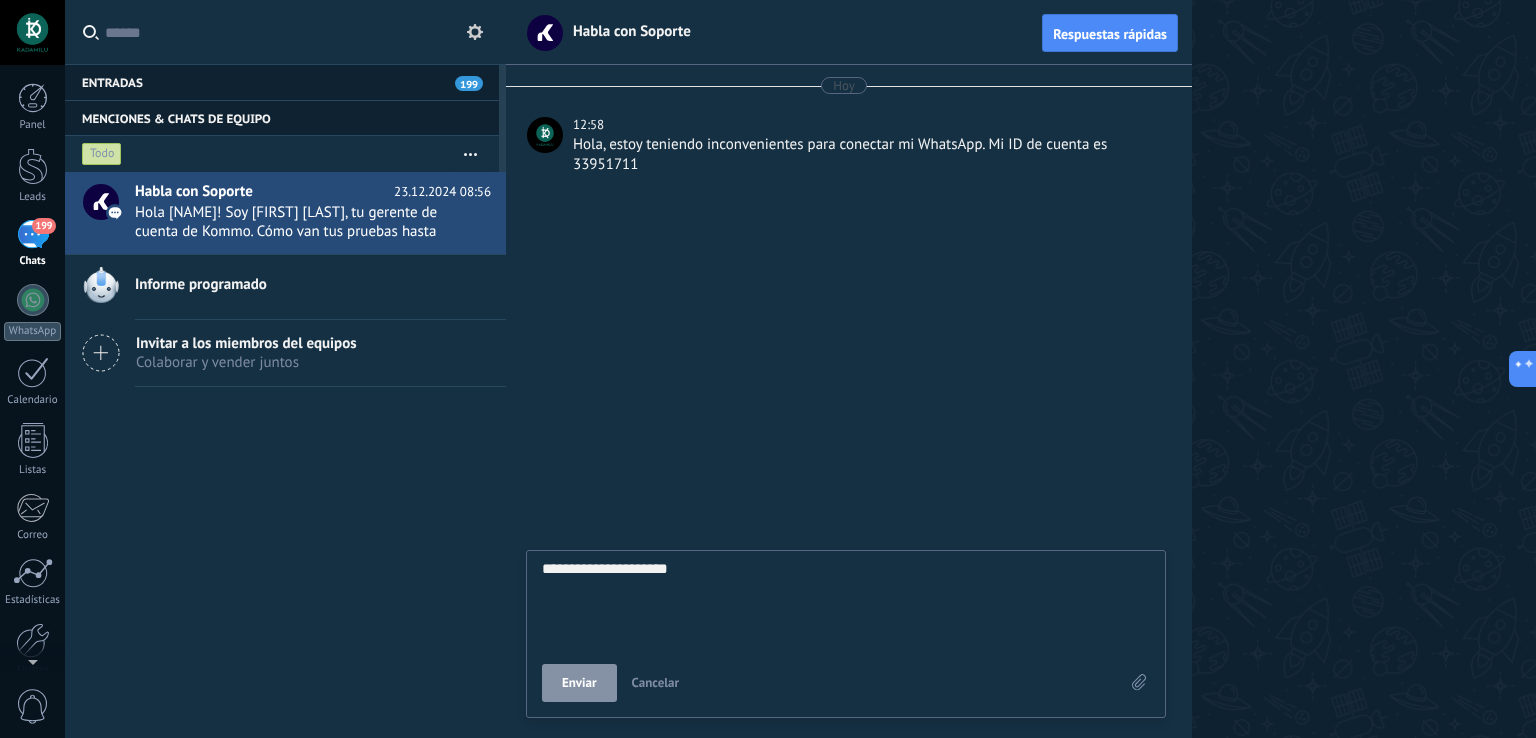 type on "**********" 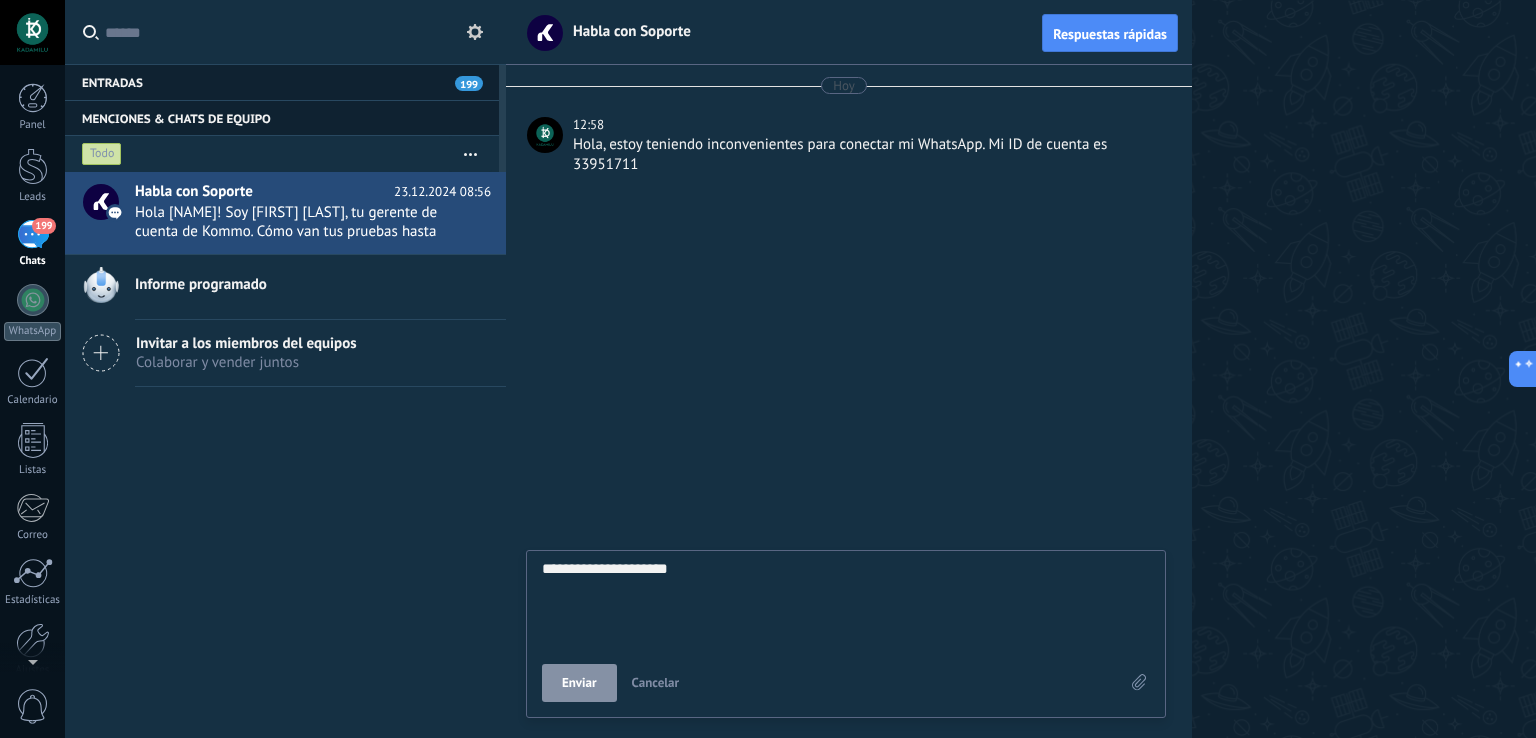 type on "**********" 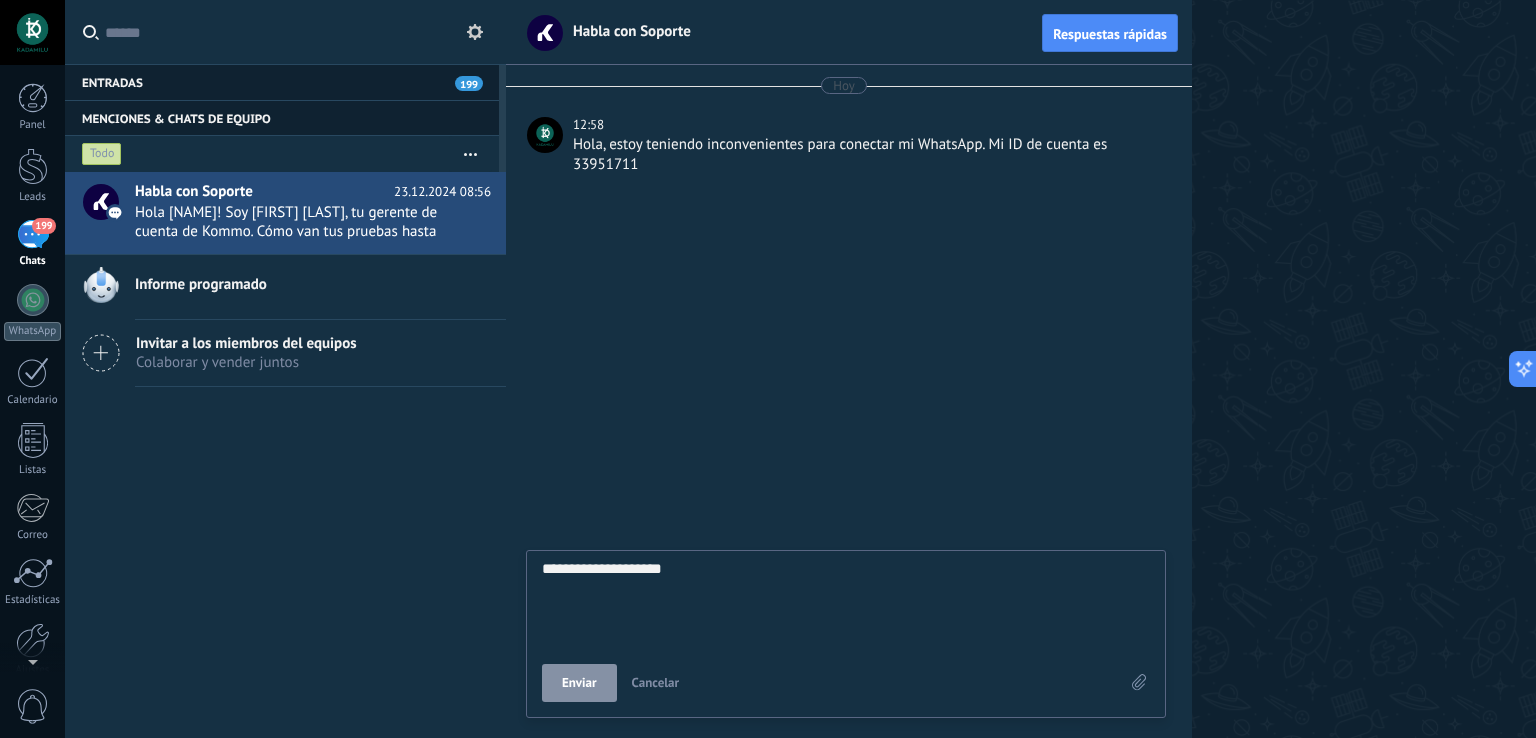 type on "**********" 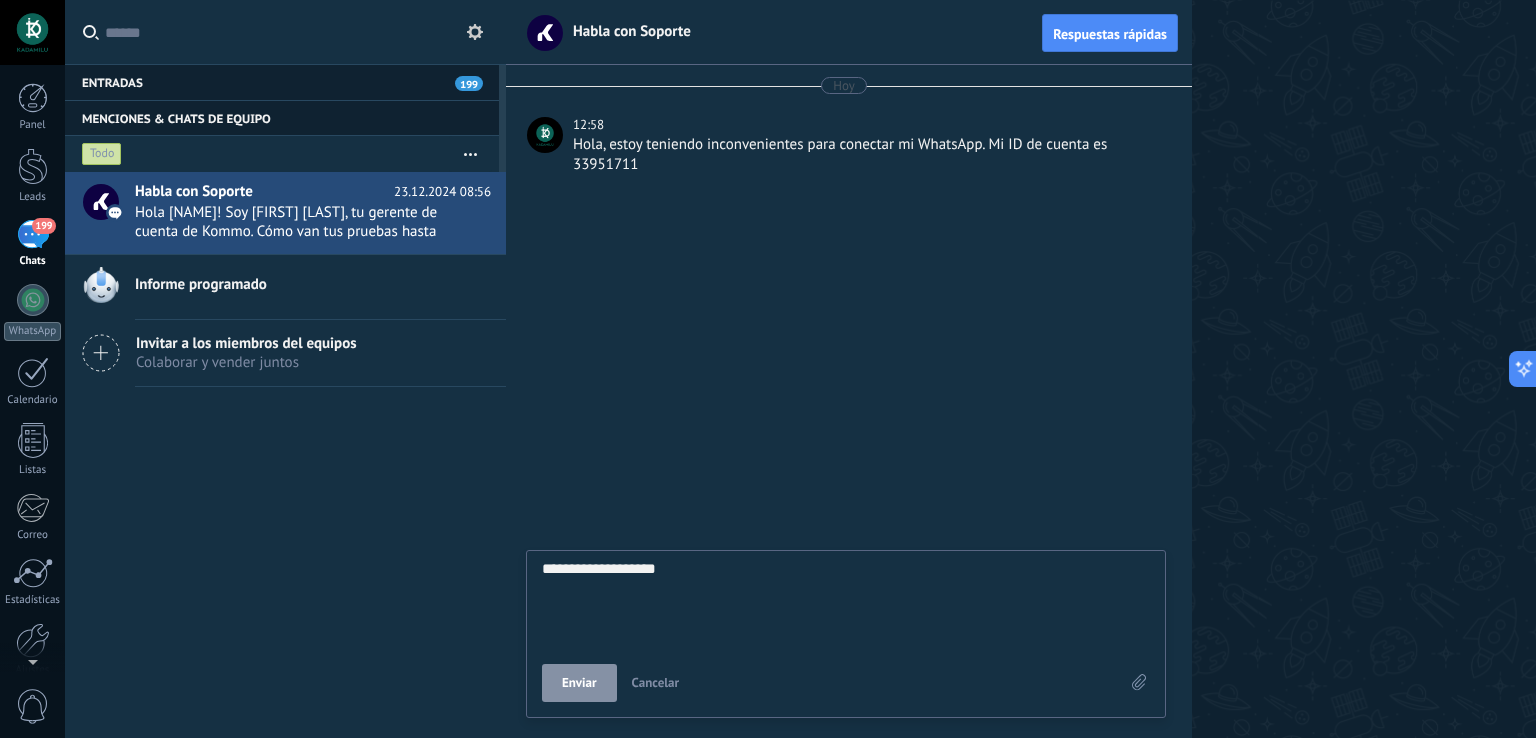 type on "**********" 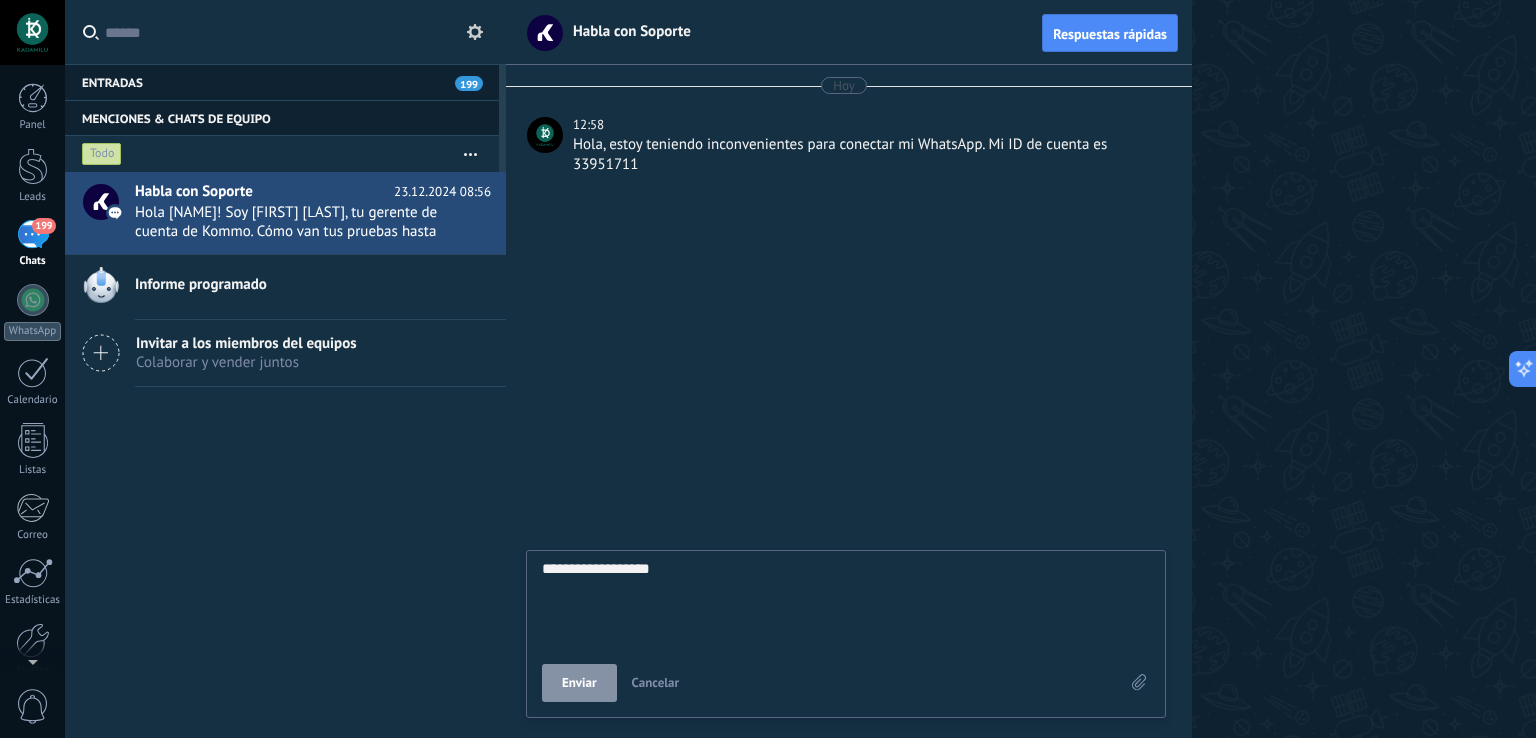 type on "**********" 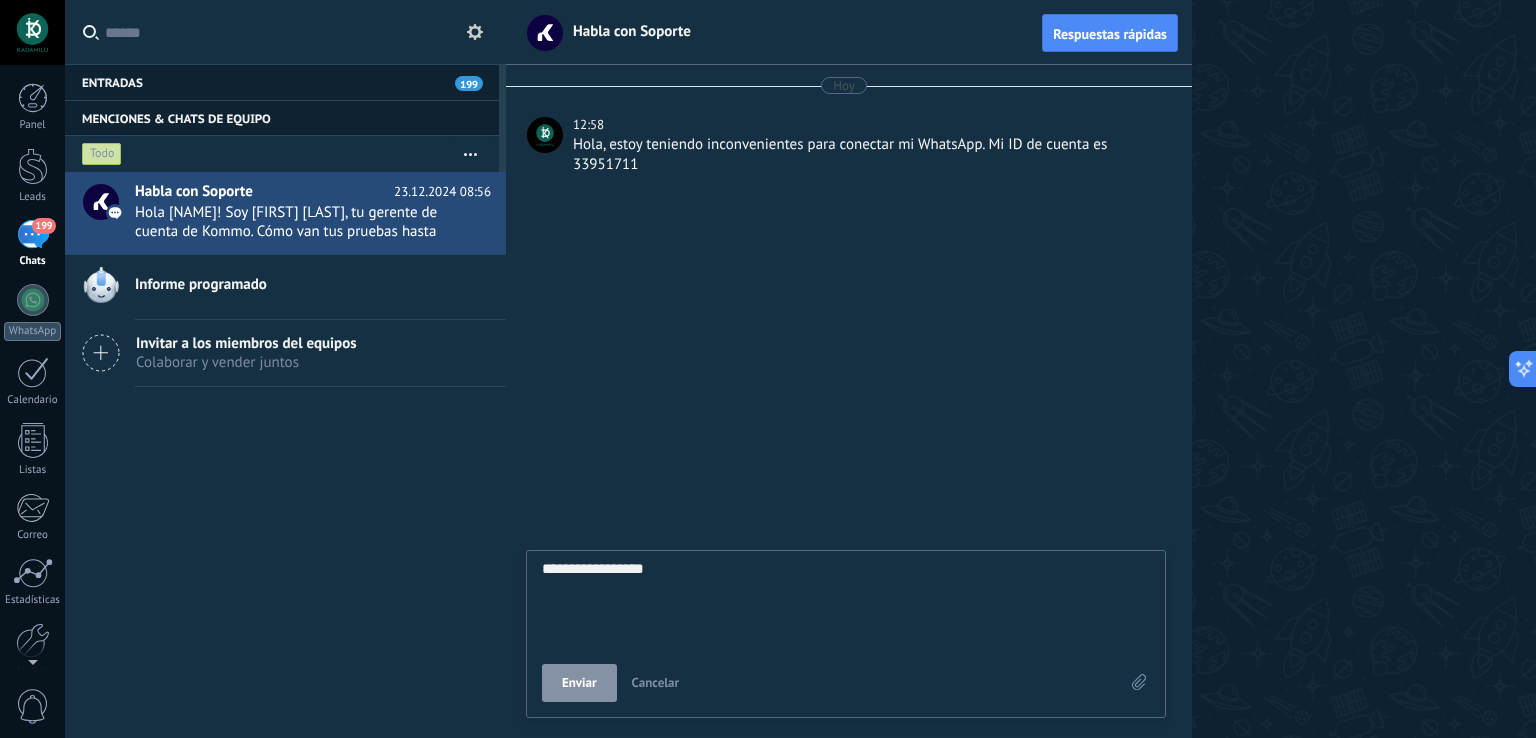 type on "**********" 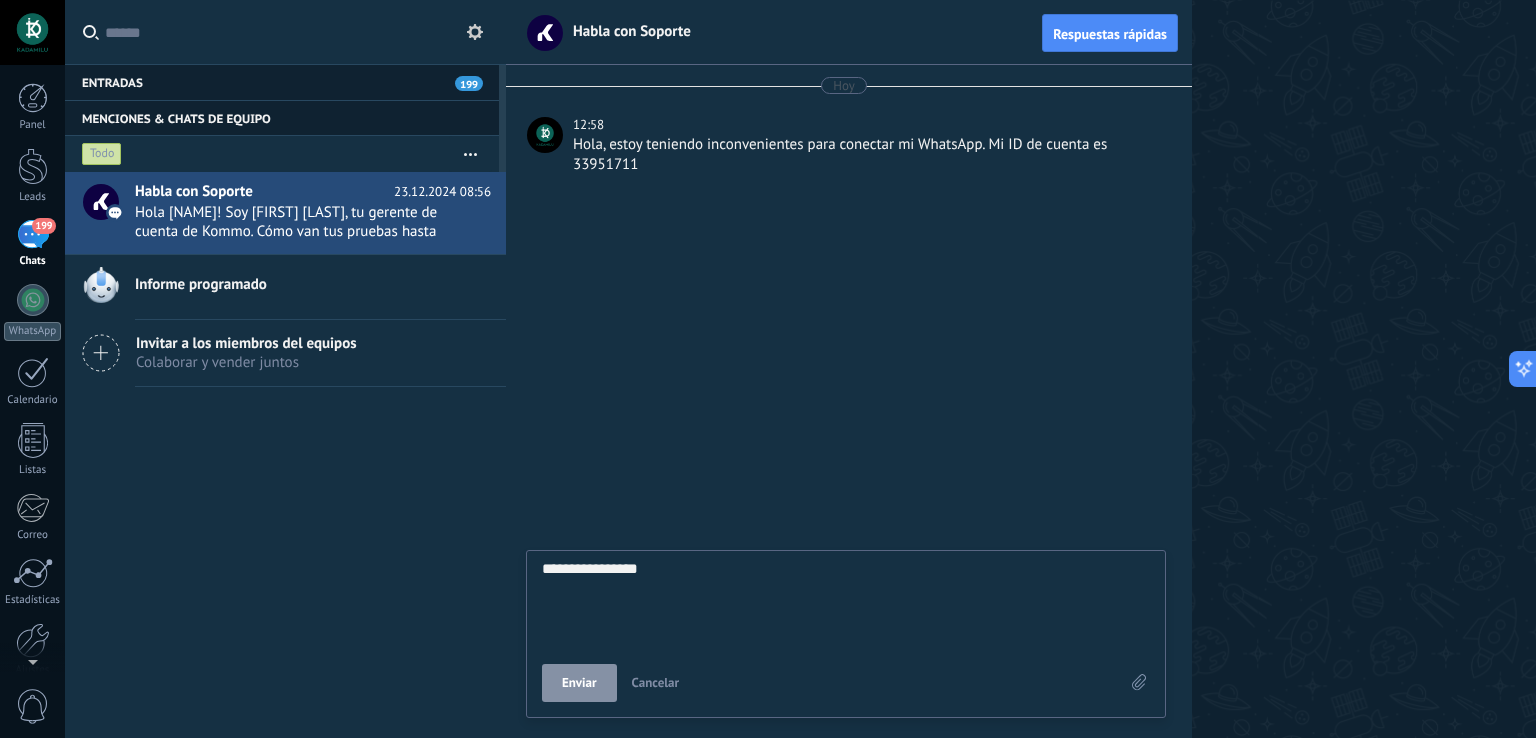 type on "**********" 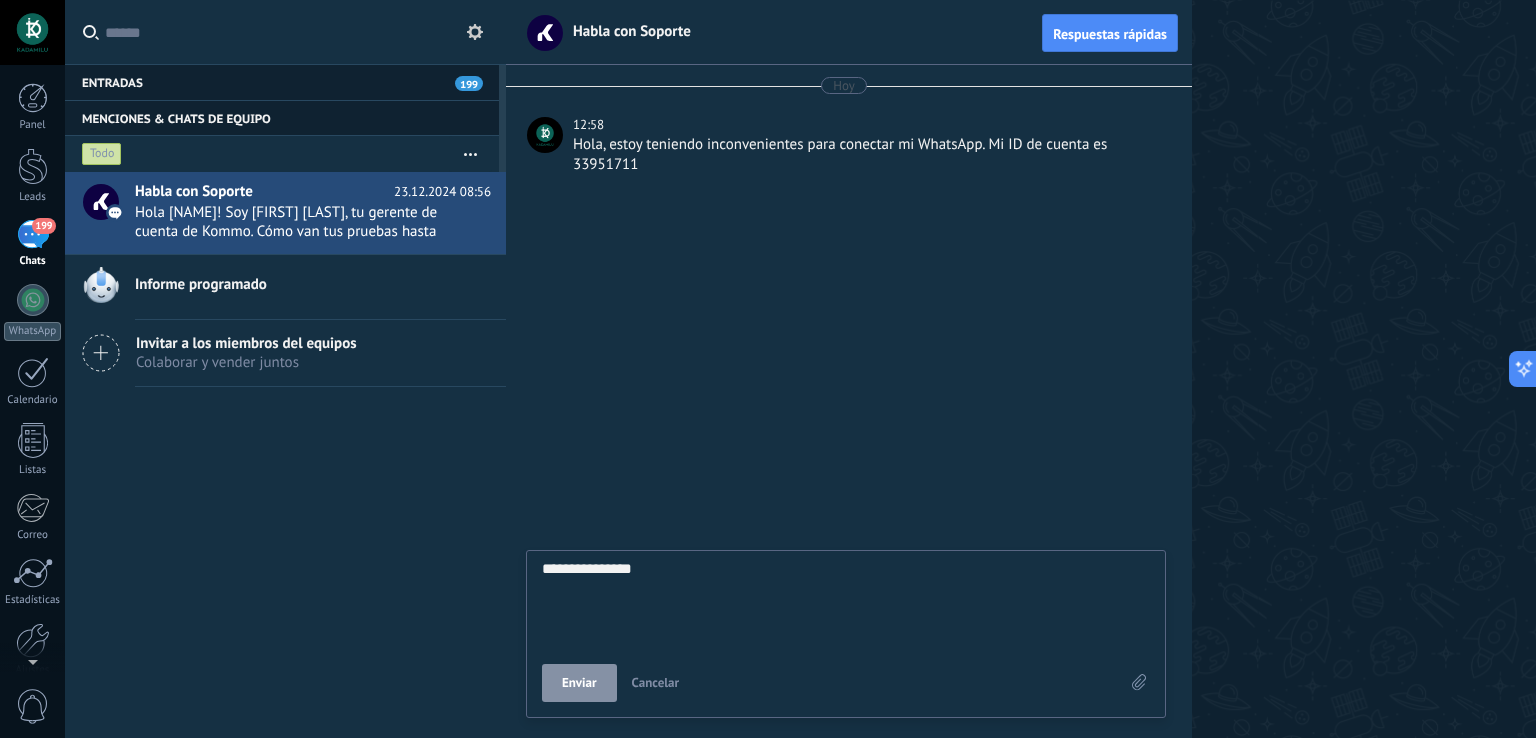 type on "**********" 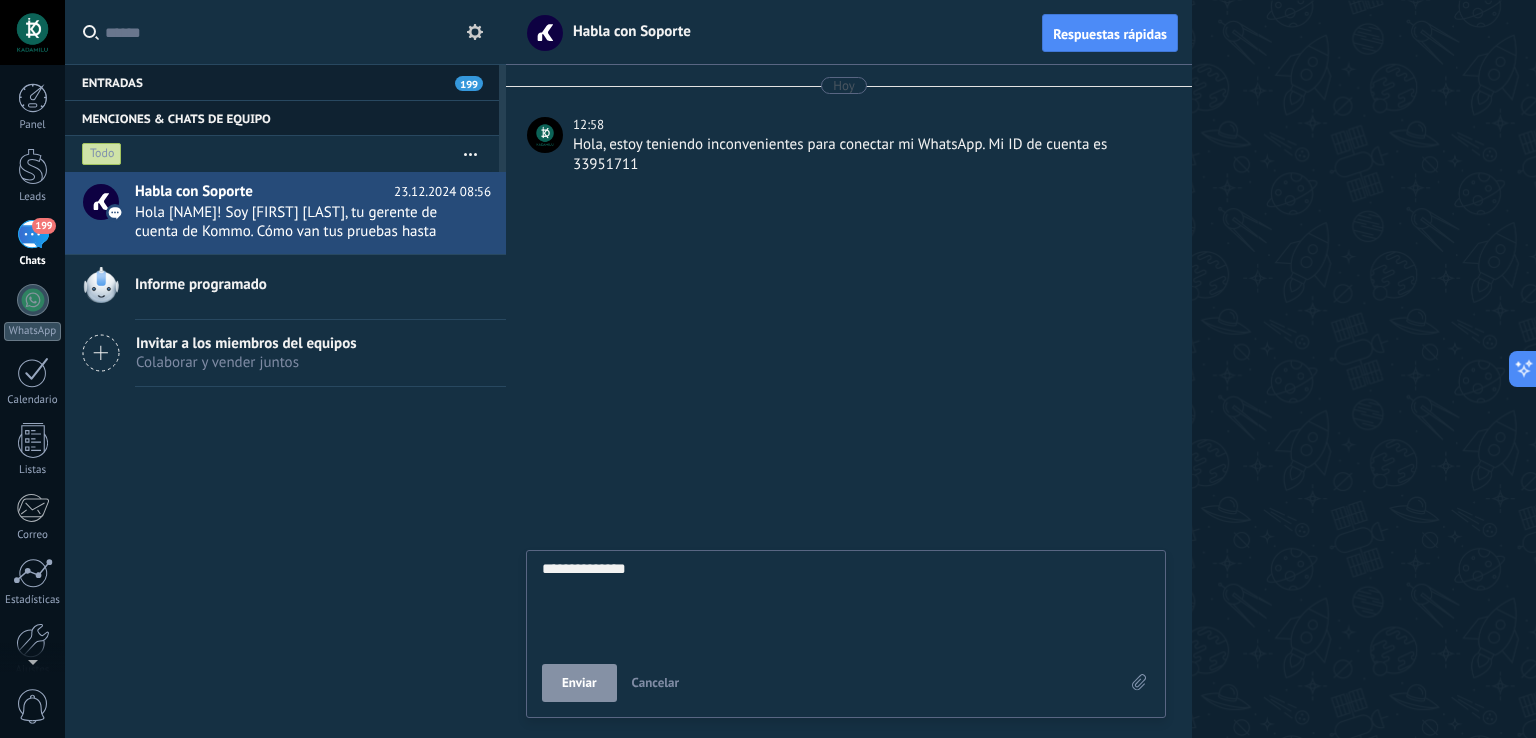 type on "**********" 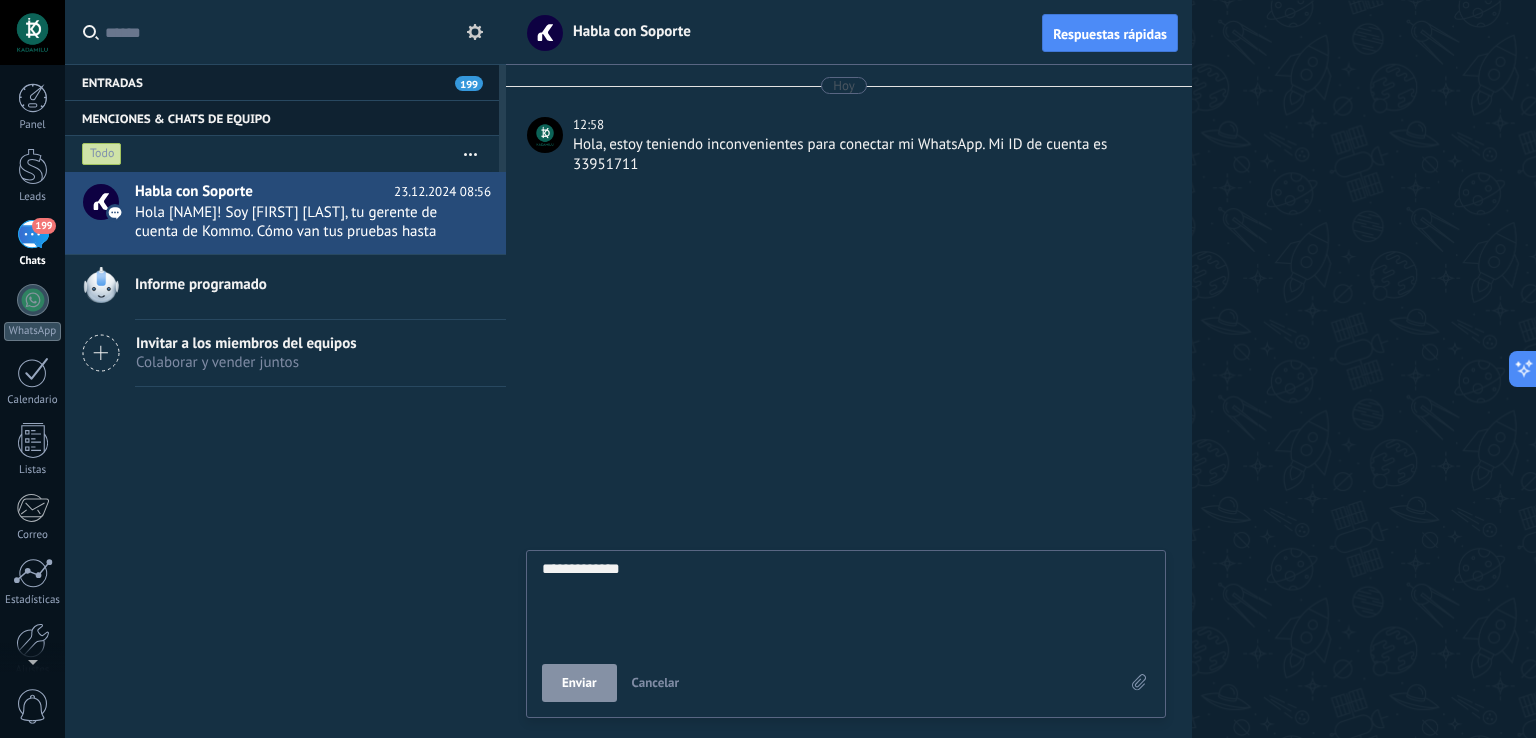 type on "**********" 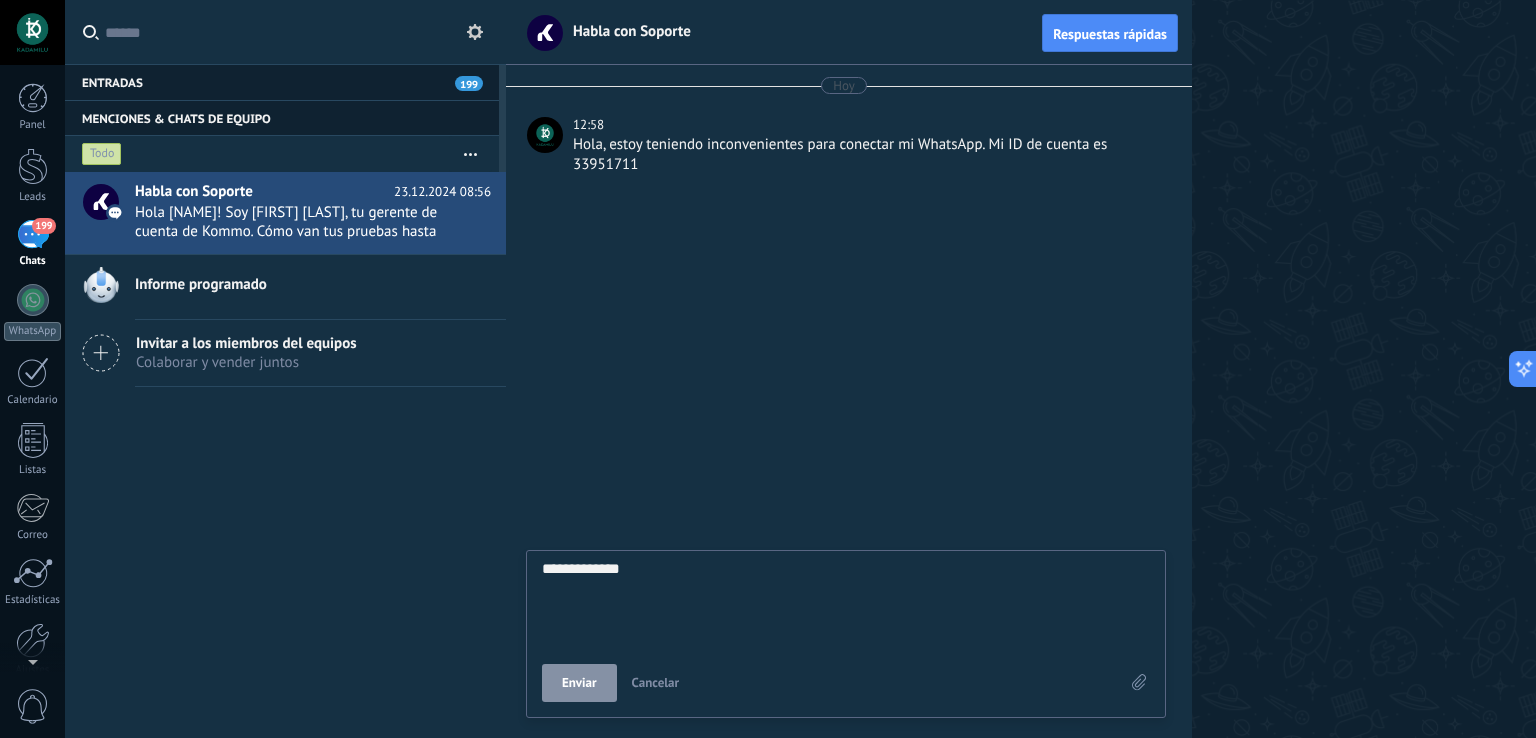 type on "**********" 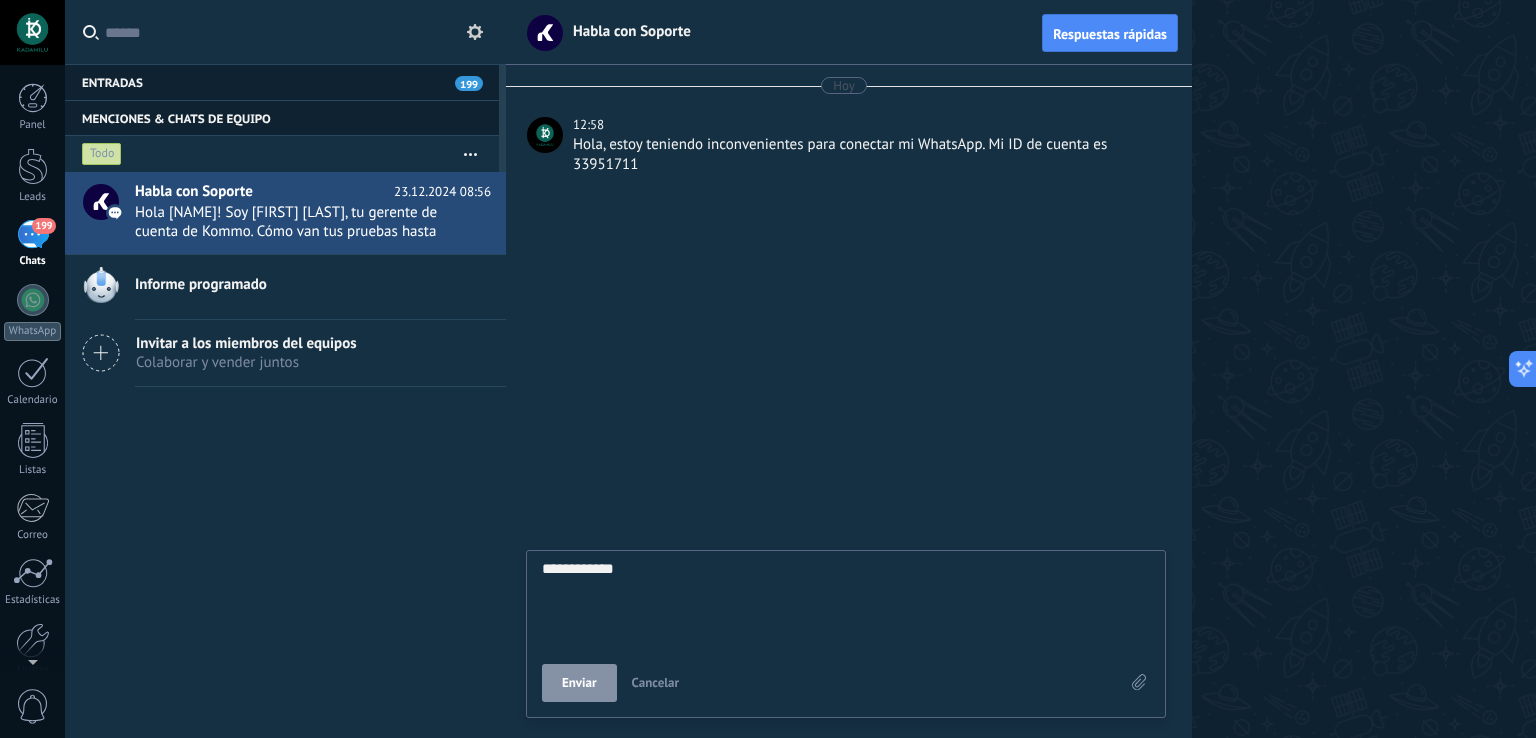 type on "**********" 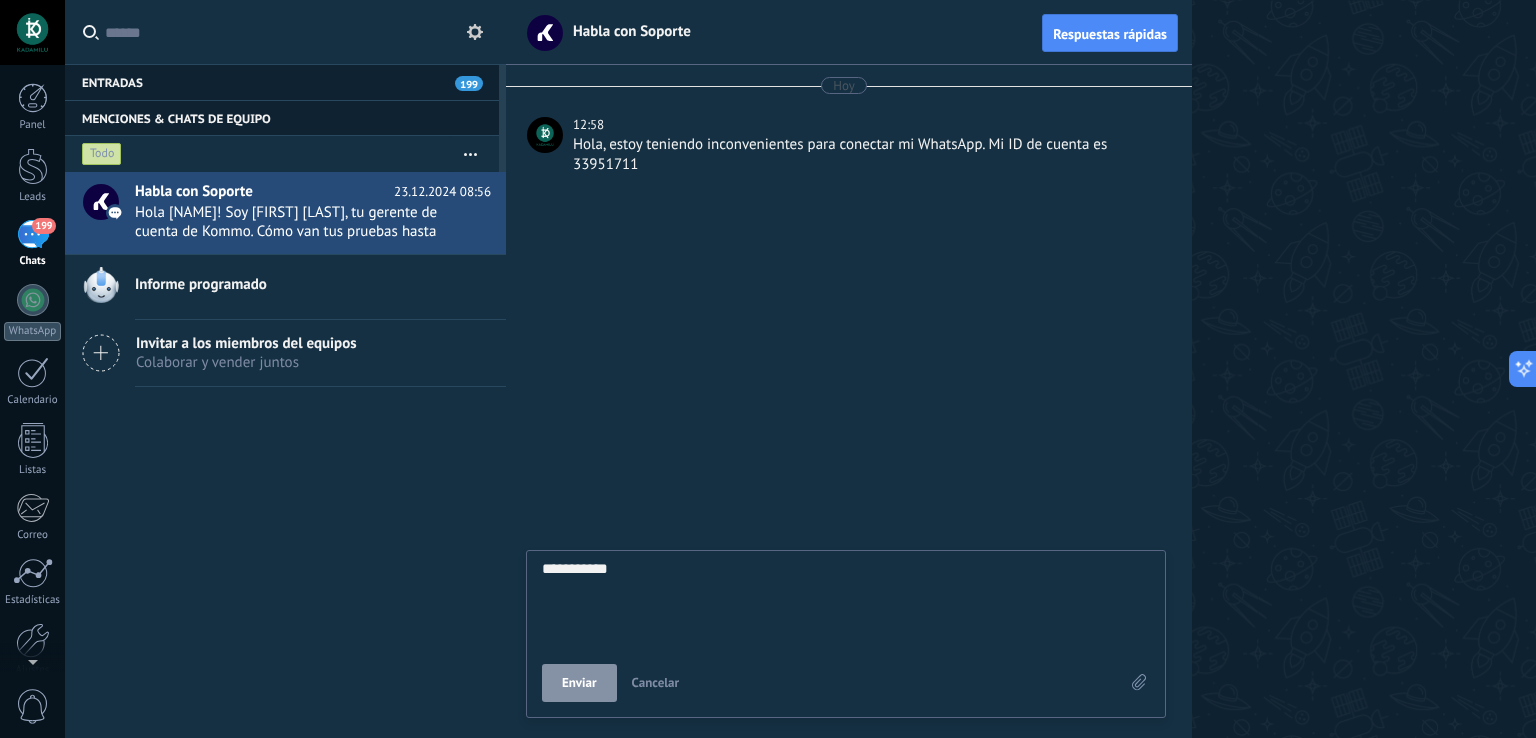 type on "**********" 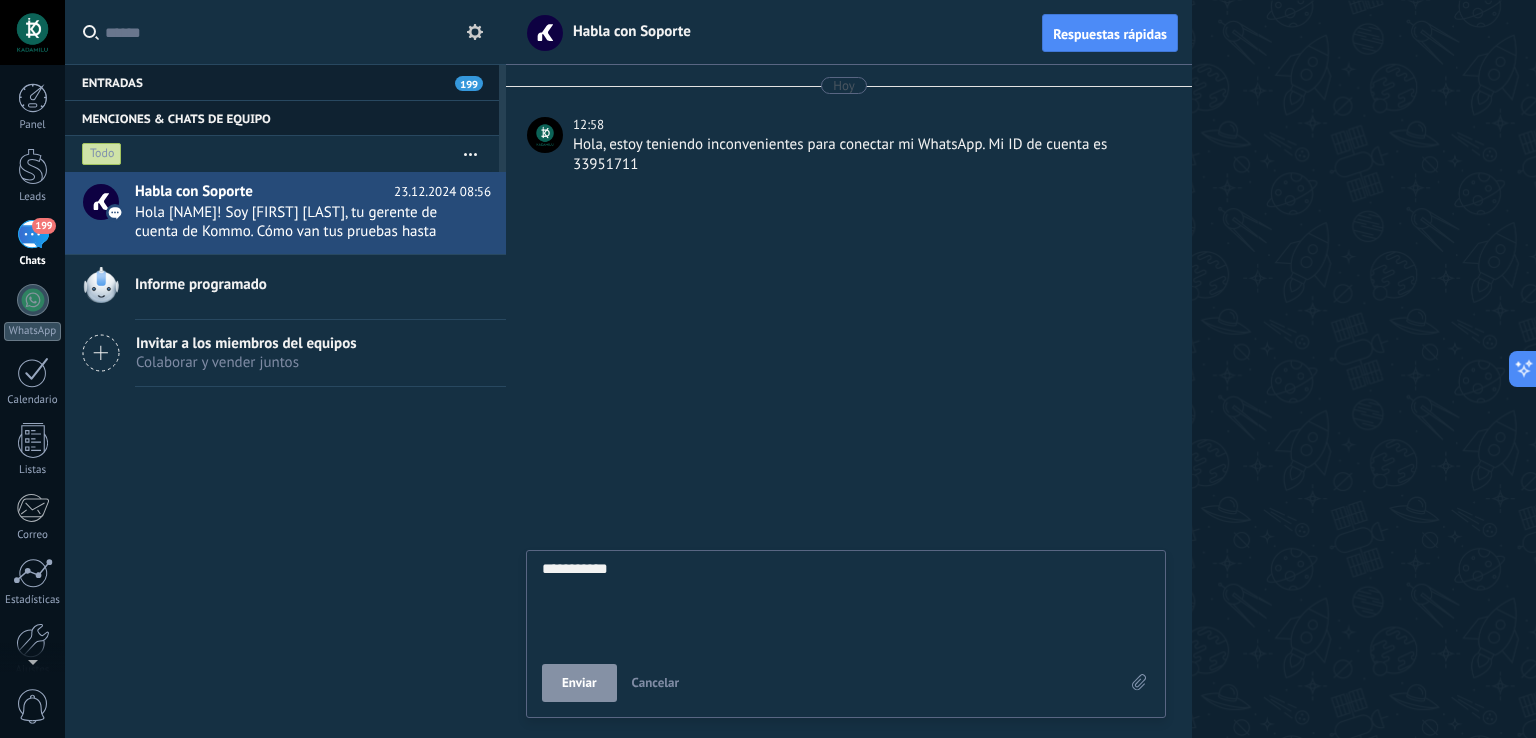 type on "**********" 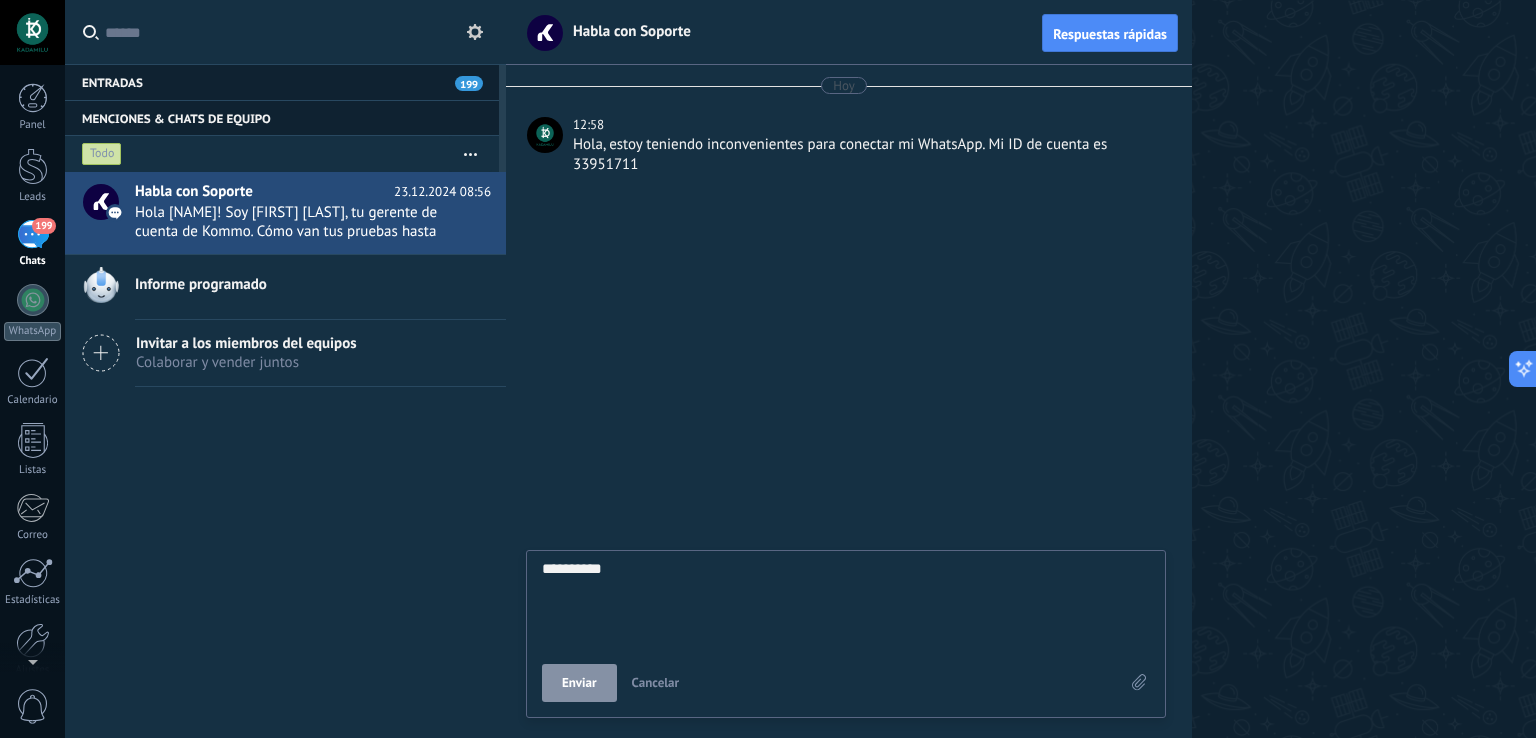 type on "********" 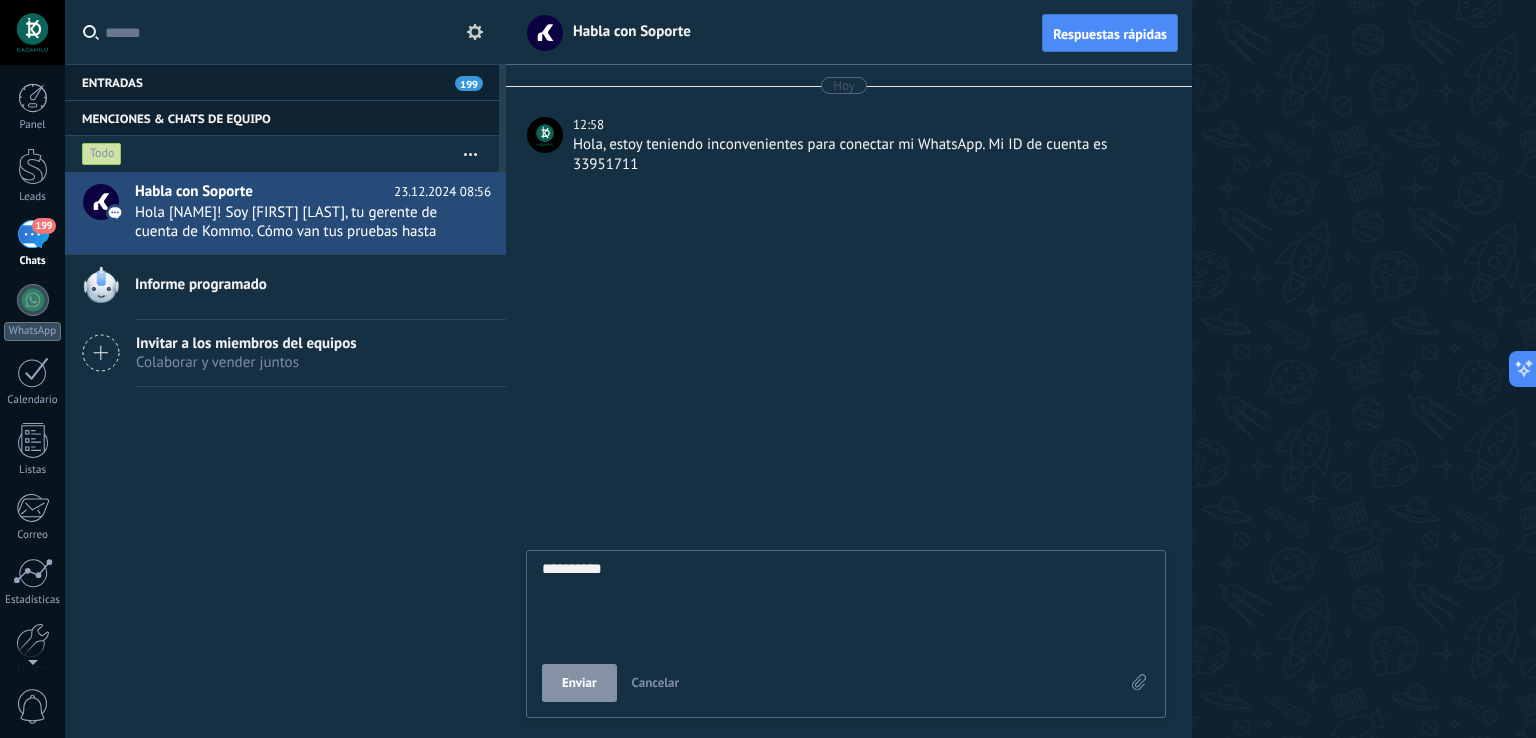 type on "********" 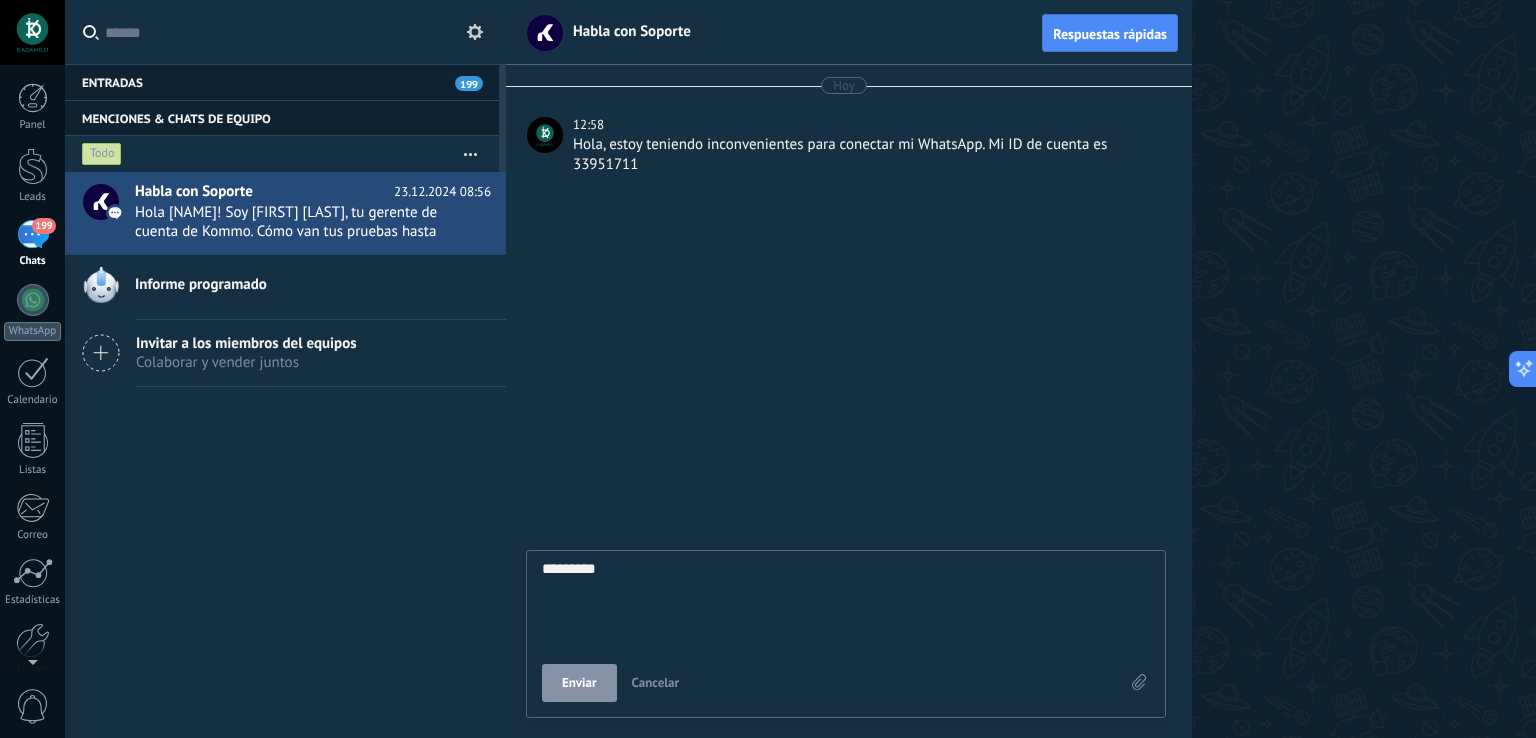 type on "********" 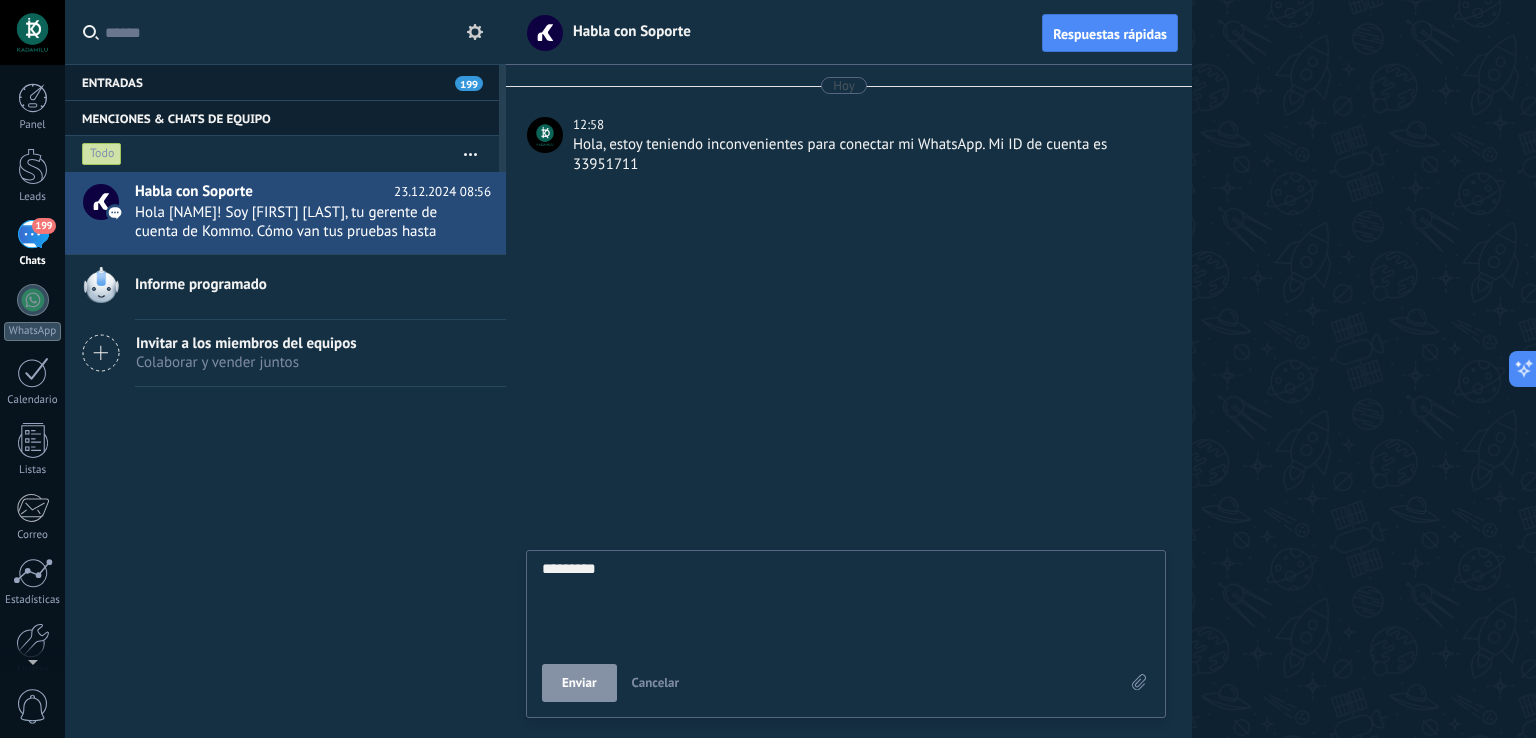 type on "********" 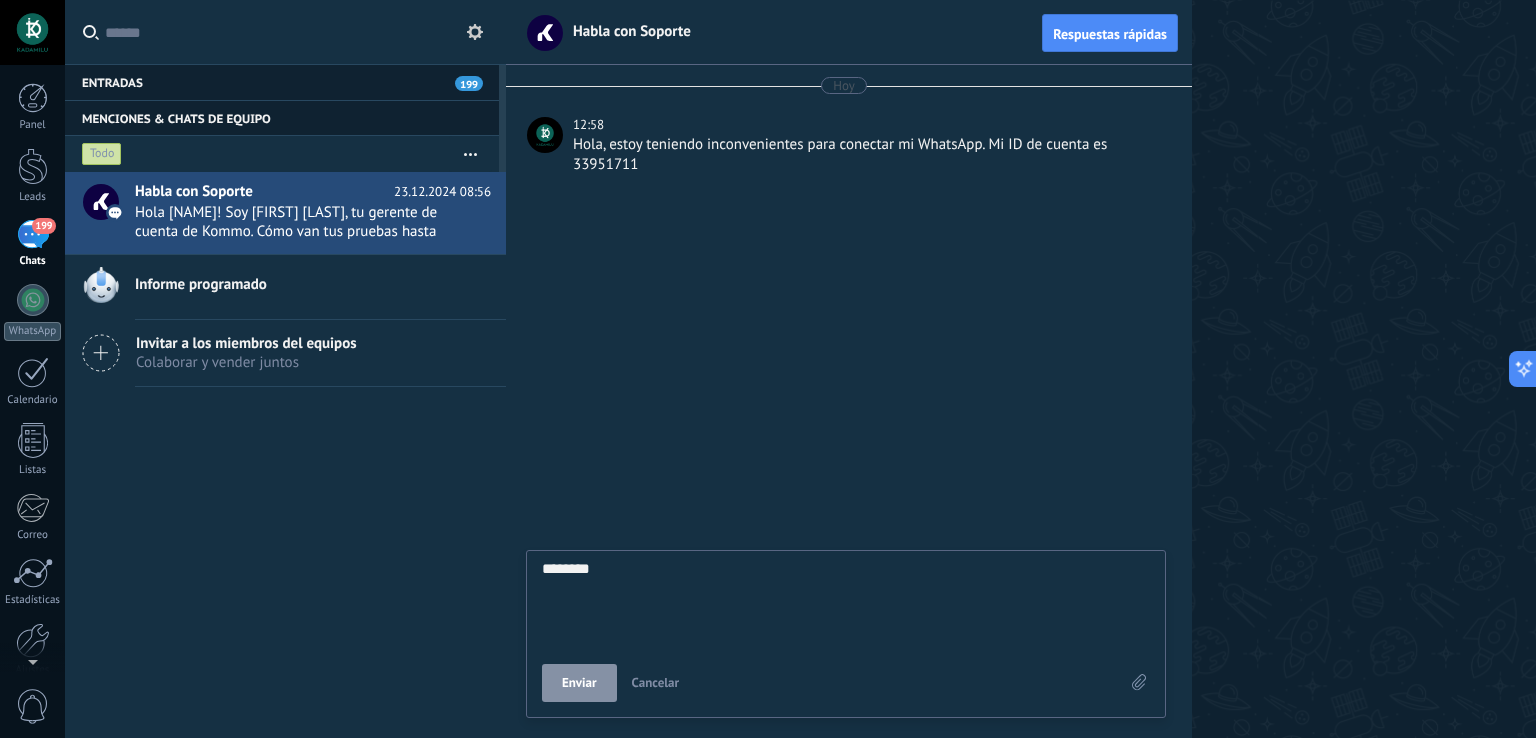 type on "*******" 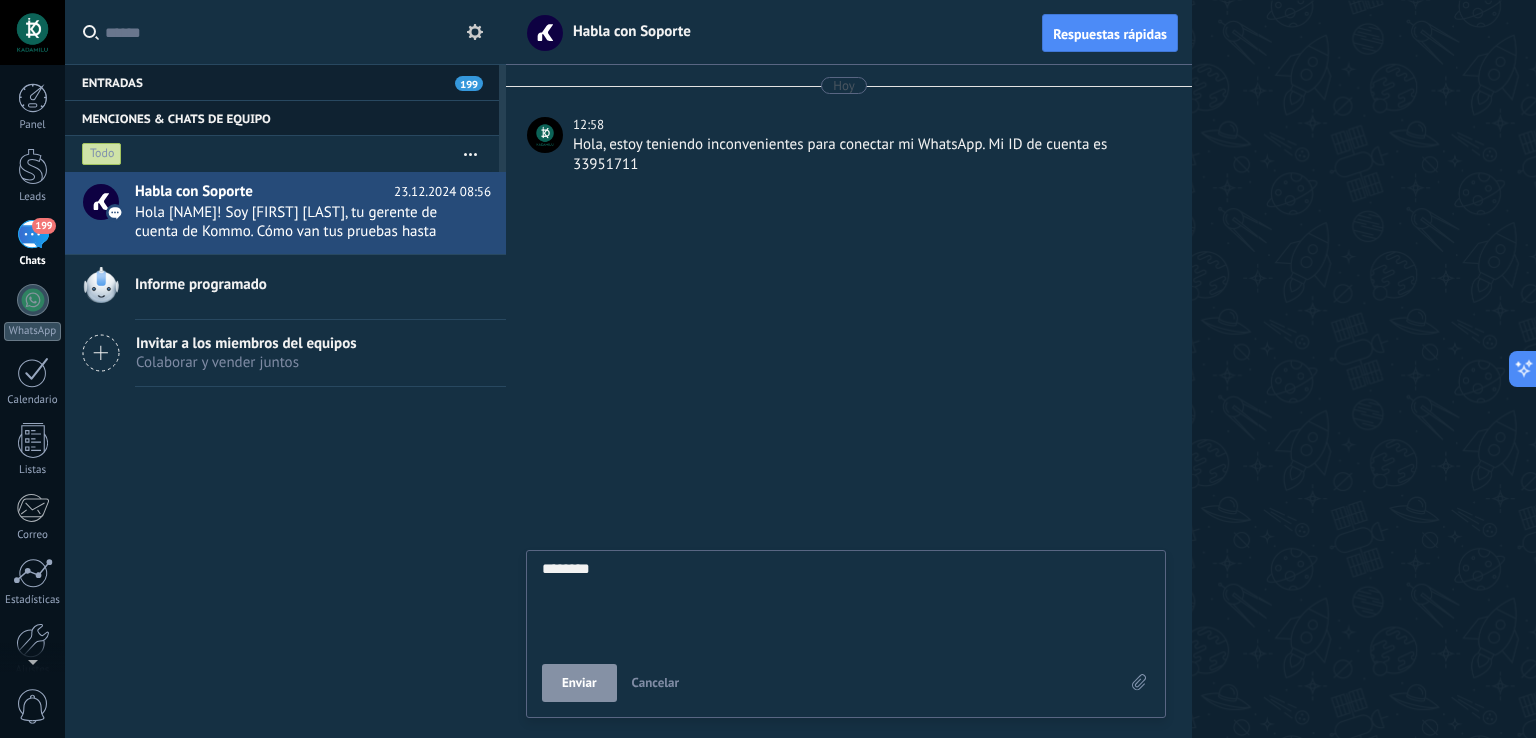 type on "*******" 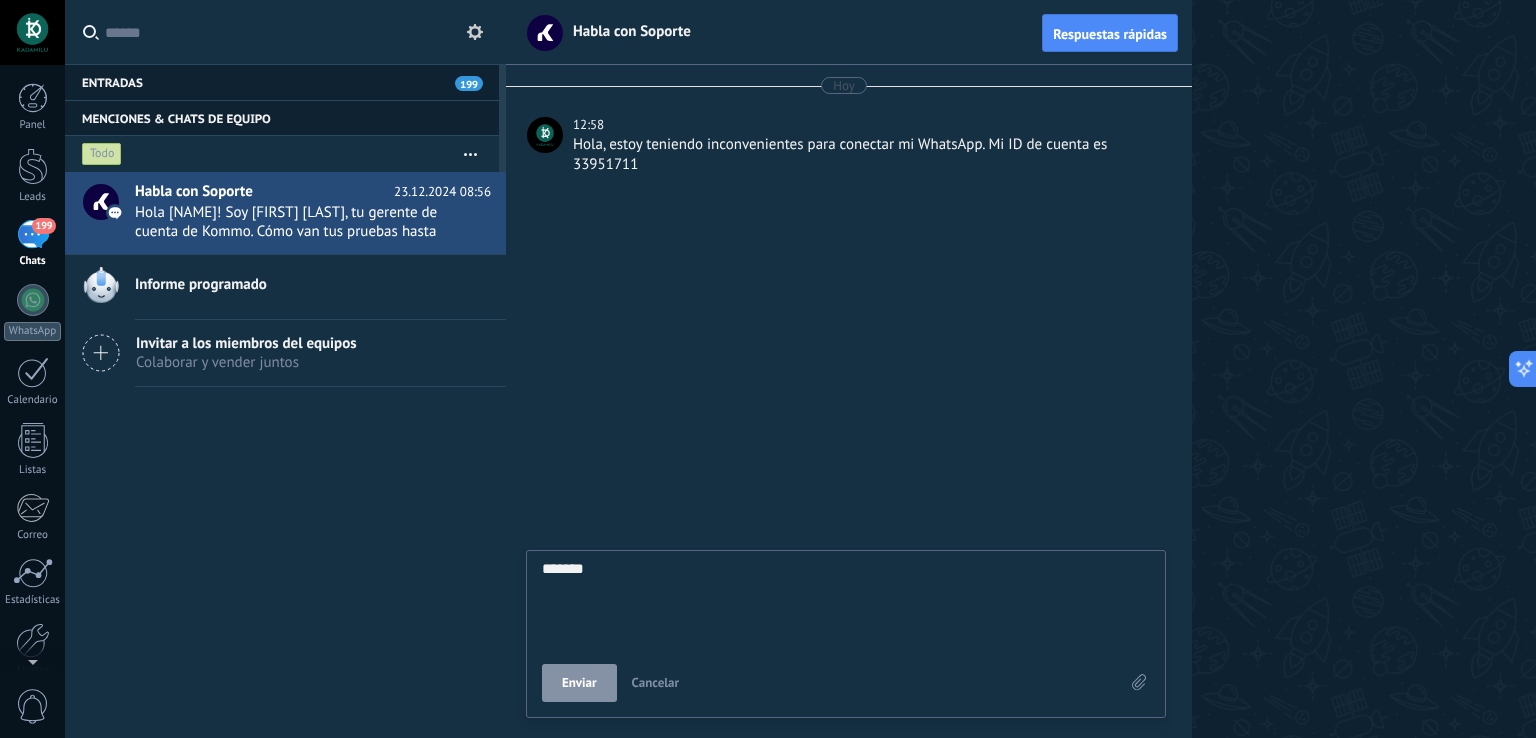 type on "******" 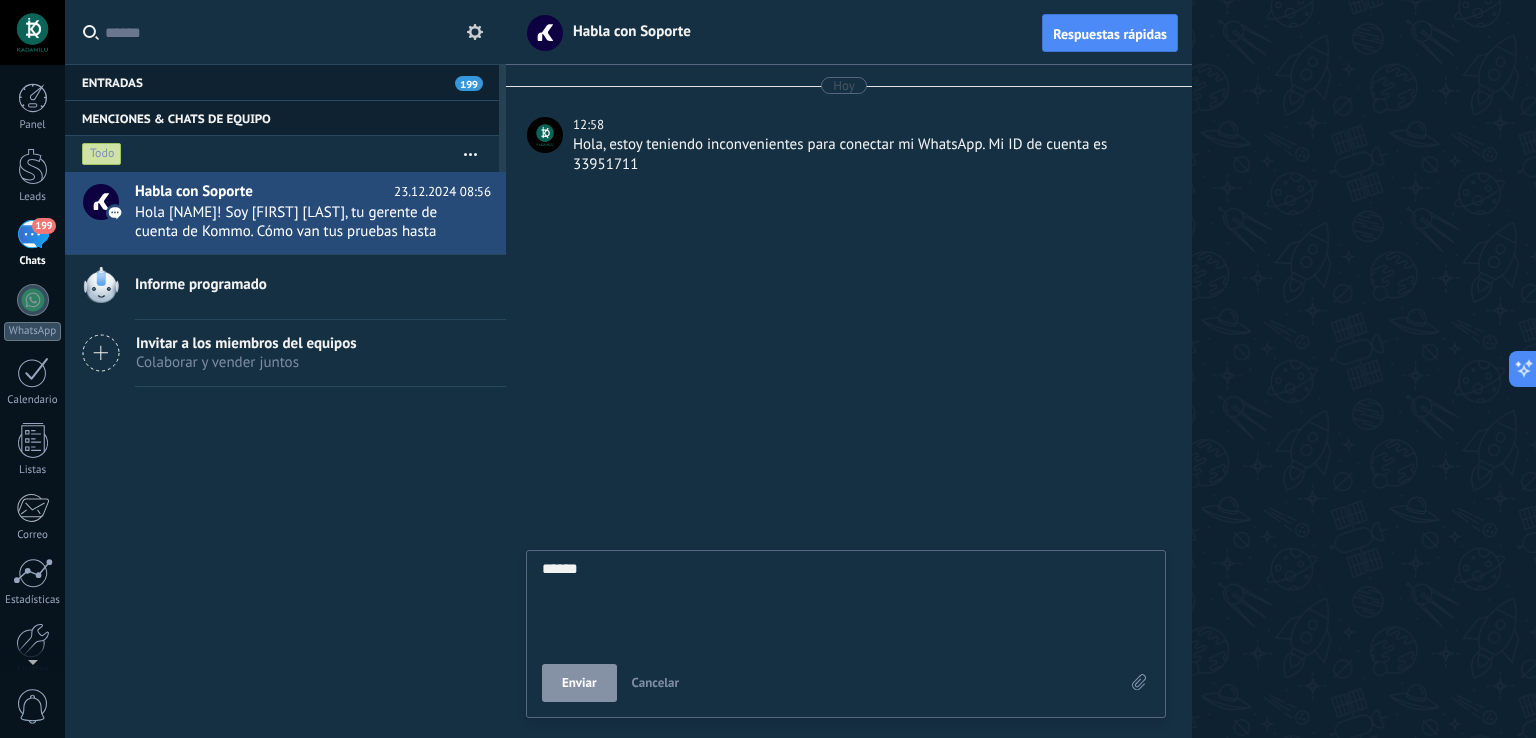 type on "****" 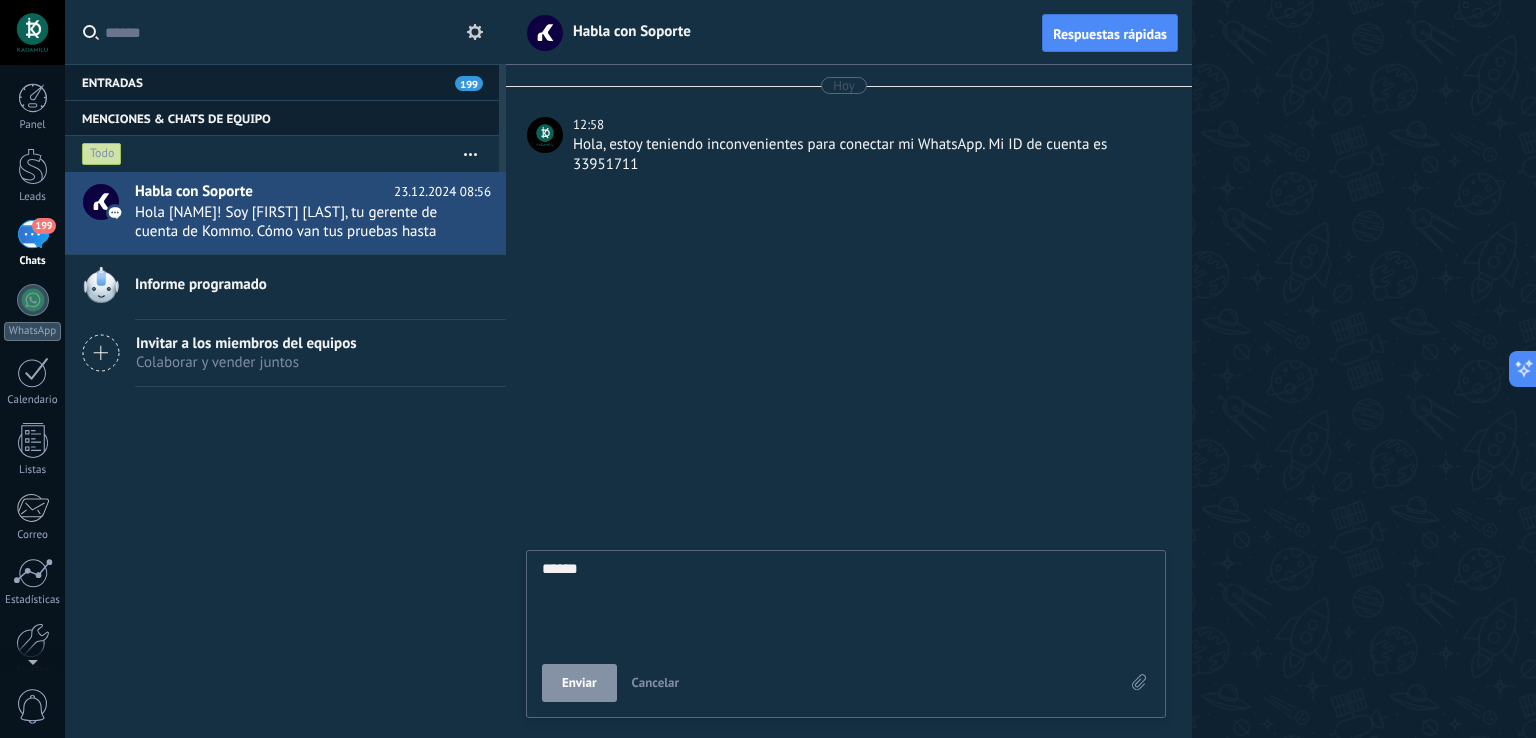 type on "****" 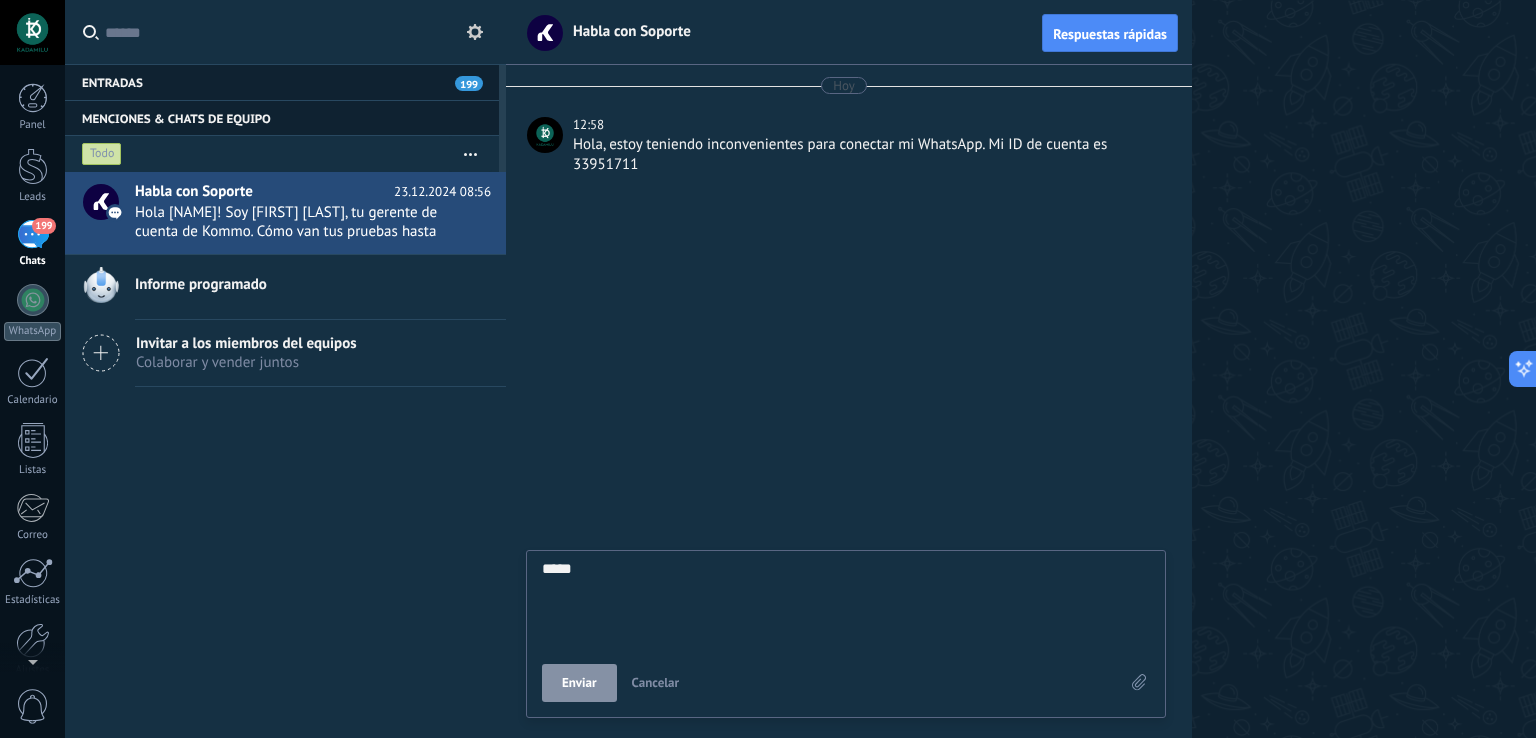 type on "****" 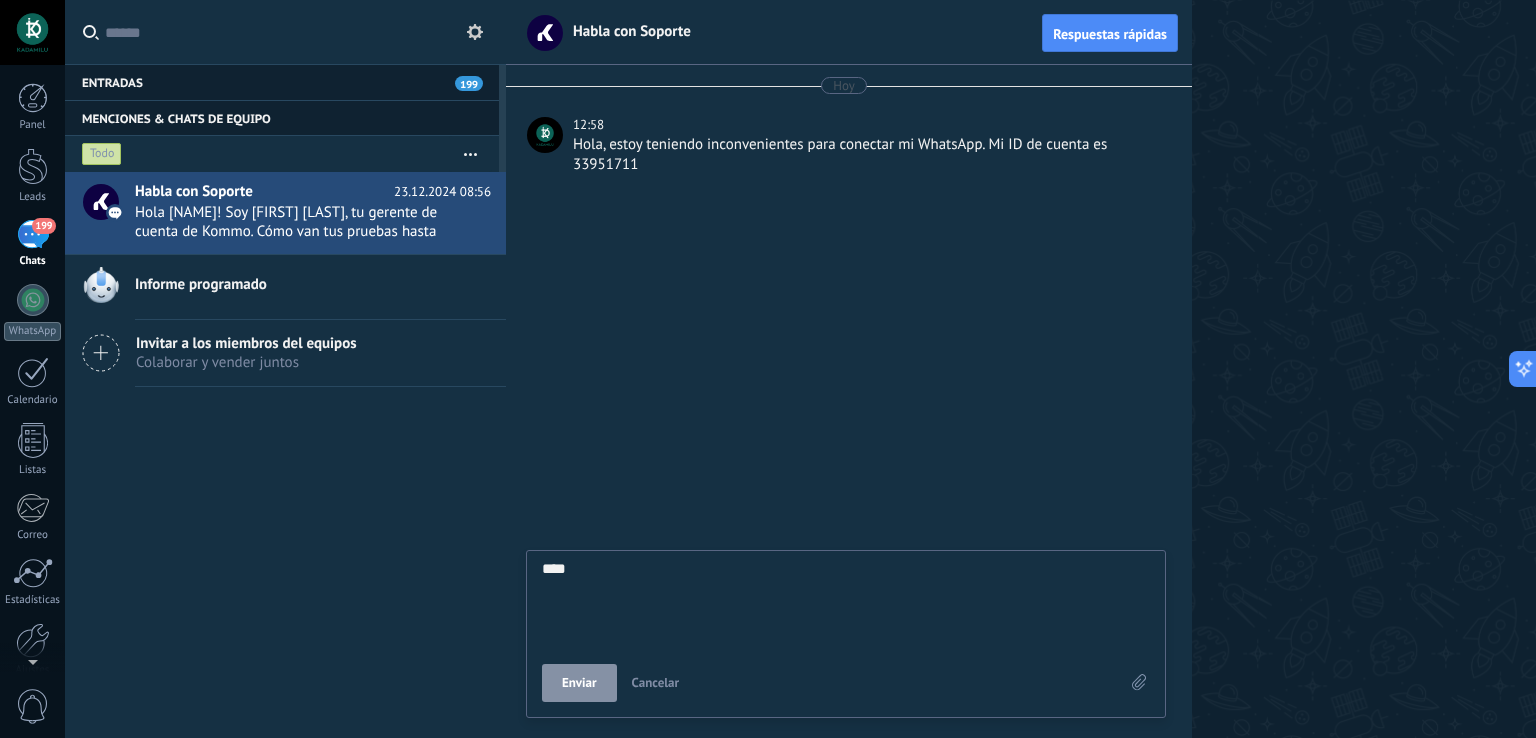 type on "***" 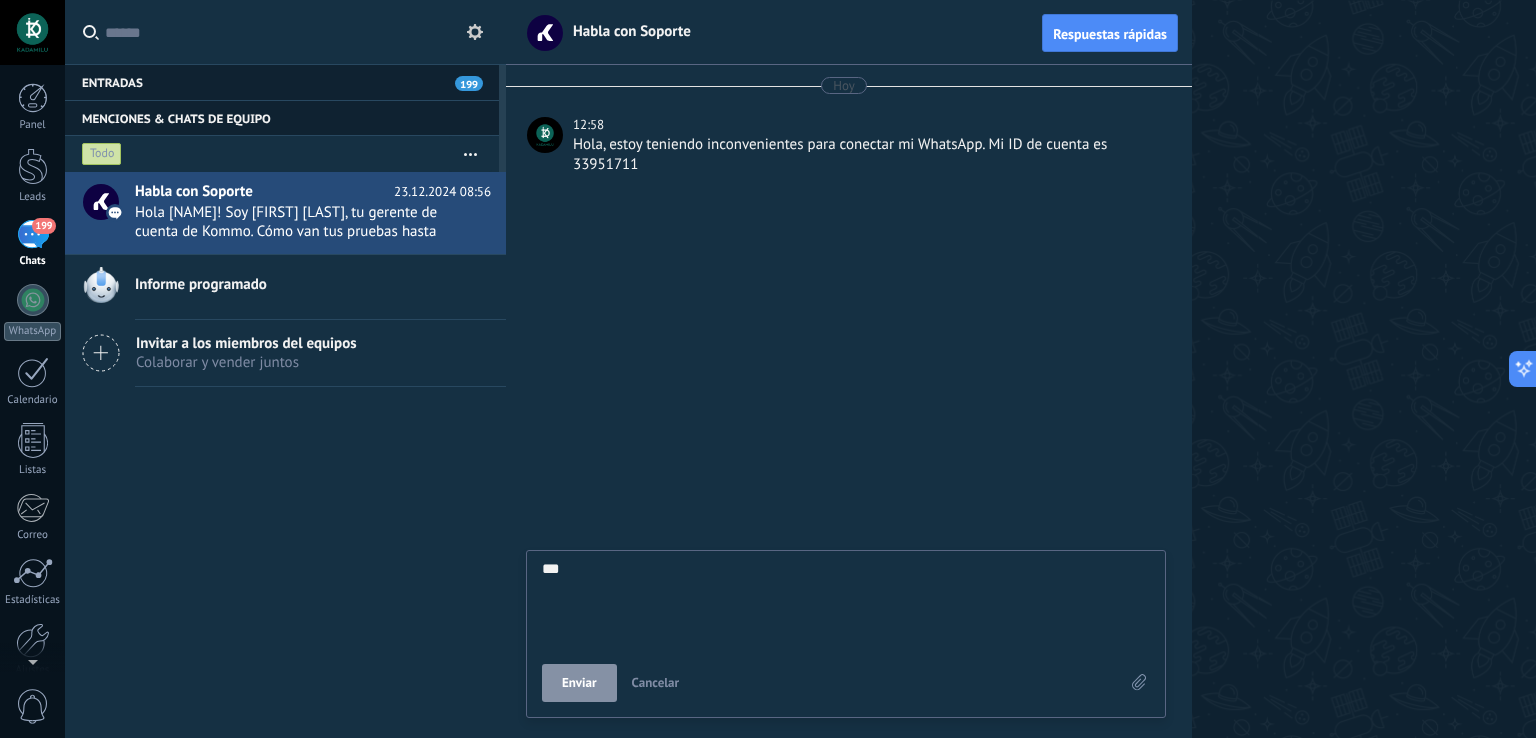 type on "**" 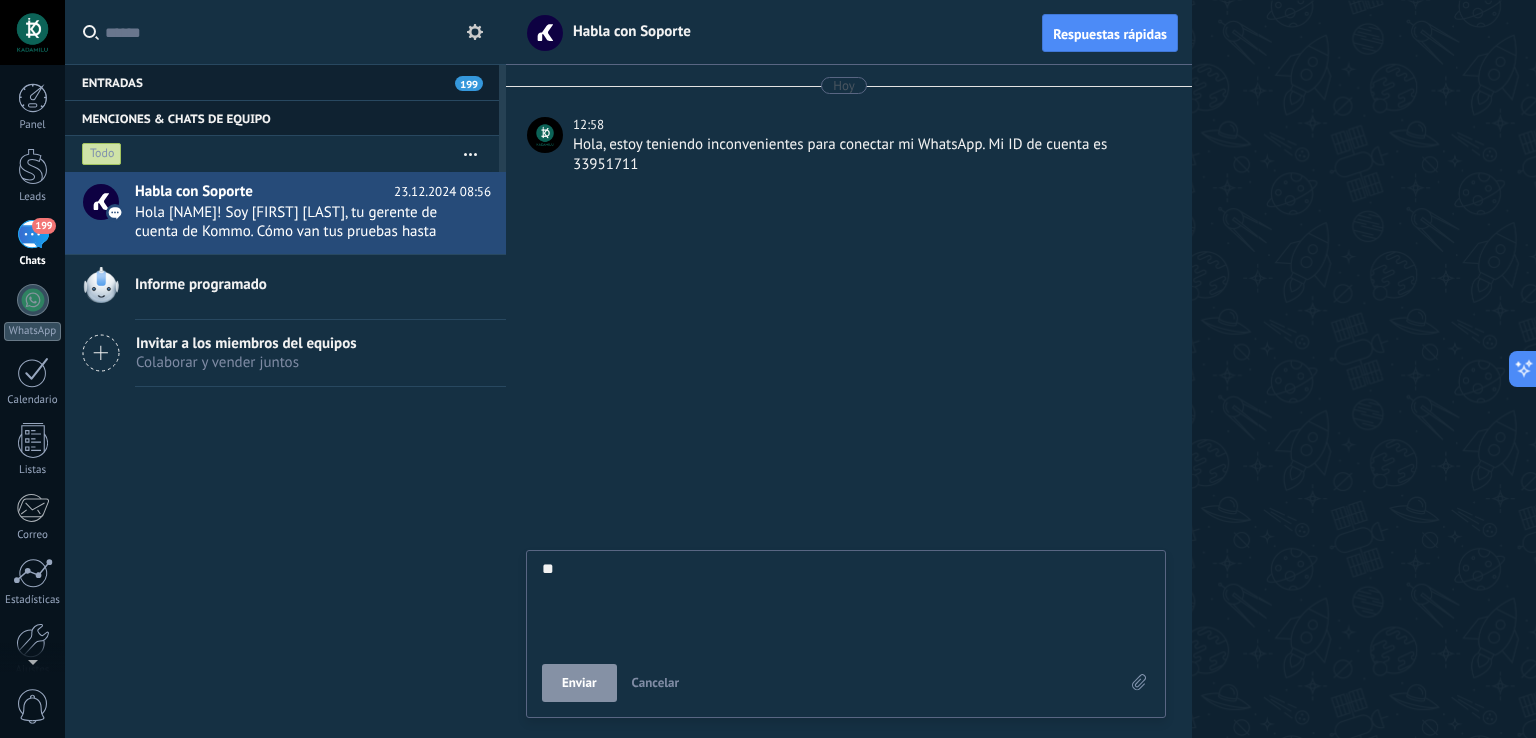 scroll, scrollTop: 19, scrollLeft: 0, axis: vertical 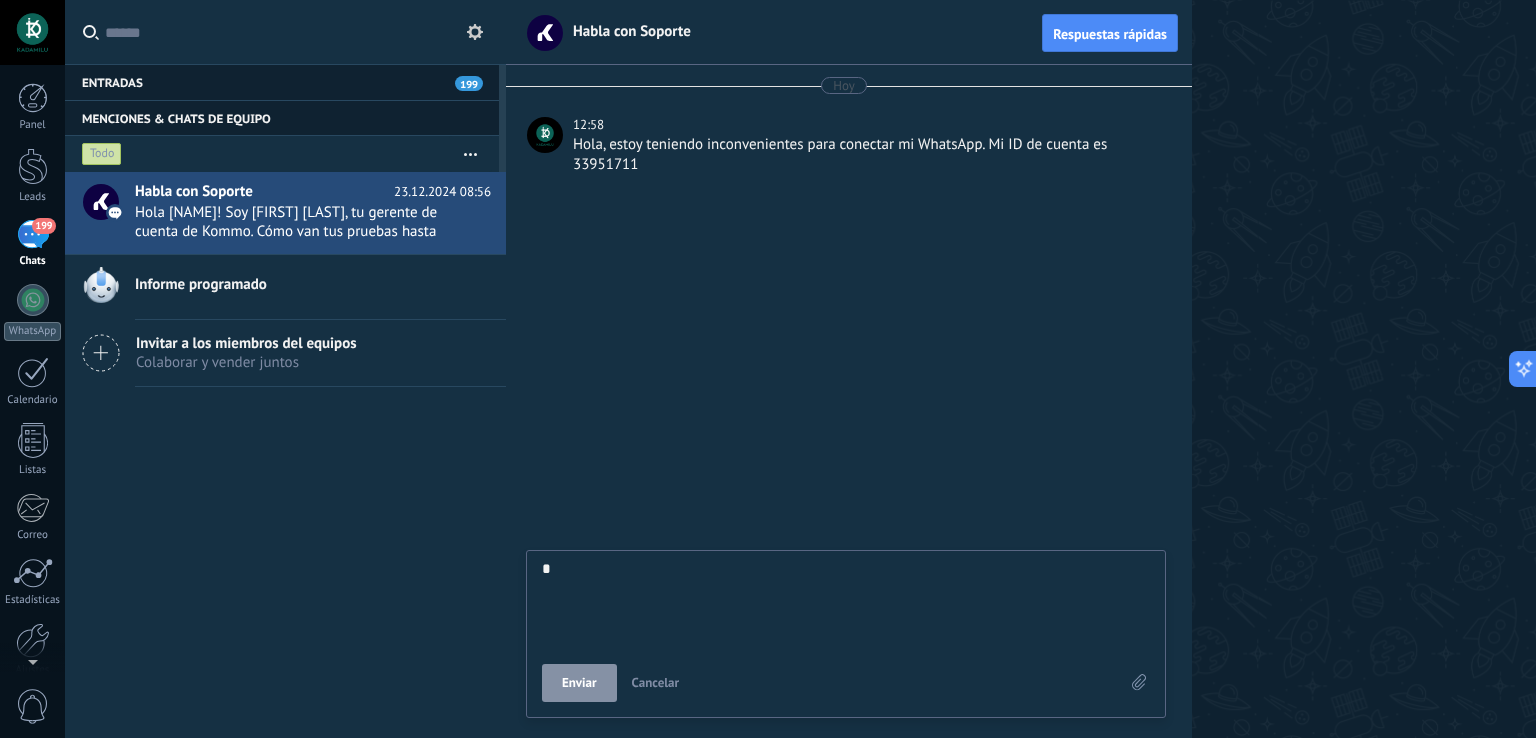 type on "*******" 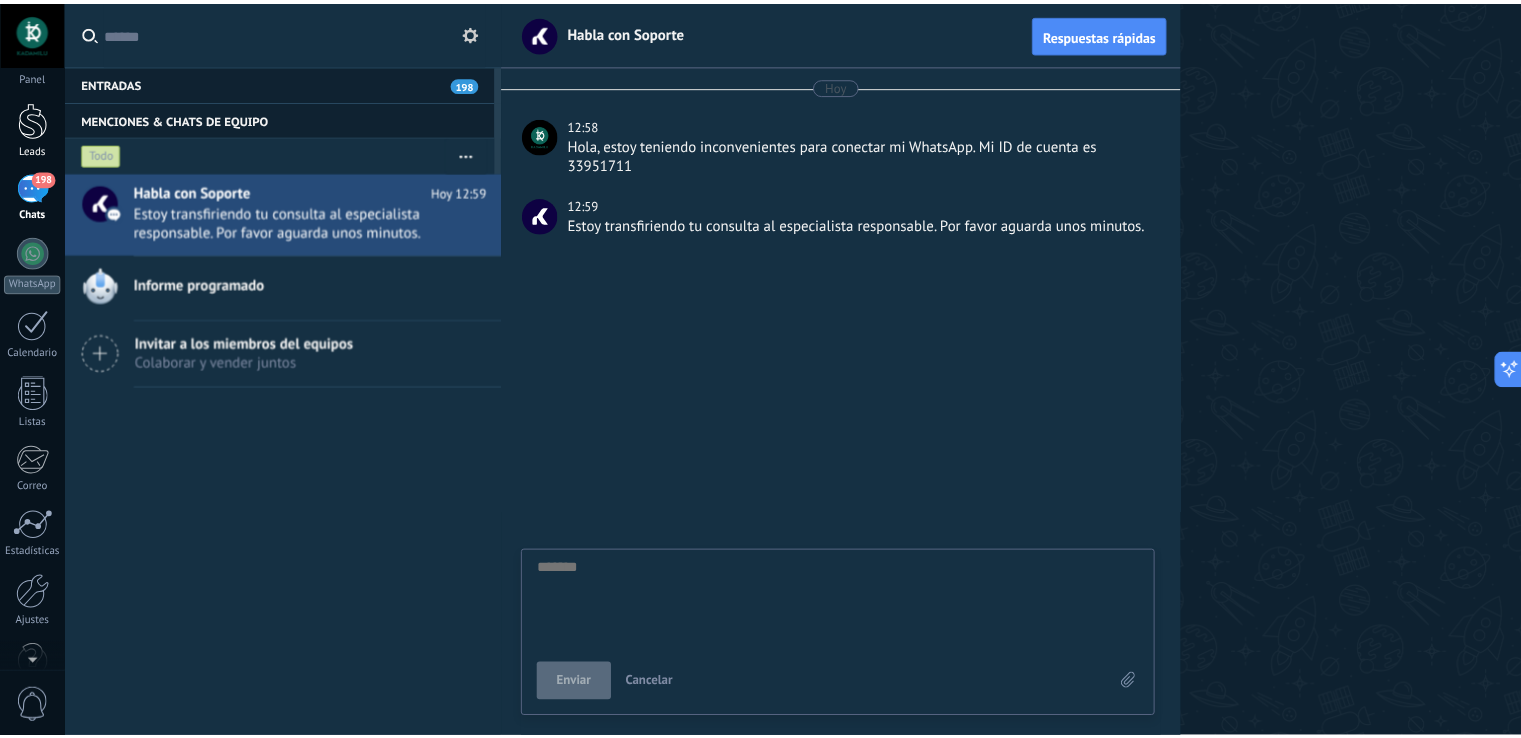 scroll, scrollTop: 0, scrollLeft: 0, axis: both 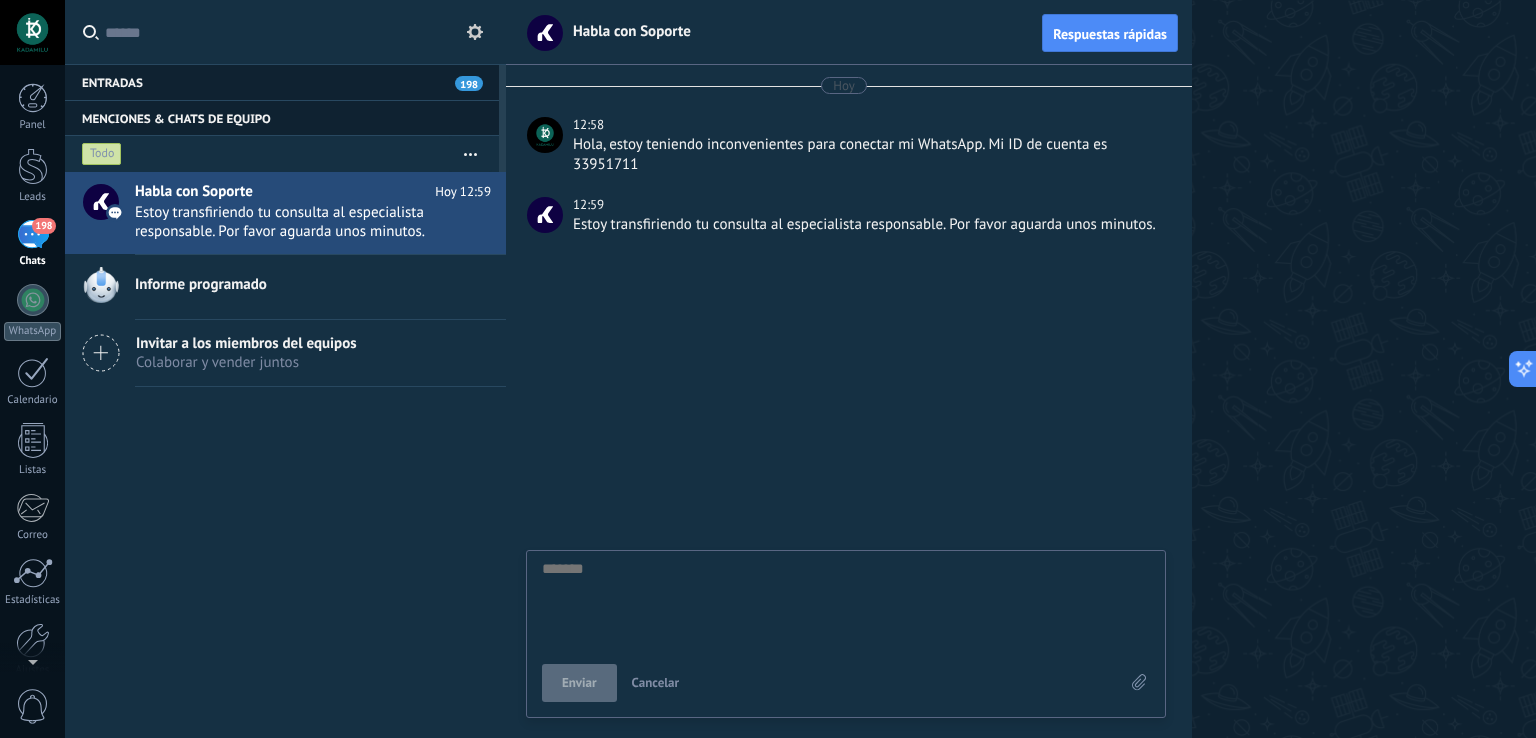 type 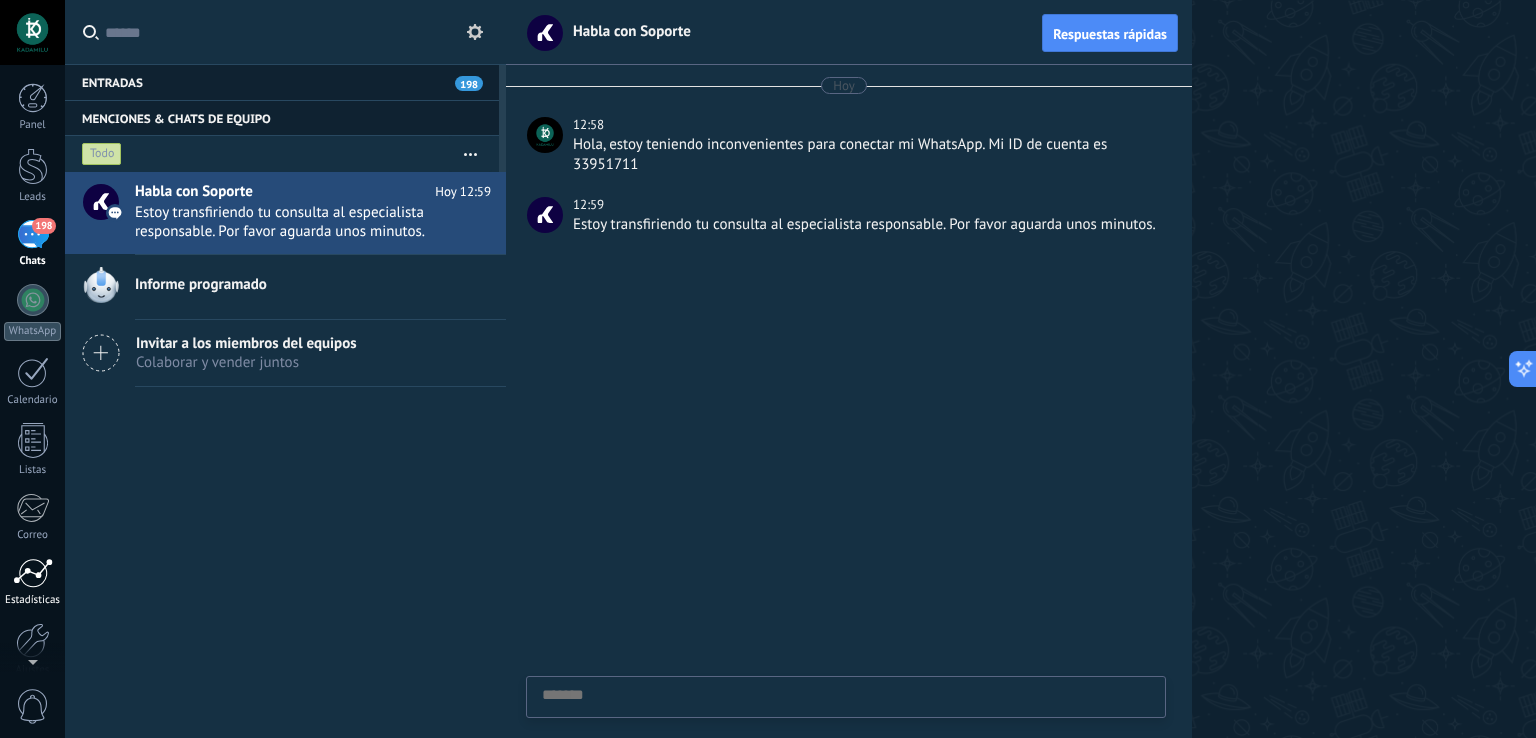 click at bounding box center [33, 573] 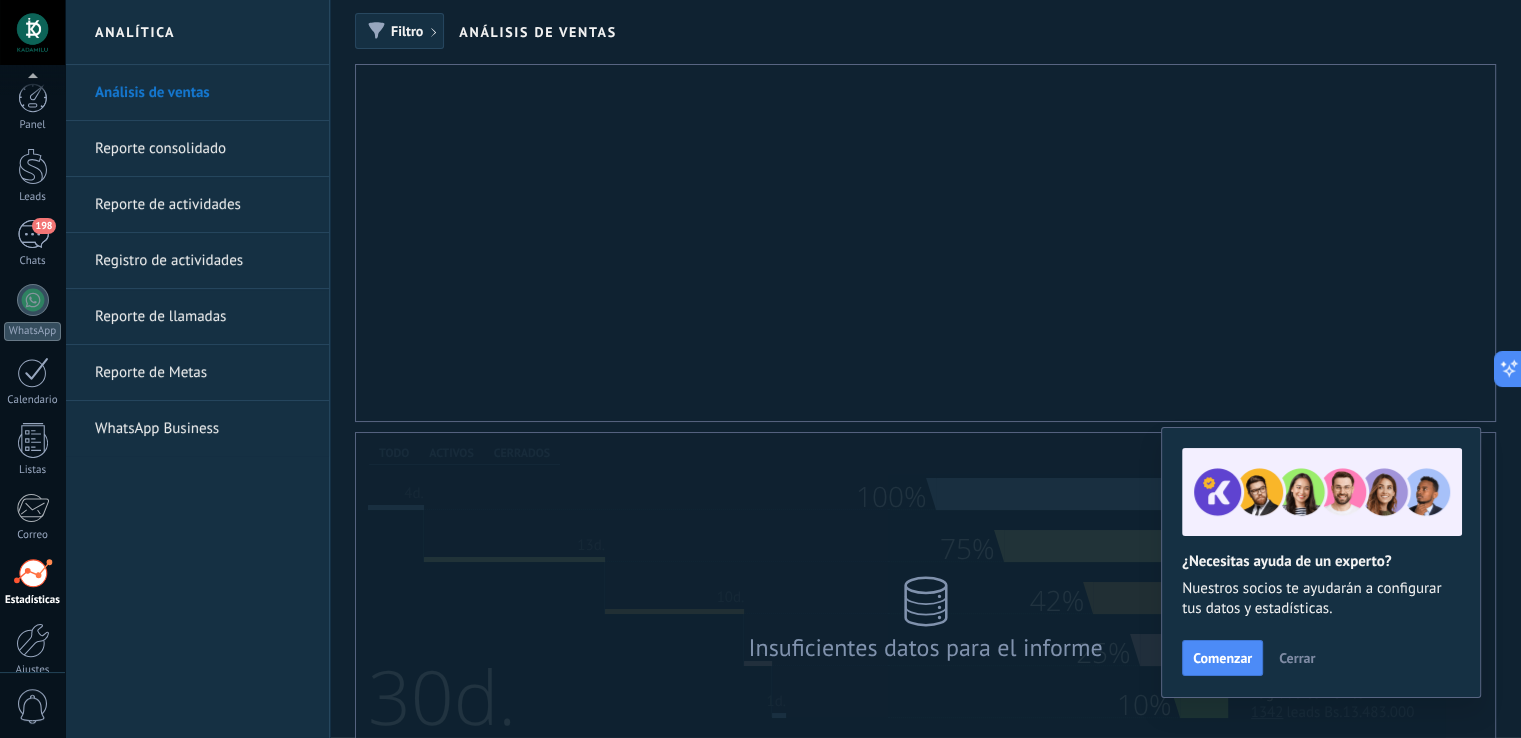 scroll, scrollTop: 93, scrollLeft: 0, axis: vertical 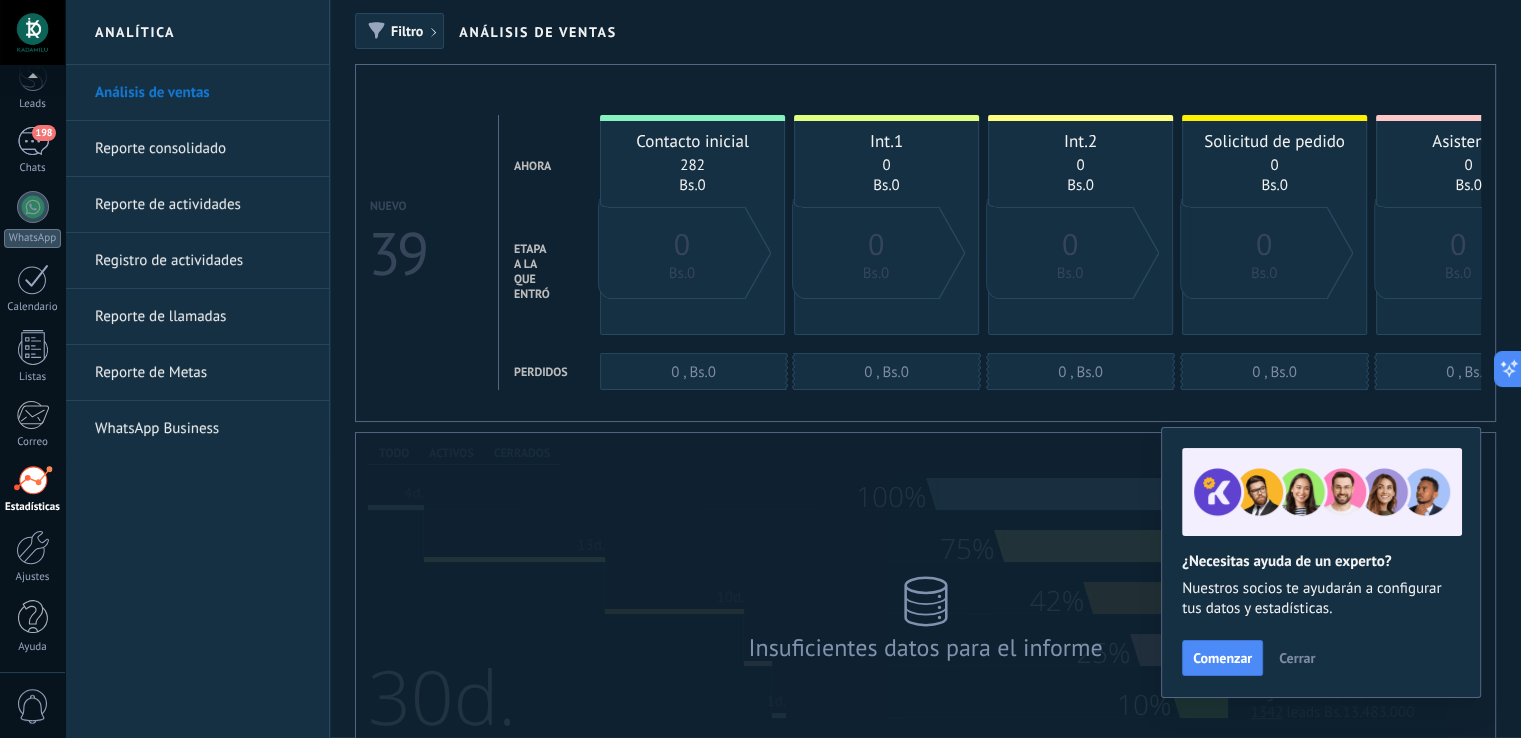 click on "Panel
Leads
198
Chats
WhatsApp
Clientes" at bounding box center [32, 332] 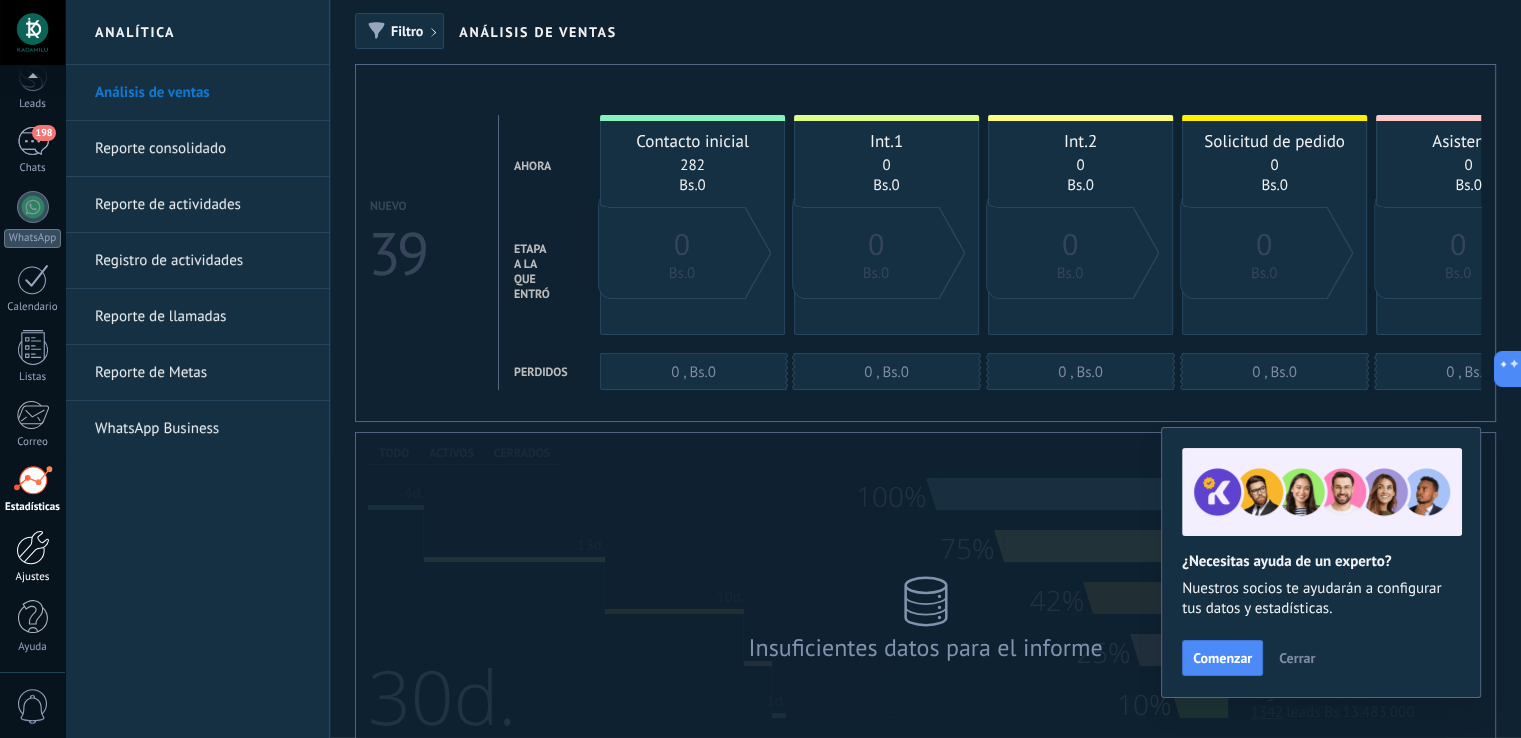 click on "Ajustes" at bounding box center (33, 577) 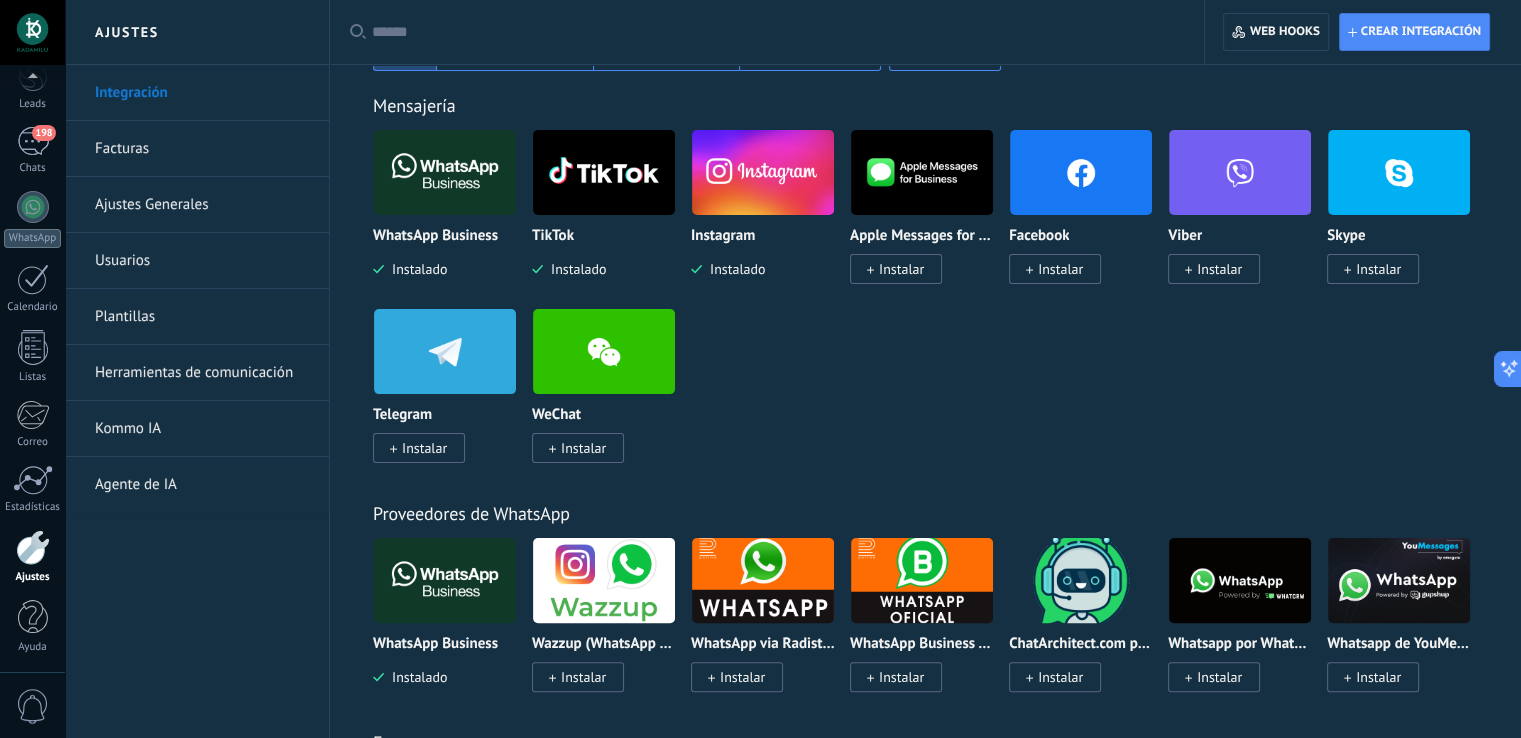 scroll, scrollTop: 400, scrollLeft: 0, axis: vertical 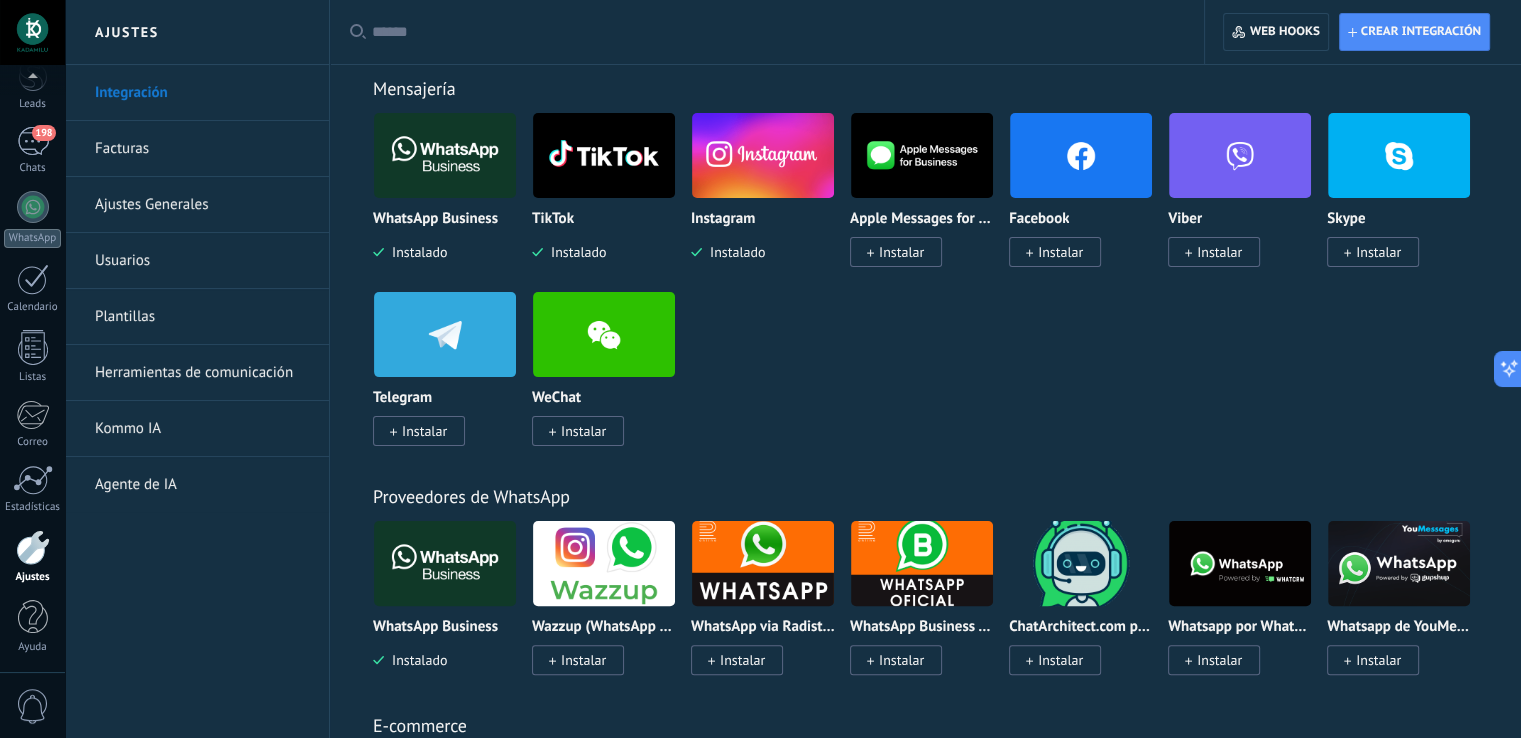 click on "WhatsApp Business Instalado" at bounding box center [445, 187] 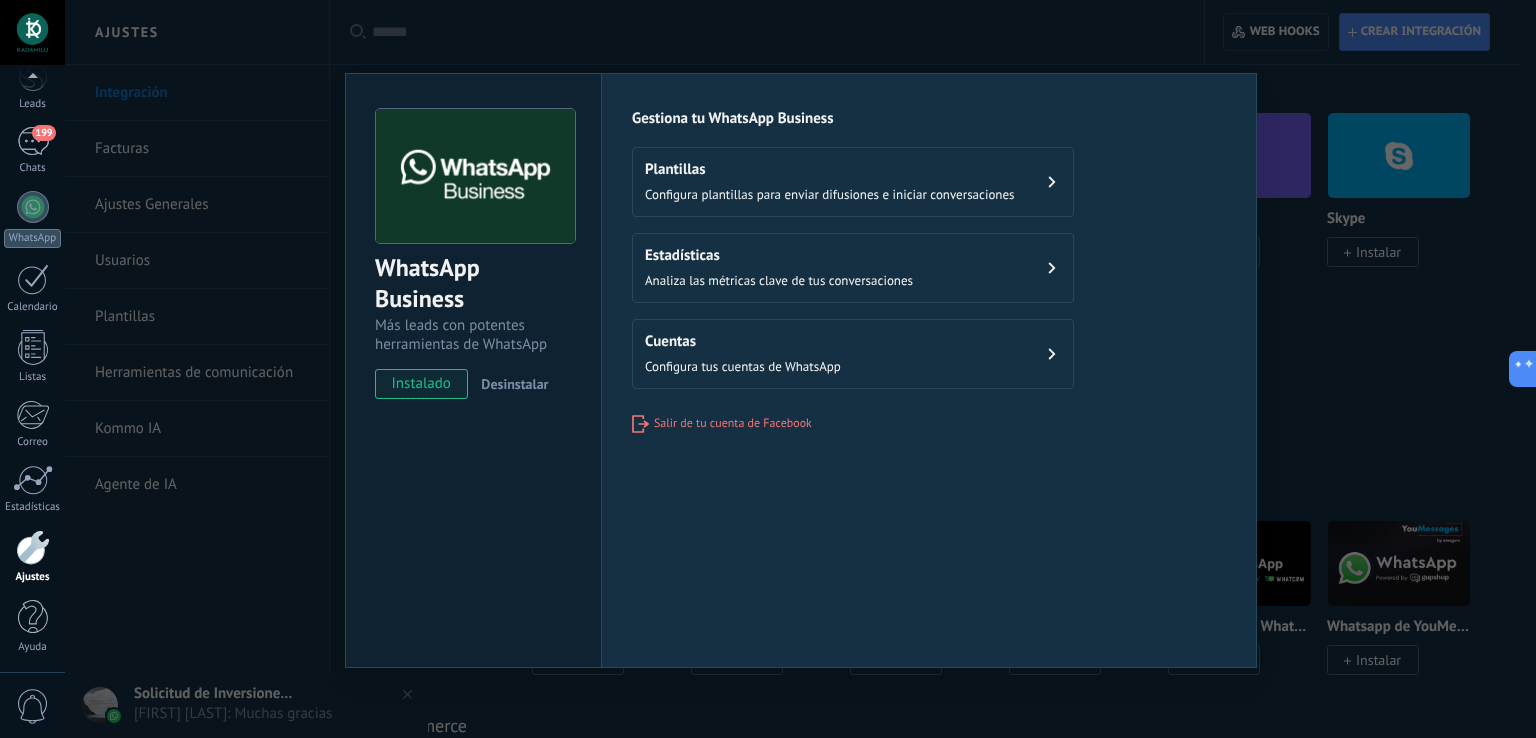 click on "Desinstalar" at bounding box center (514, 384) 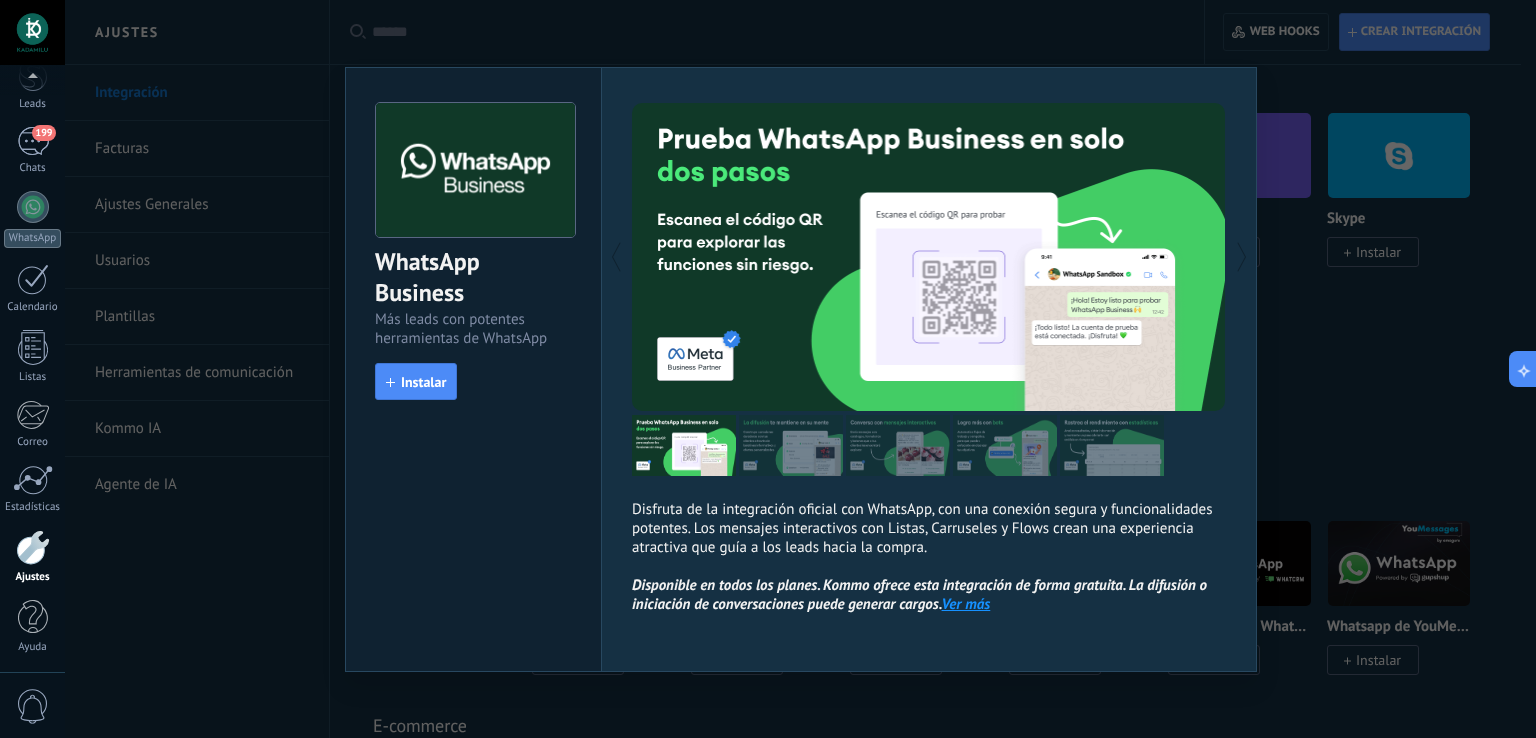click on "WhatsApp Business Más leads con potentes herramientas de WhatsApp install Instalar Disfruta de la integración oficial con WhatsApp, con una conexión segura y funcionalidades potentes. Los mensajes interactivos con Listas, Carruseles y Flows crean una experiencia atractiva que guía a los leads hacia la compra.    Disponible en todos los planes. Kommo ofrece esta integración de forma gratuita. La difusión o iniciación de conversaciones puede generar cargos.  Ver más más" at bounding box center [800, 369] 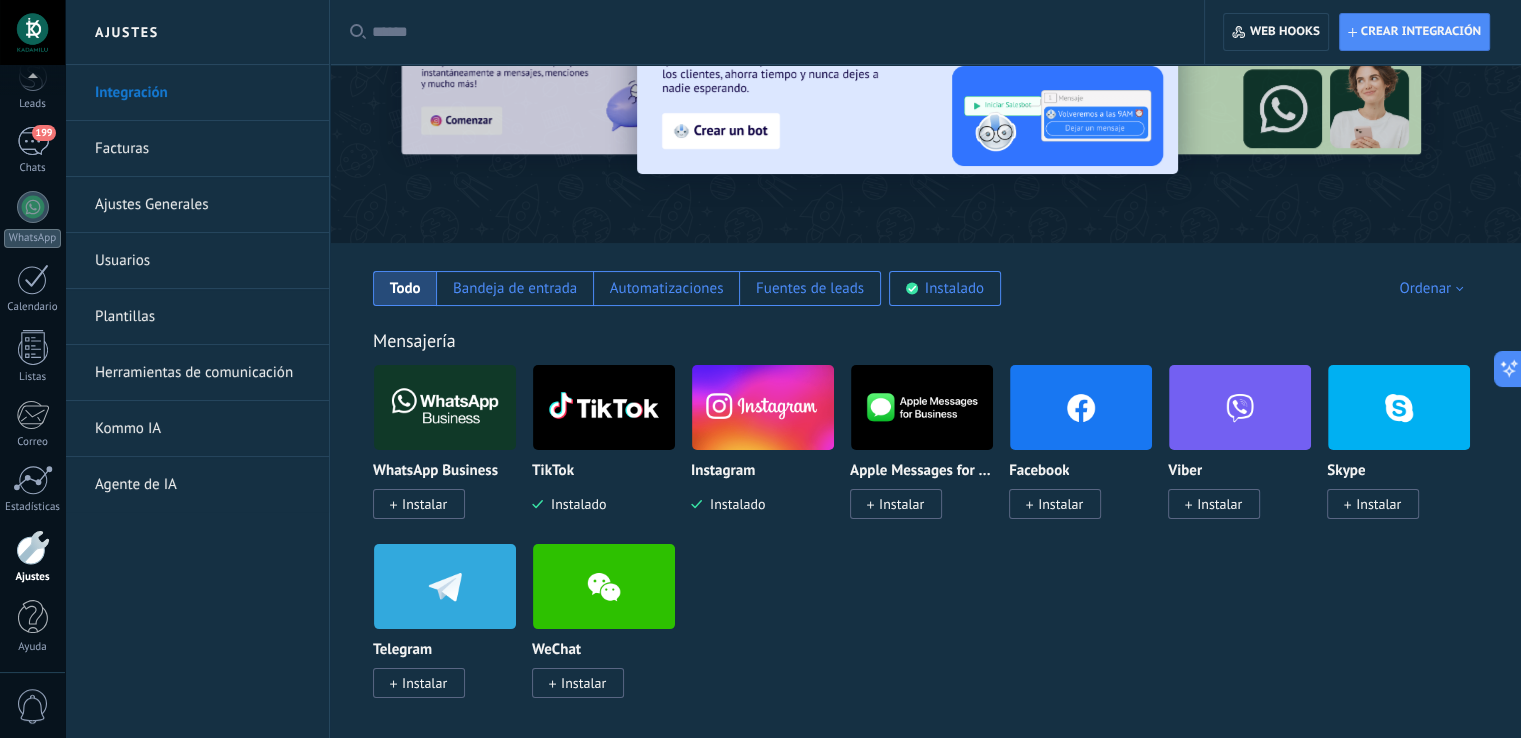 scroll, scrollTop: 100, scrollLeft: 0, axis: vertical 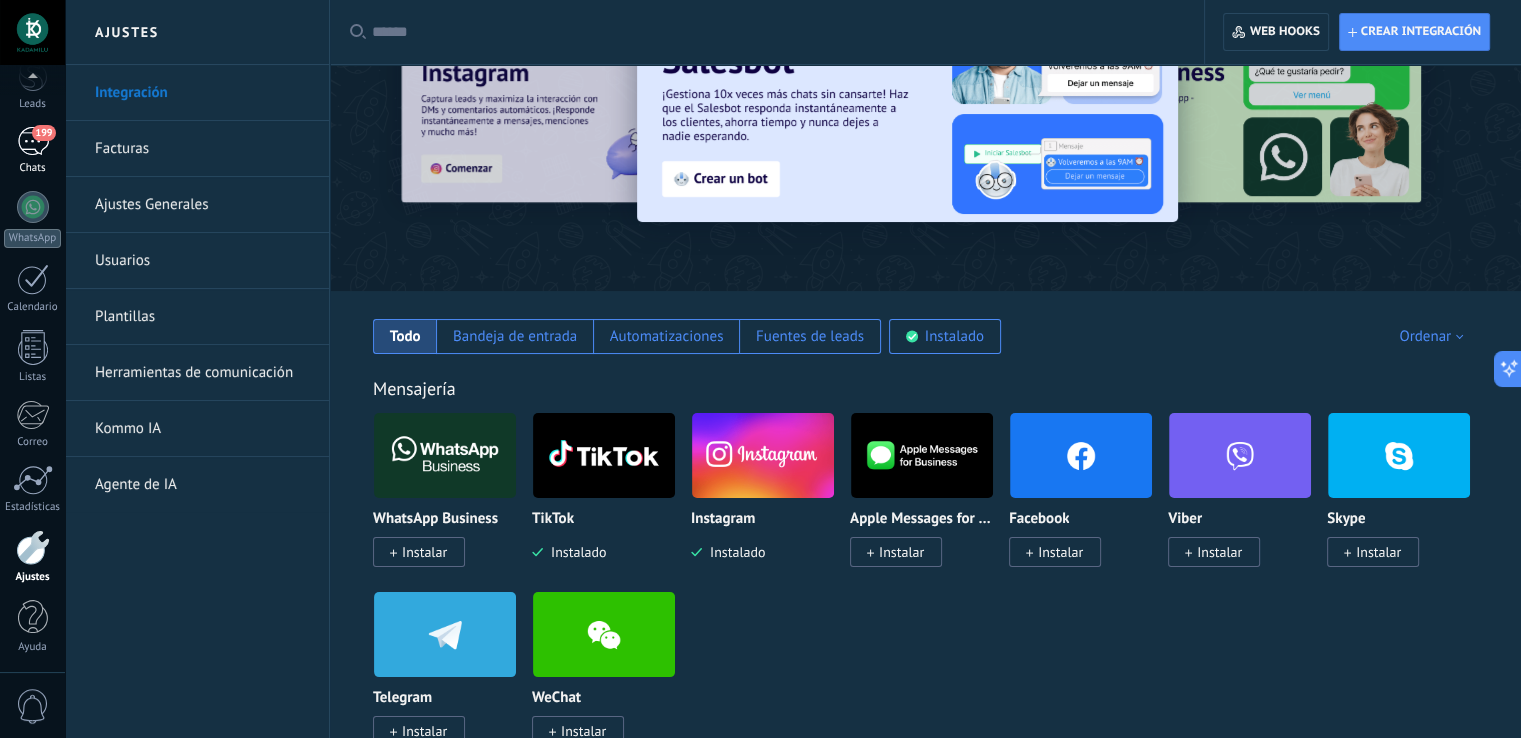 click on "Chats" at bounding box center [33, 168] 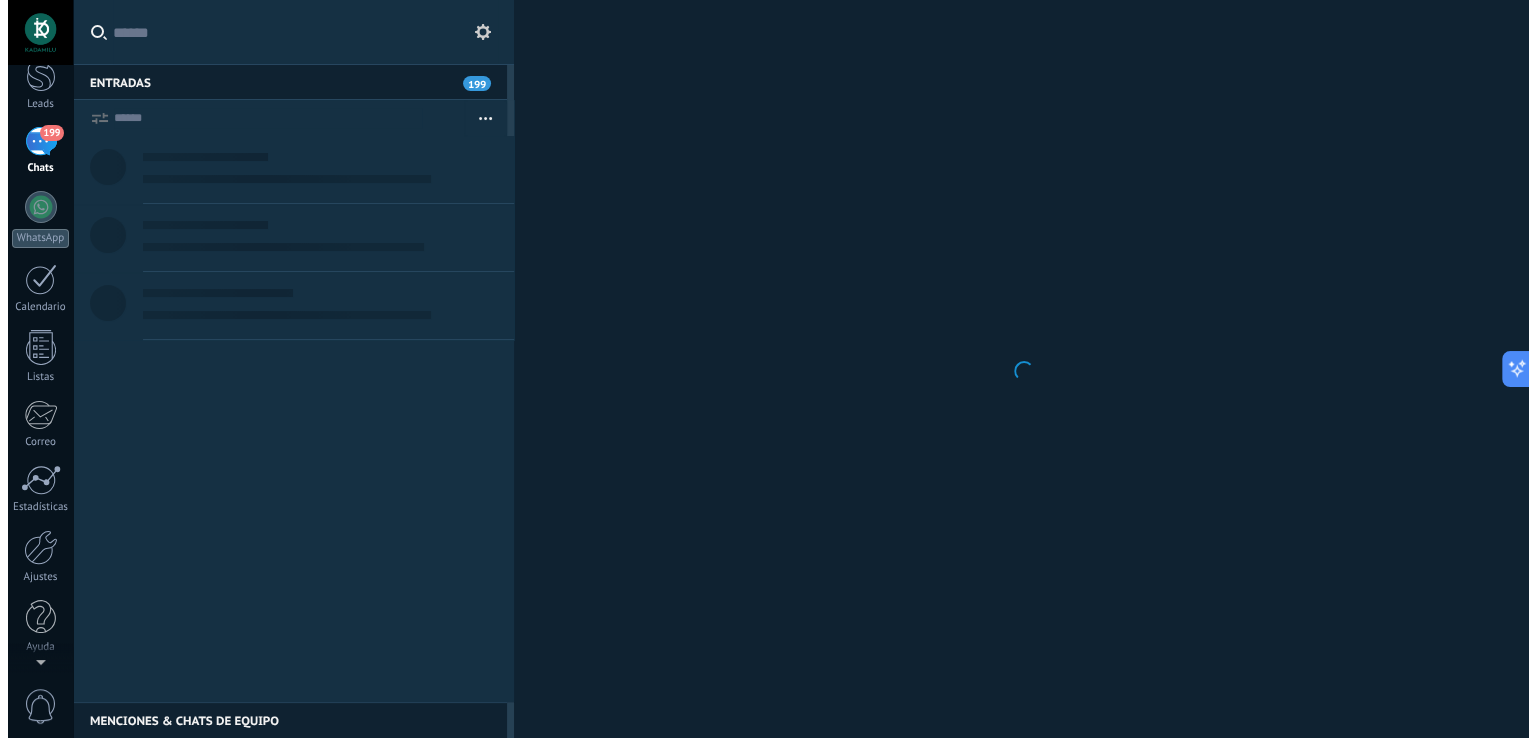 scroll, scrollTop: 0, scrollLeft: 0, axis: both 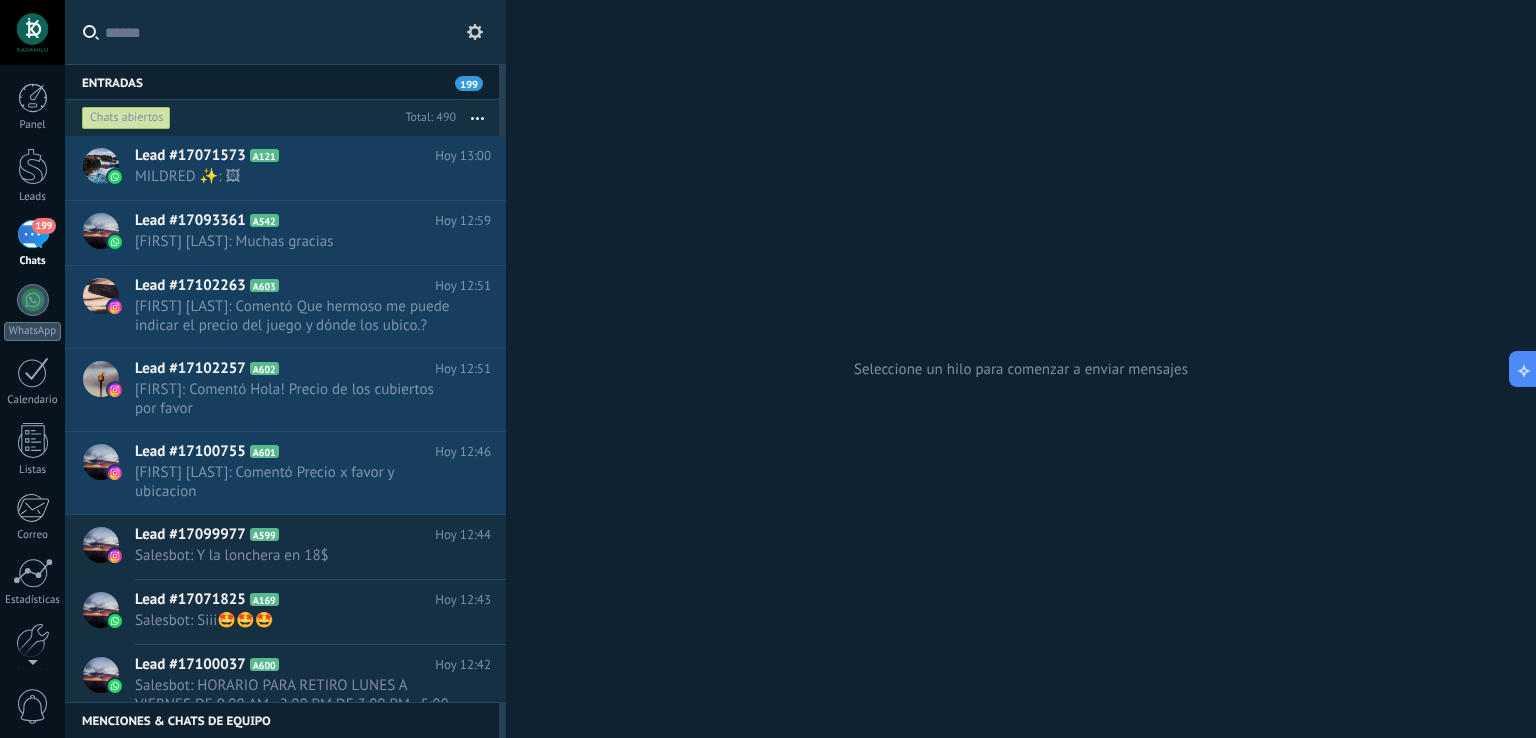 click 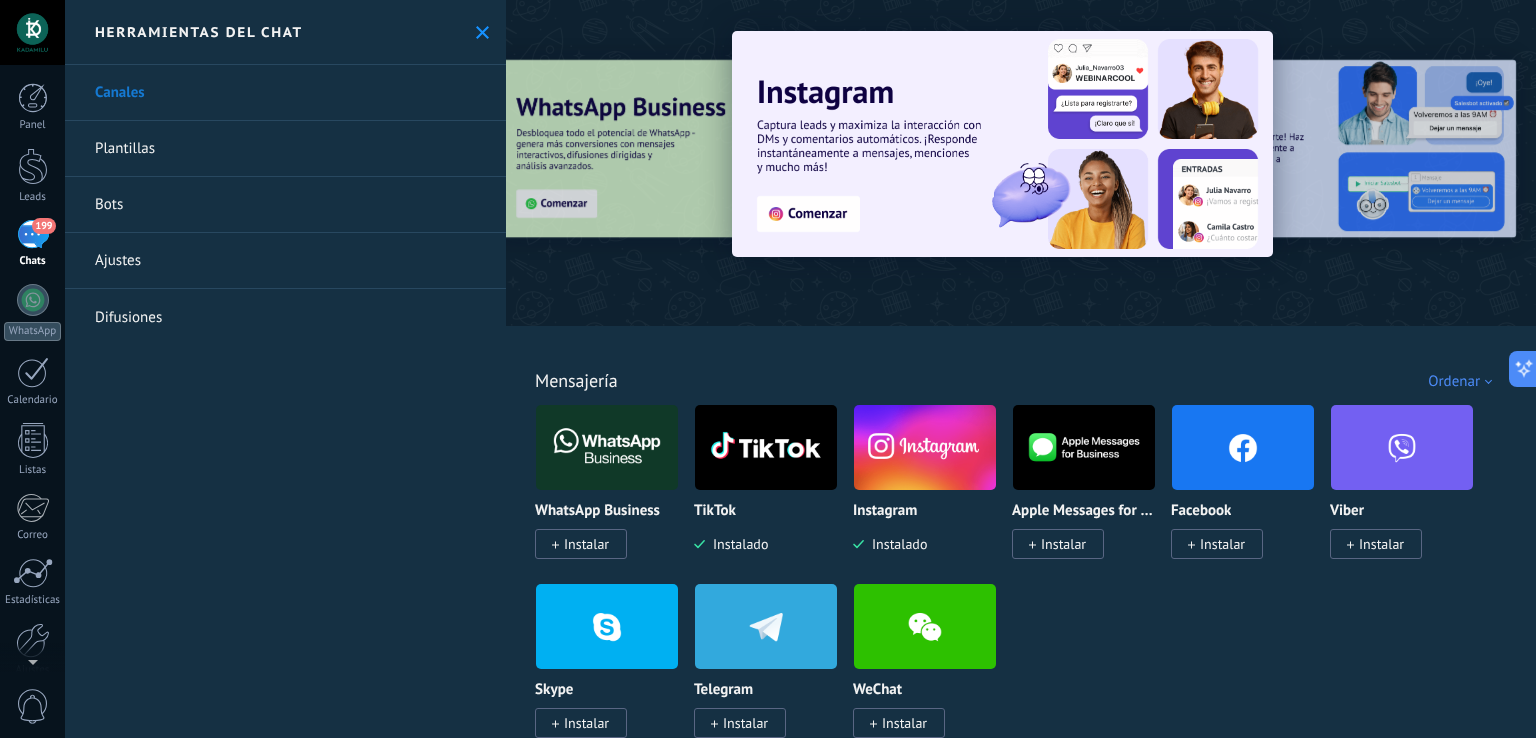click 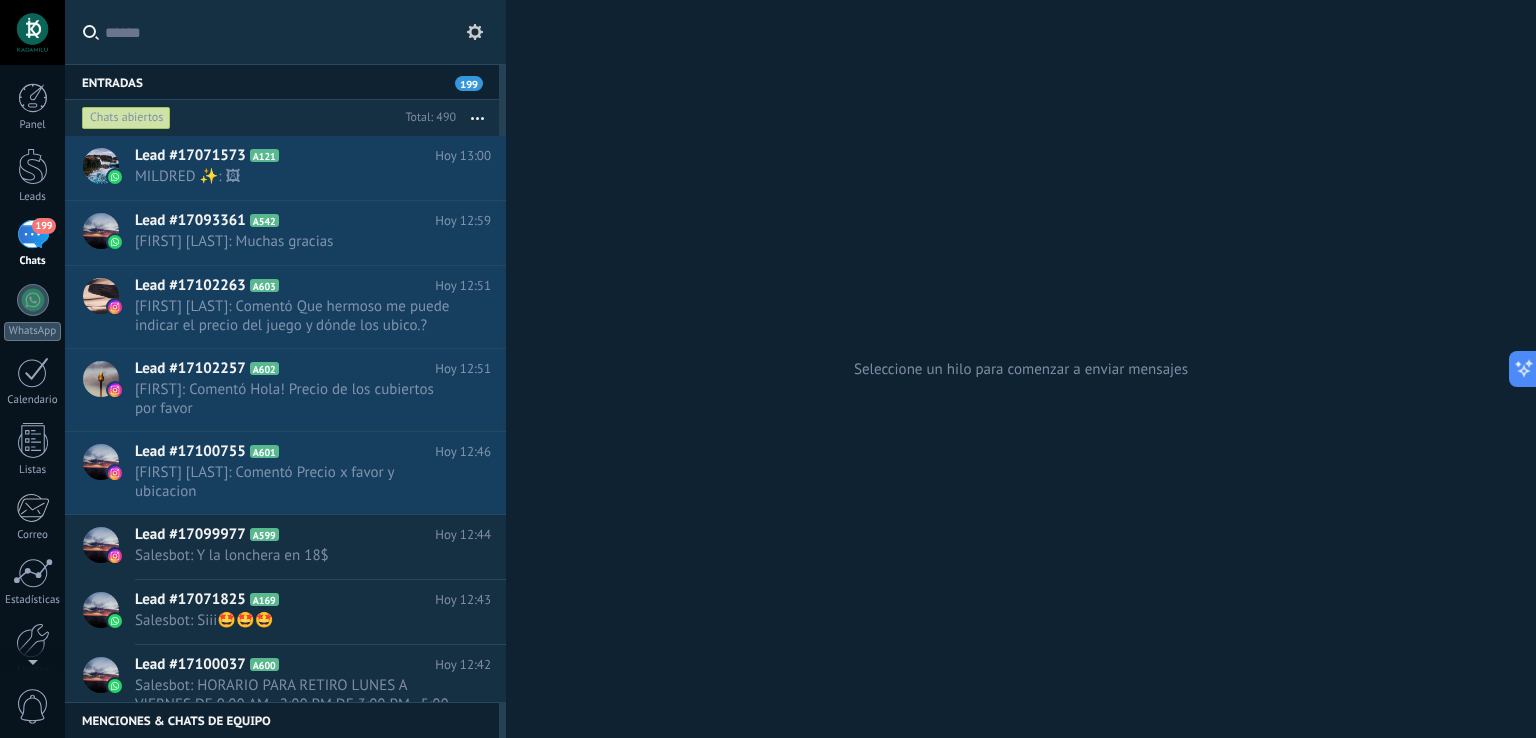 click 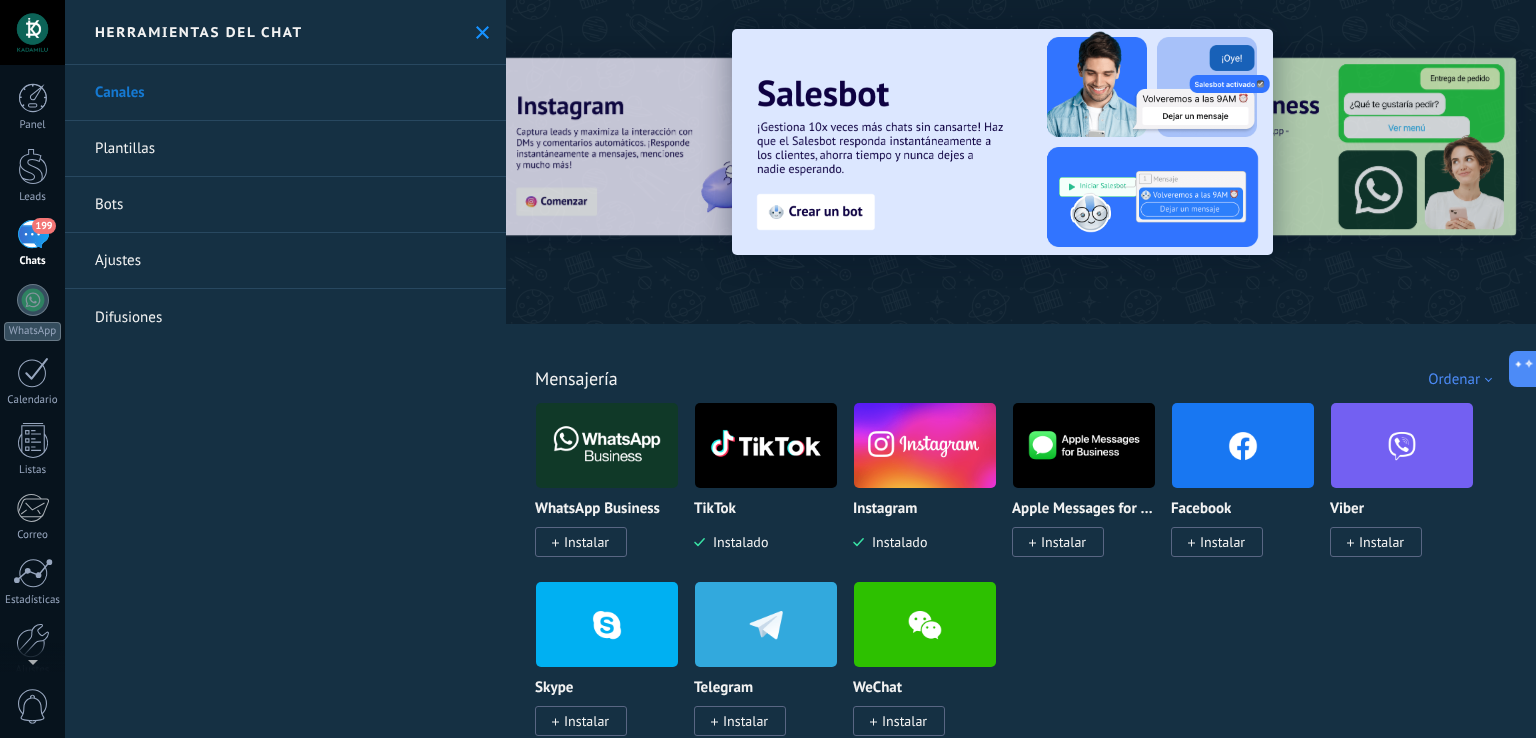 scroll, scrollTop: 0, scrollLeft: 0, axis: both 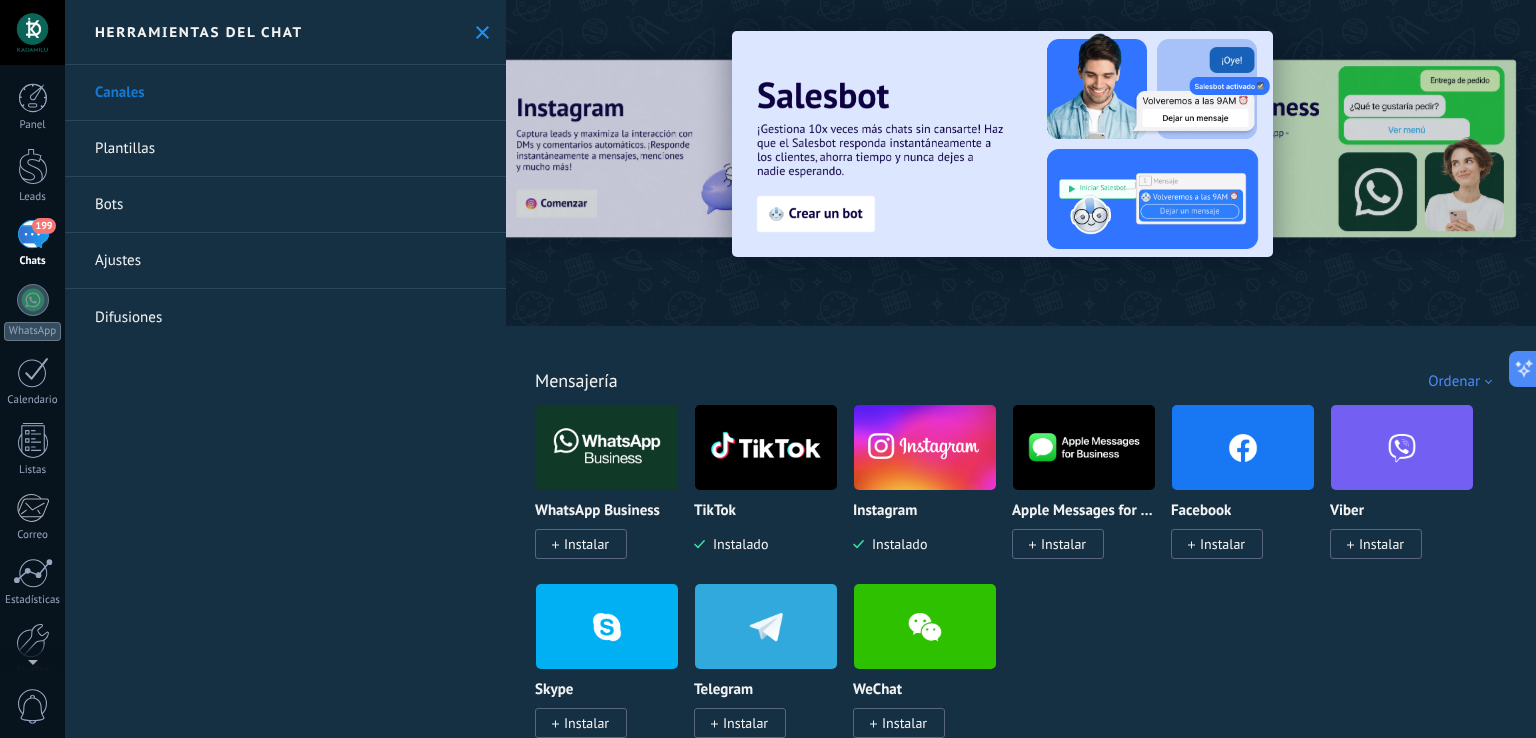 click on "Ordenar" at bounding box center (1463, 381) 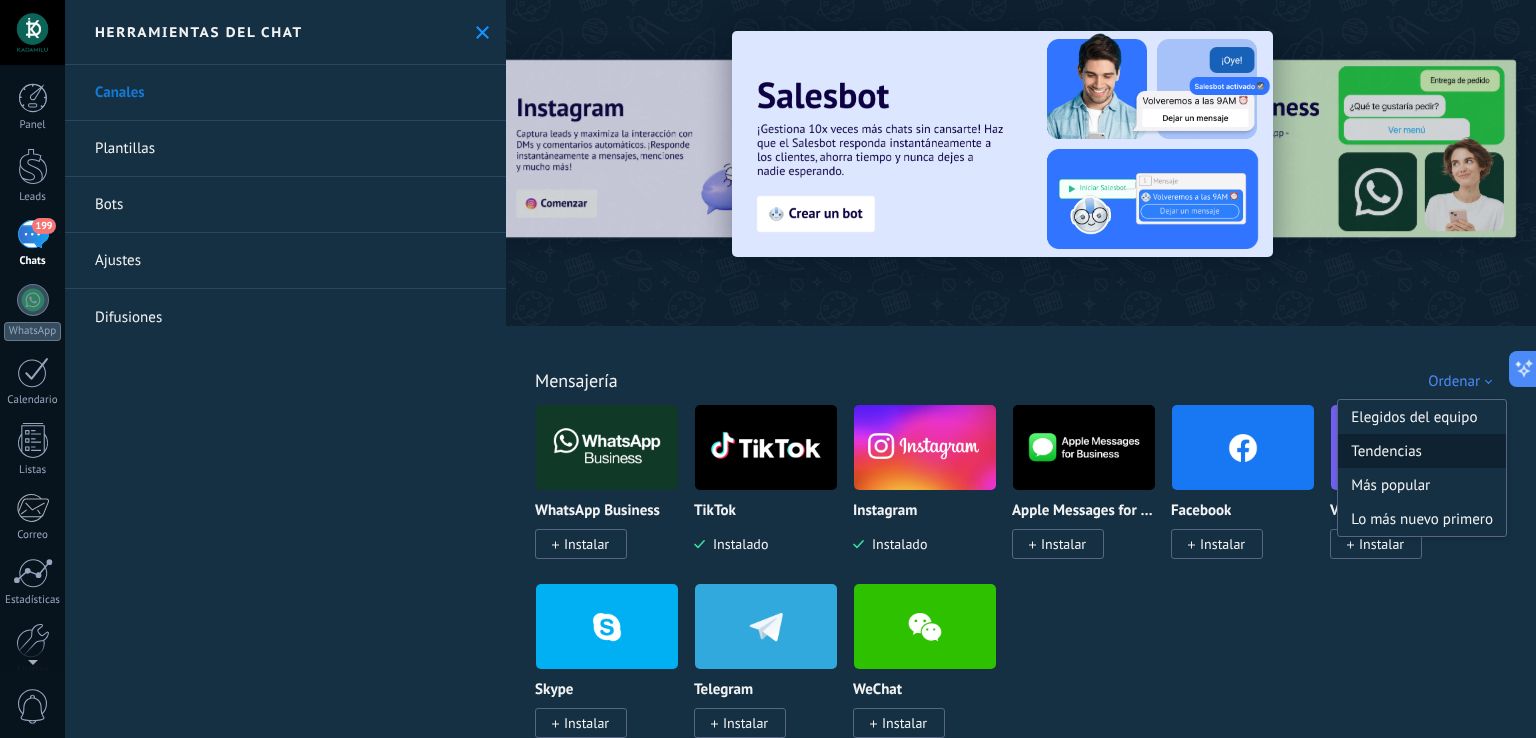 click on "Tendencias" at bounding box center [1422, 451] 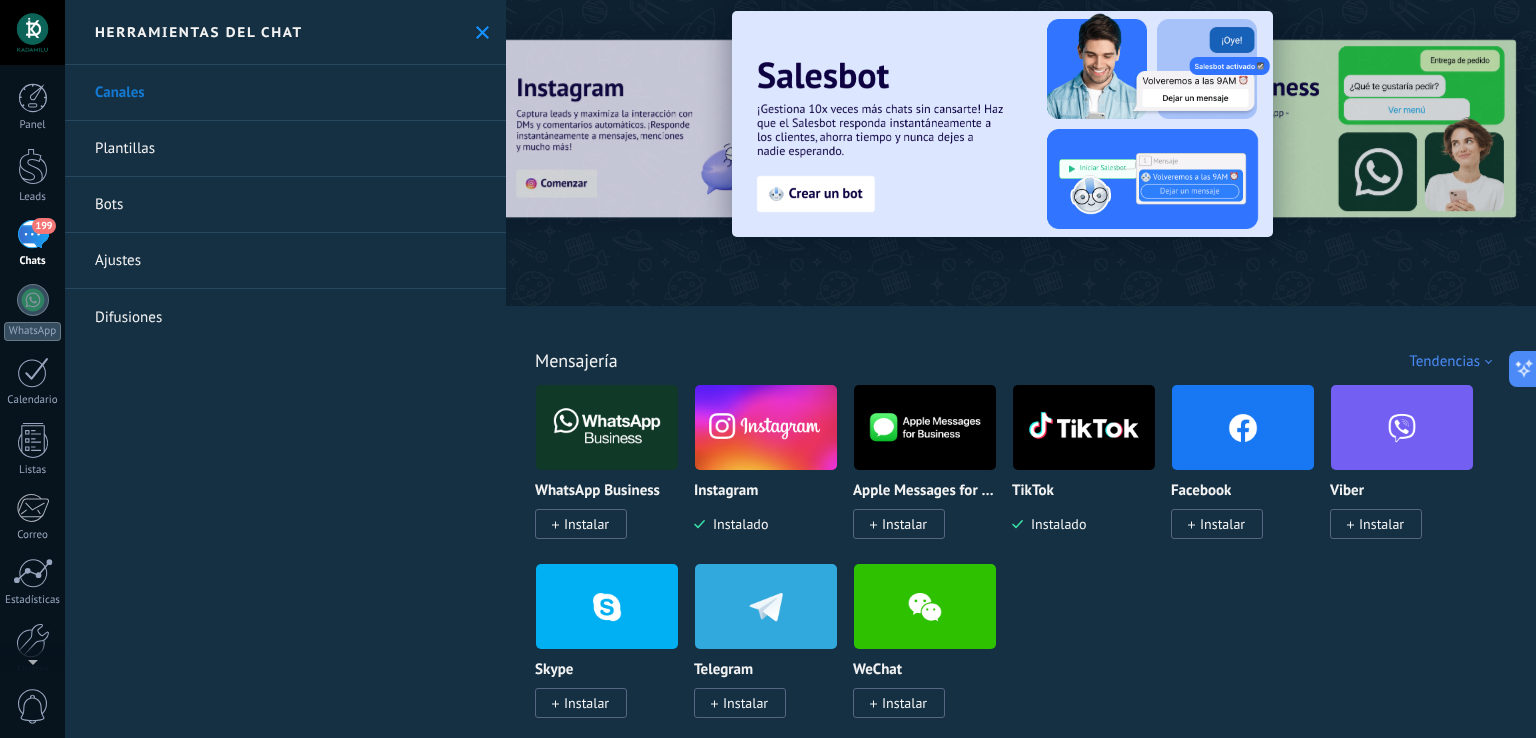 scroll, scrollTop: 0, scrollLeft: 0, axis: both 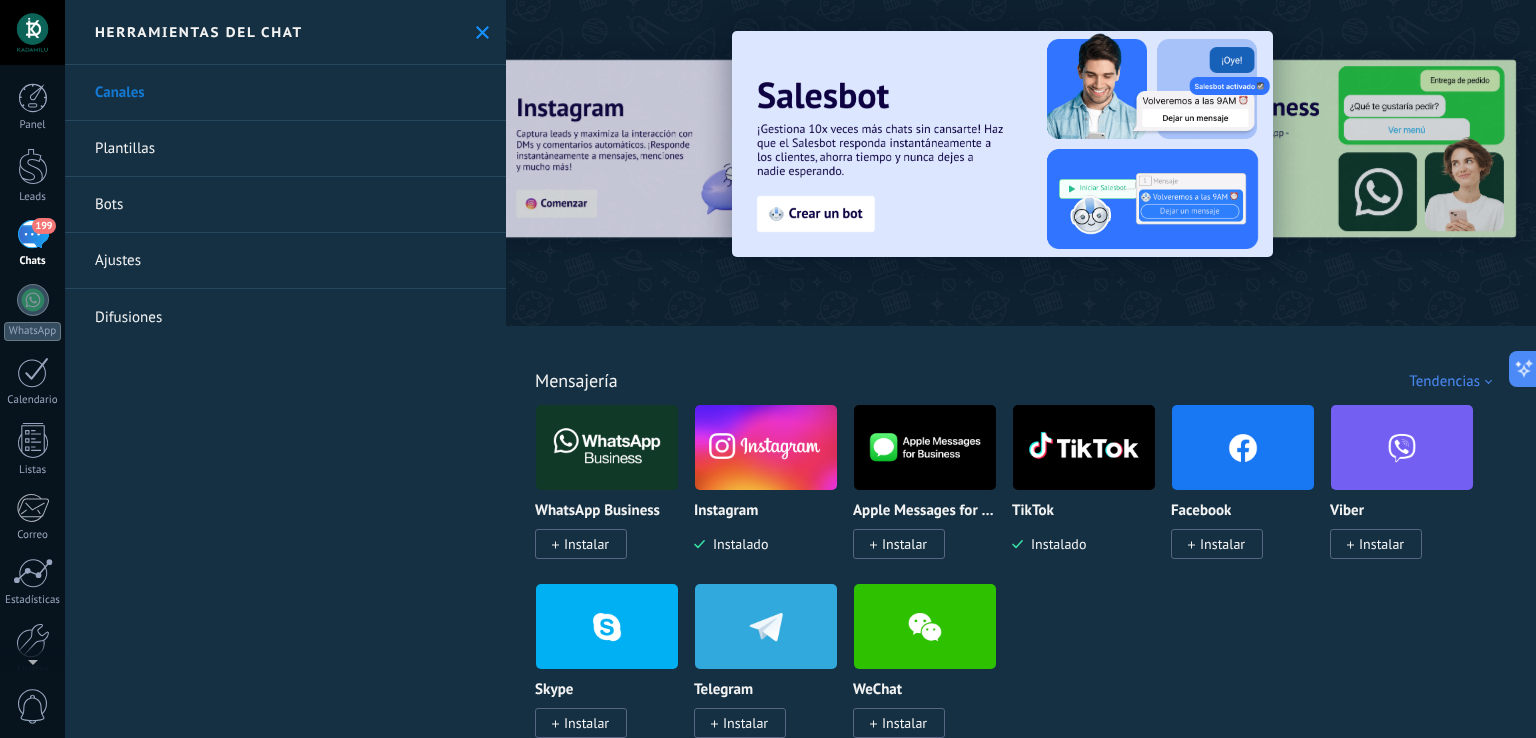 click on "Instalar" at bounding box center [586, 544] 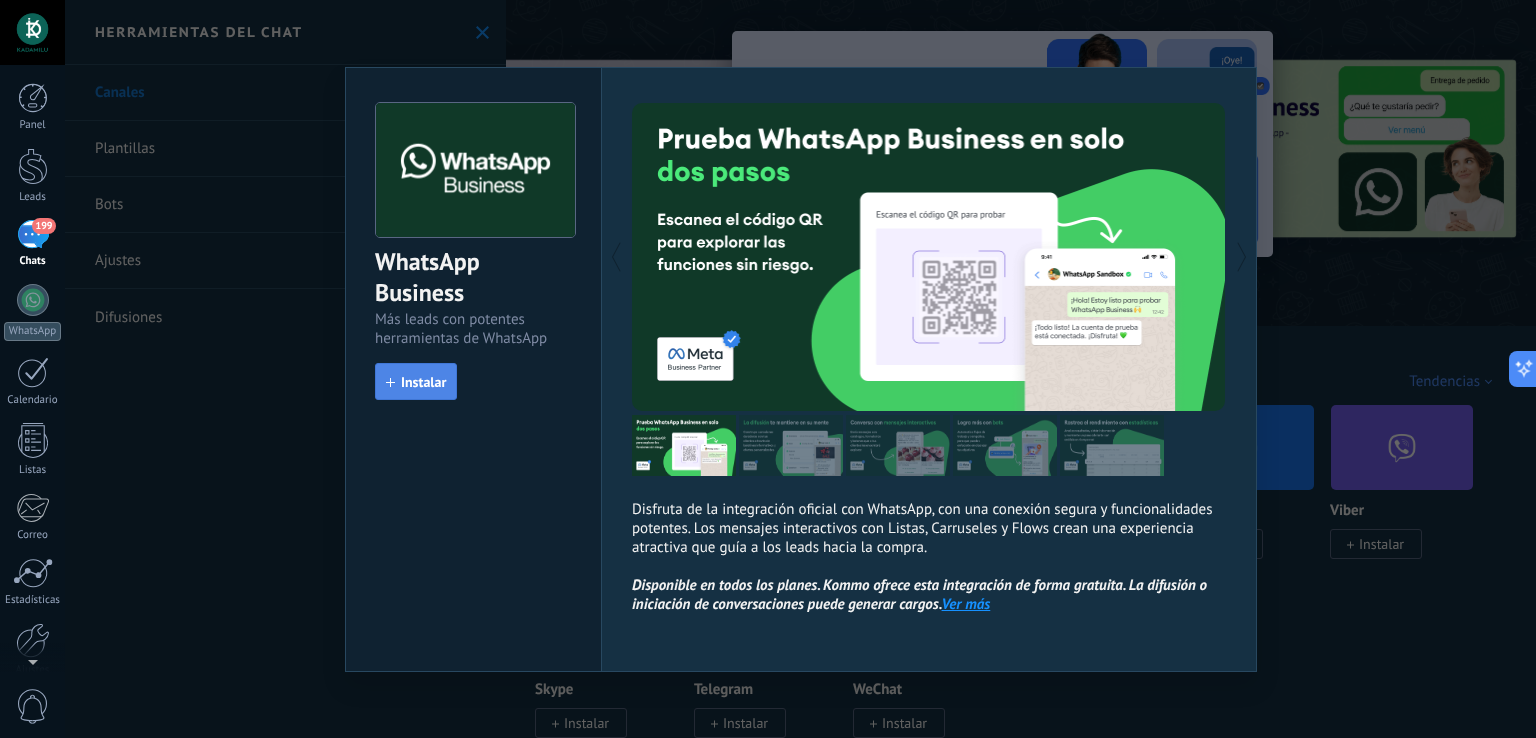 click on "Instalar" at bounding box center (416, 382) 